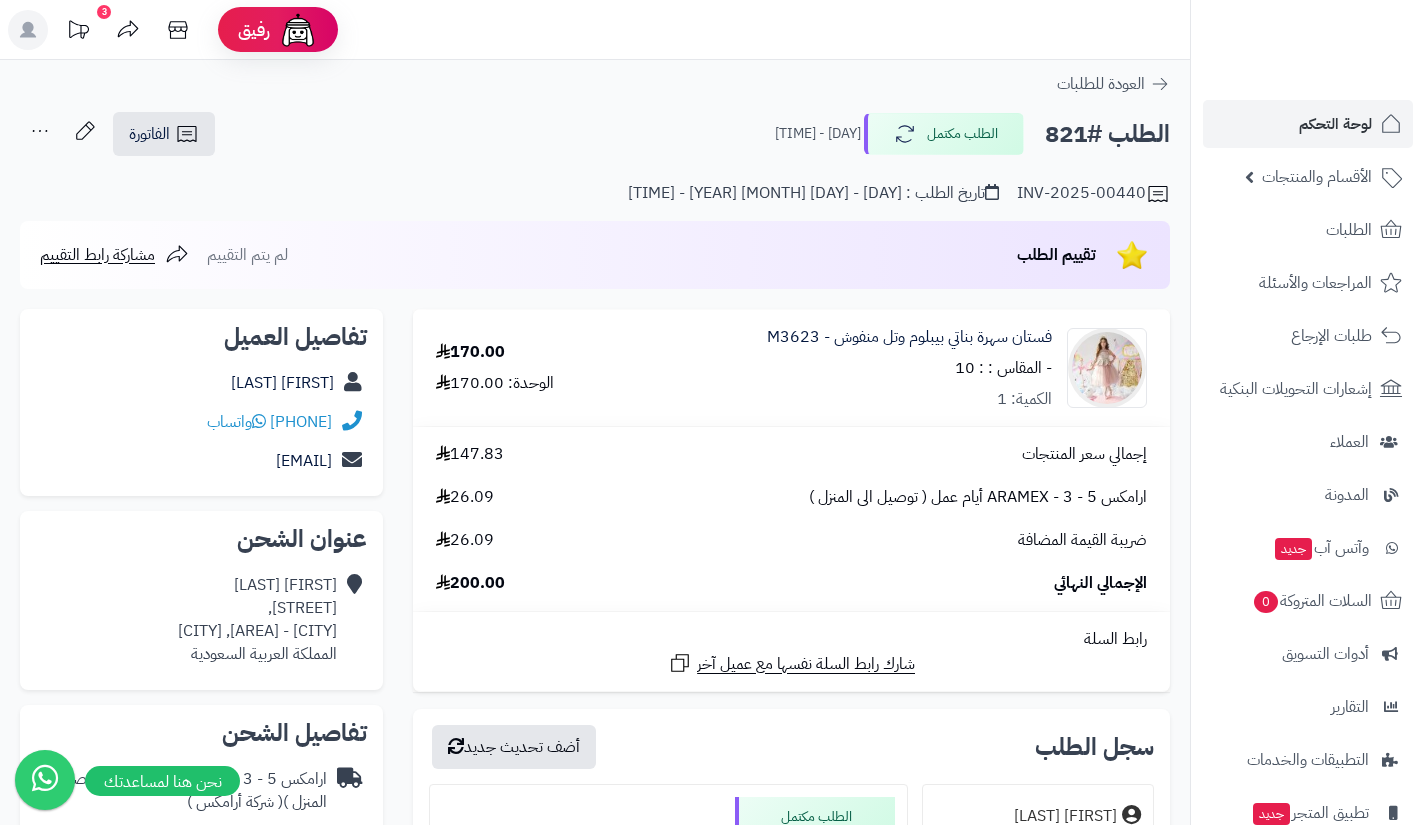 scroll, scrollTop: 0, scrollLeft: 0, axis: both 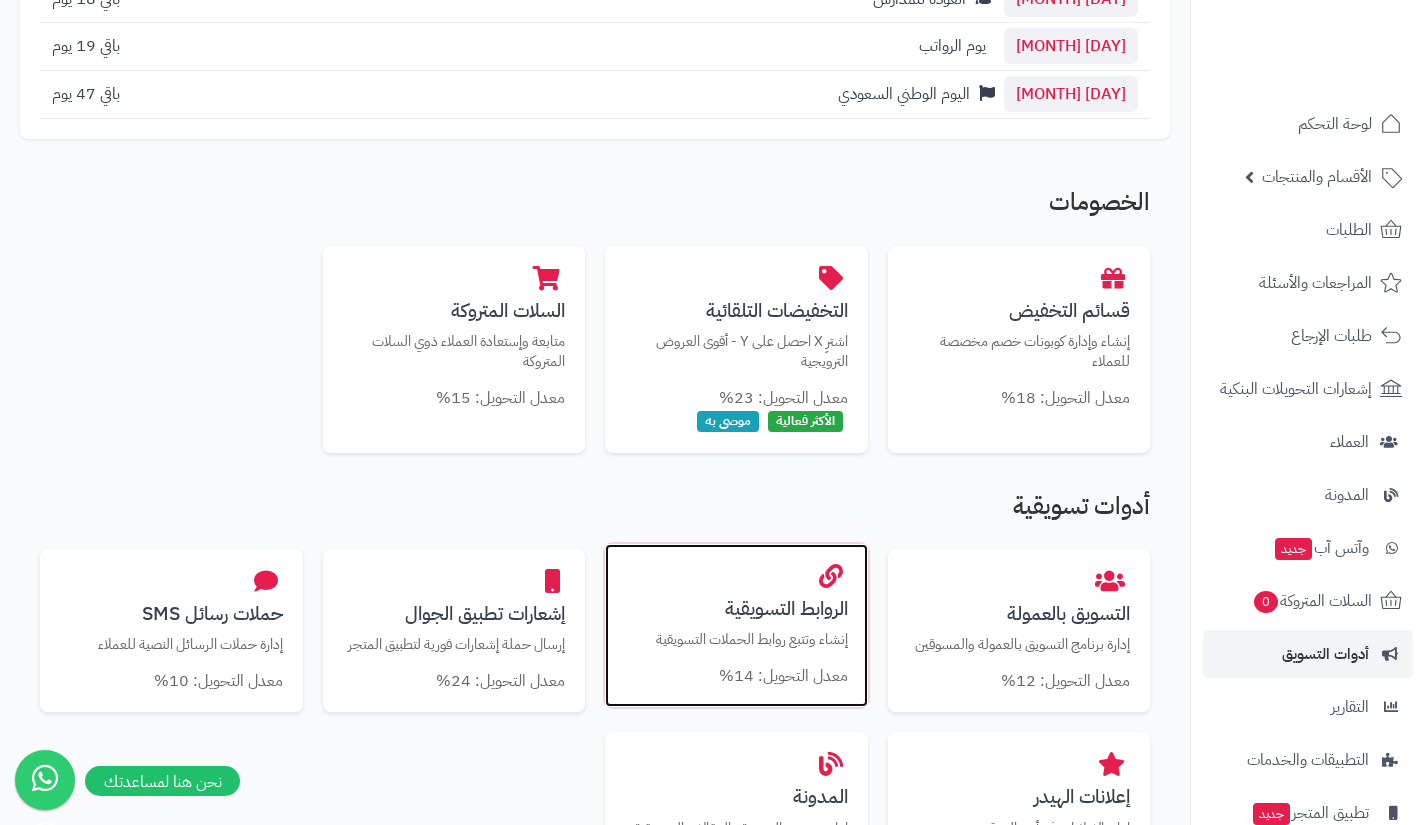 click at bounding box center (831, 576) 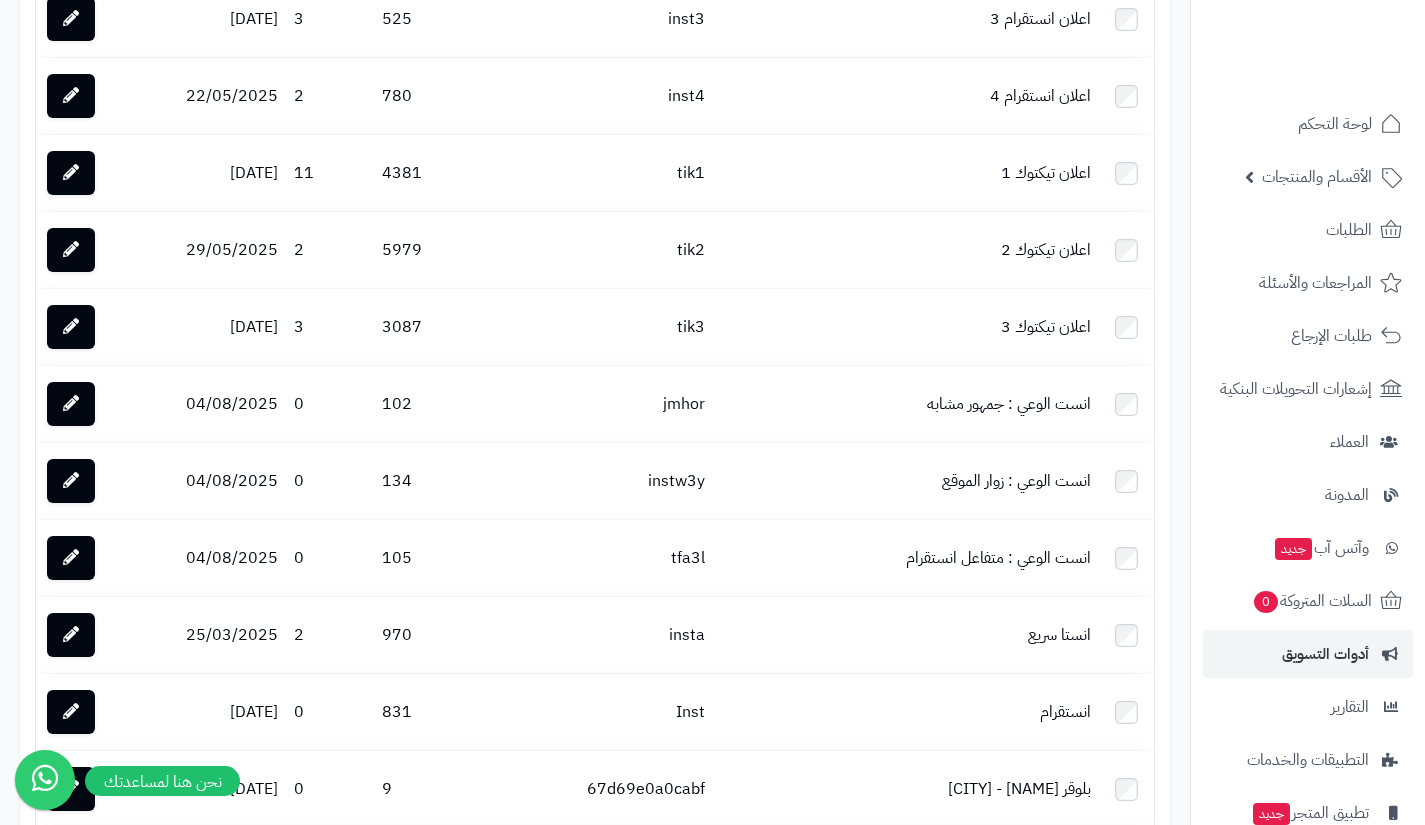 scroll, scrollTop: 865, scrollLeft: 0, axis: vertical 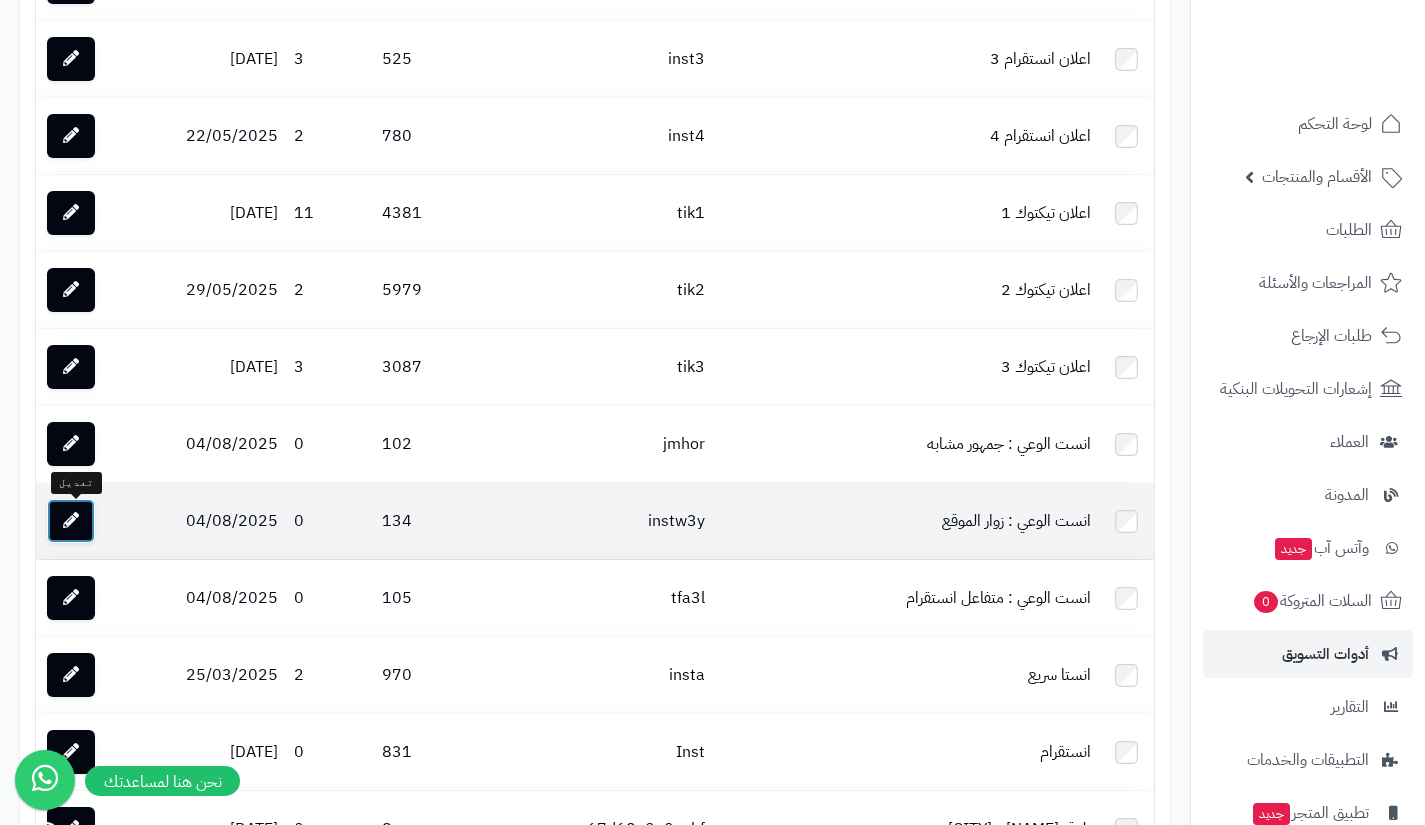 click at bounding box center (71, 521) 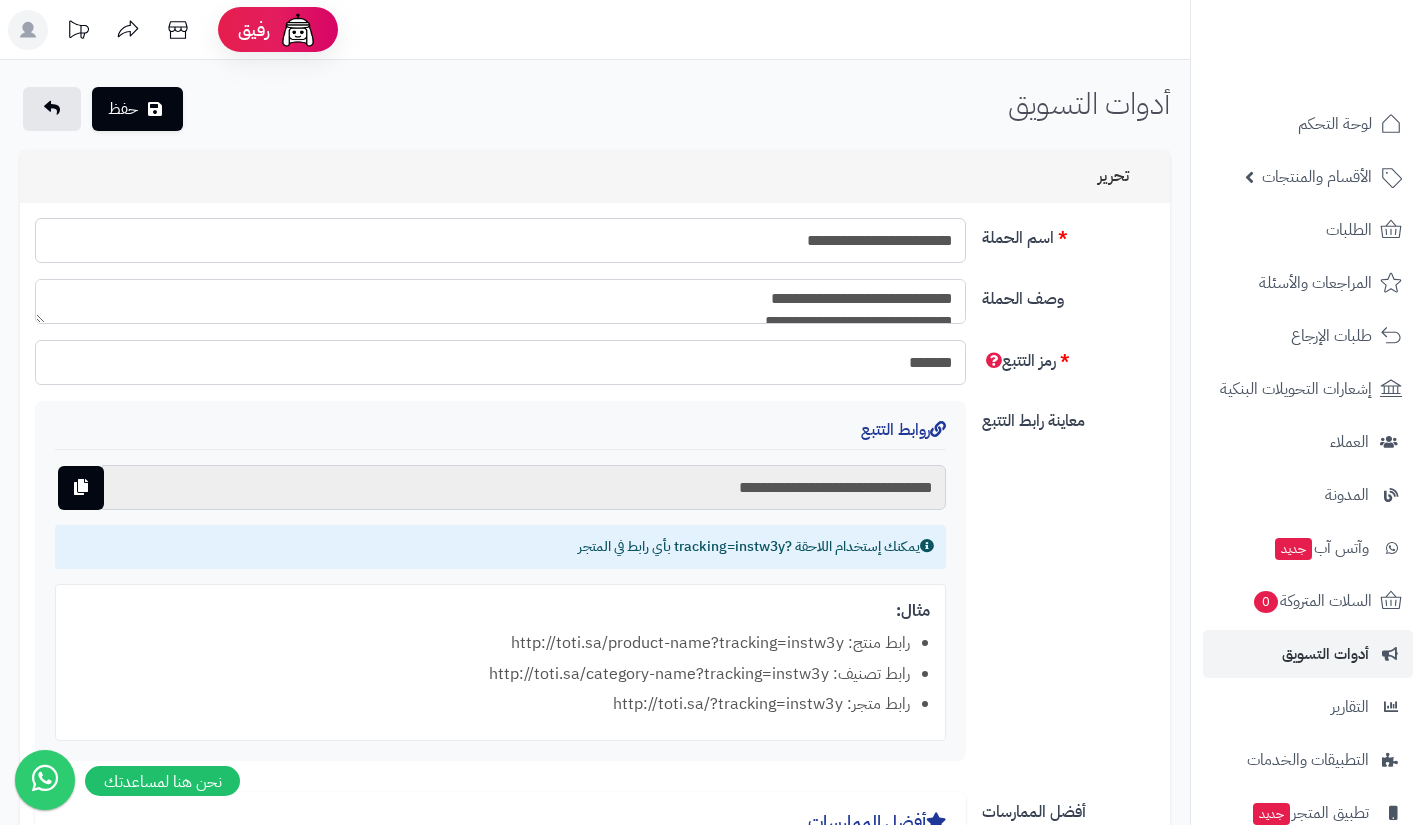 scroll, scrollTop: 0, scrollLeft: 0, axis: both 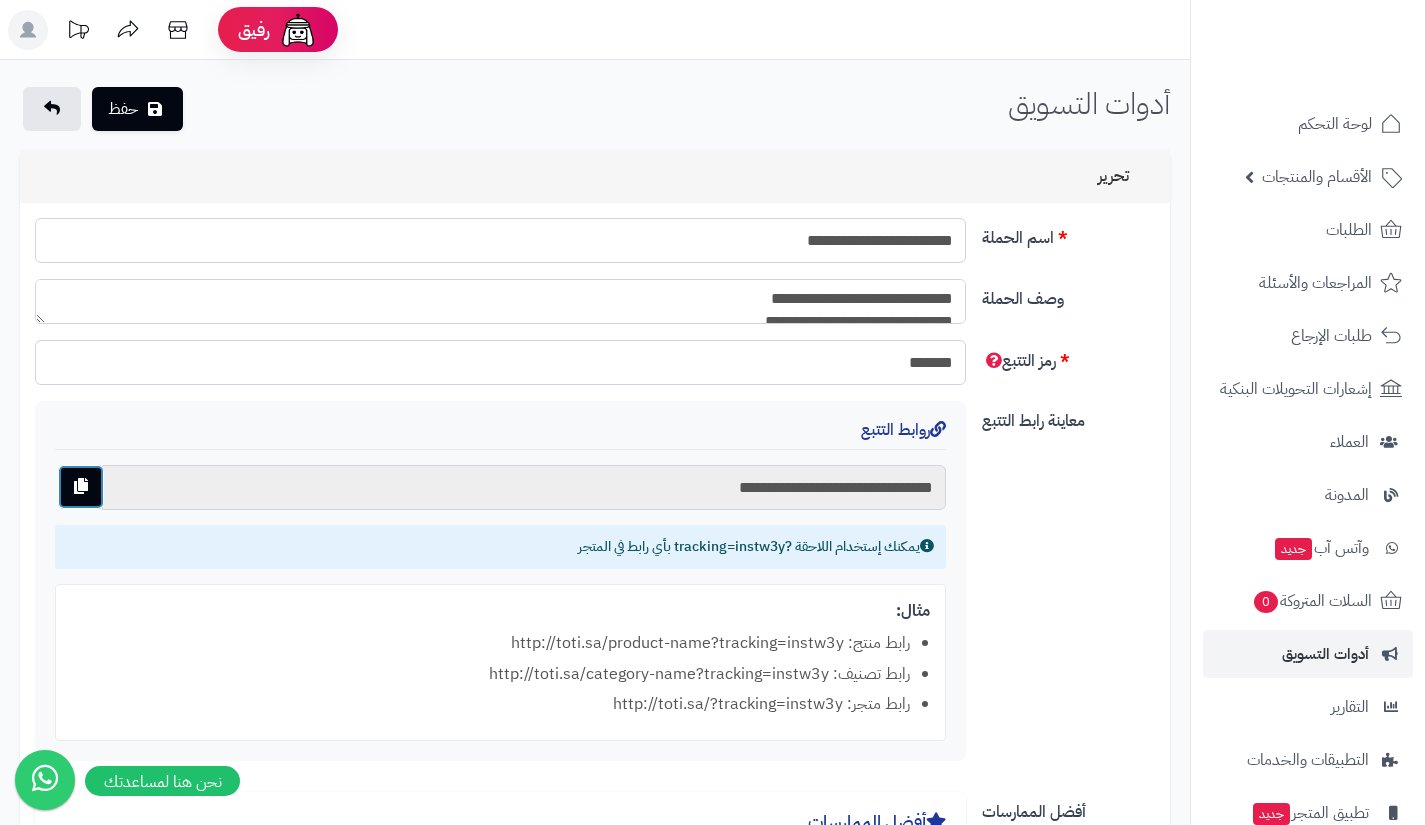 click at bounding box center [81, 487] 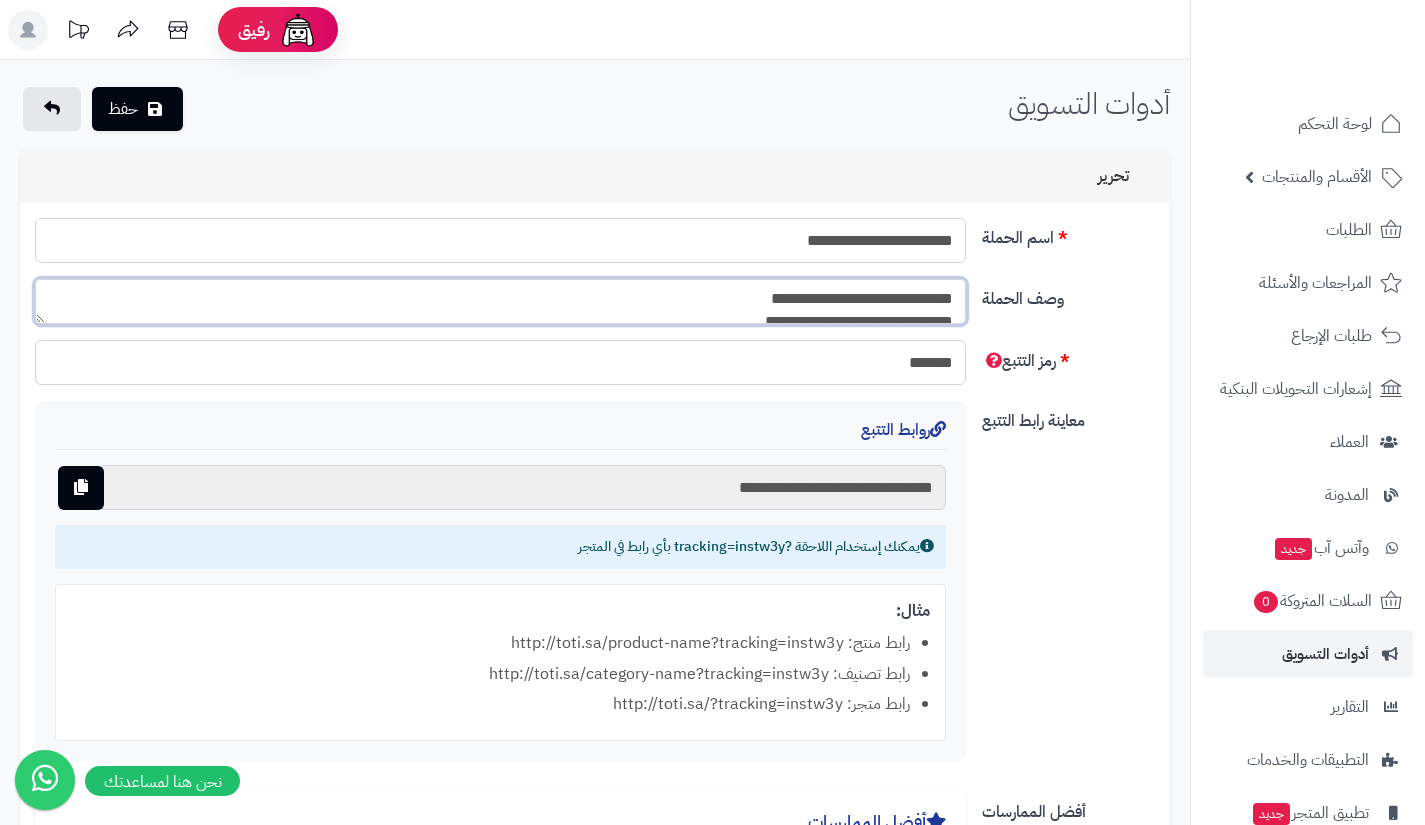 click on "**********" at bounding box center (500, 301) 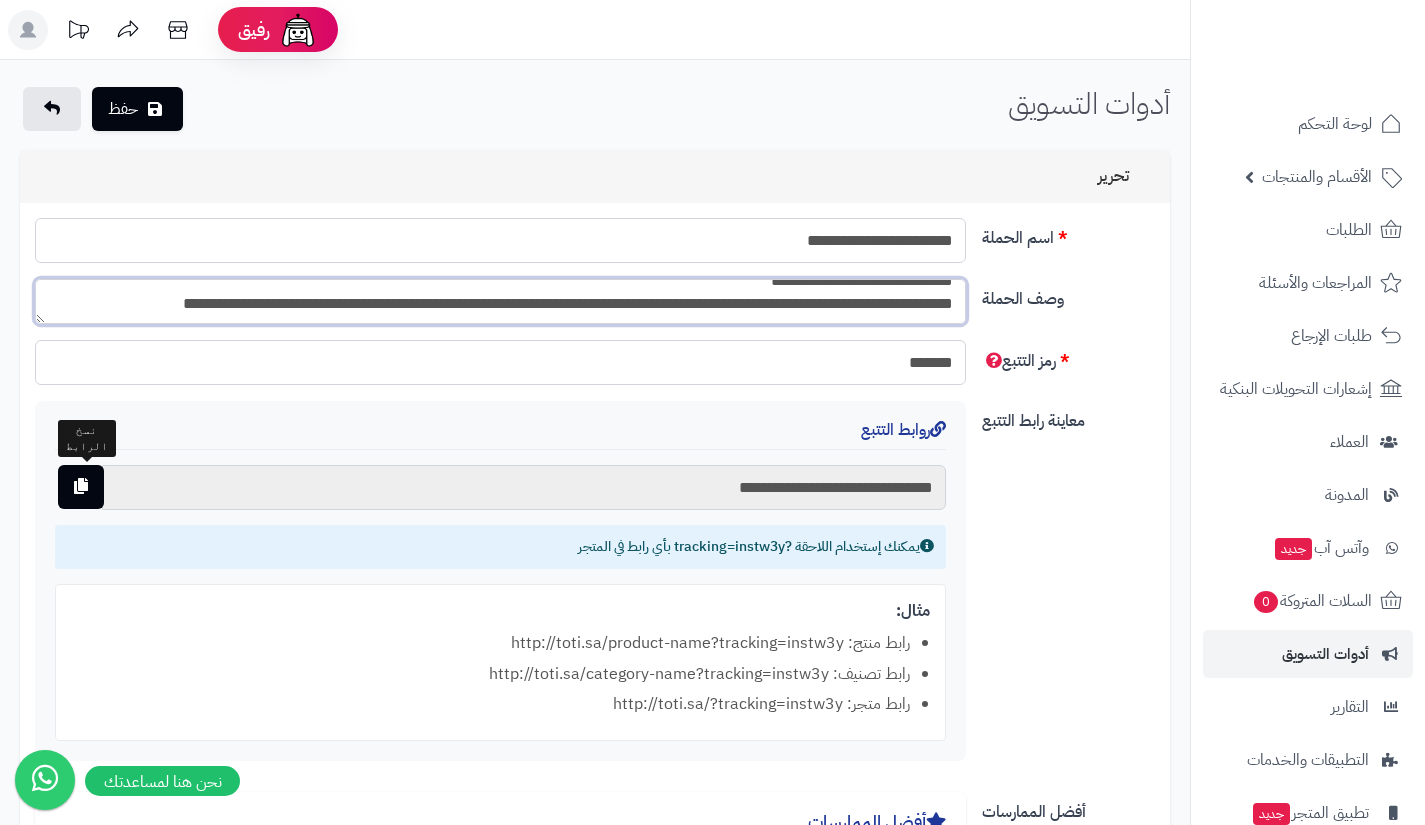 type on "**********" 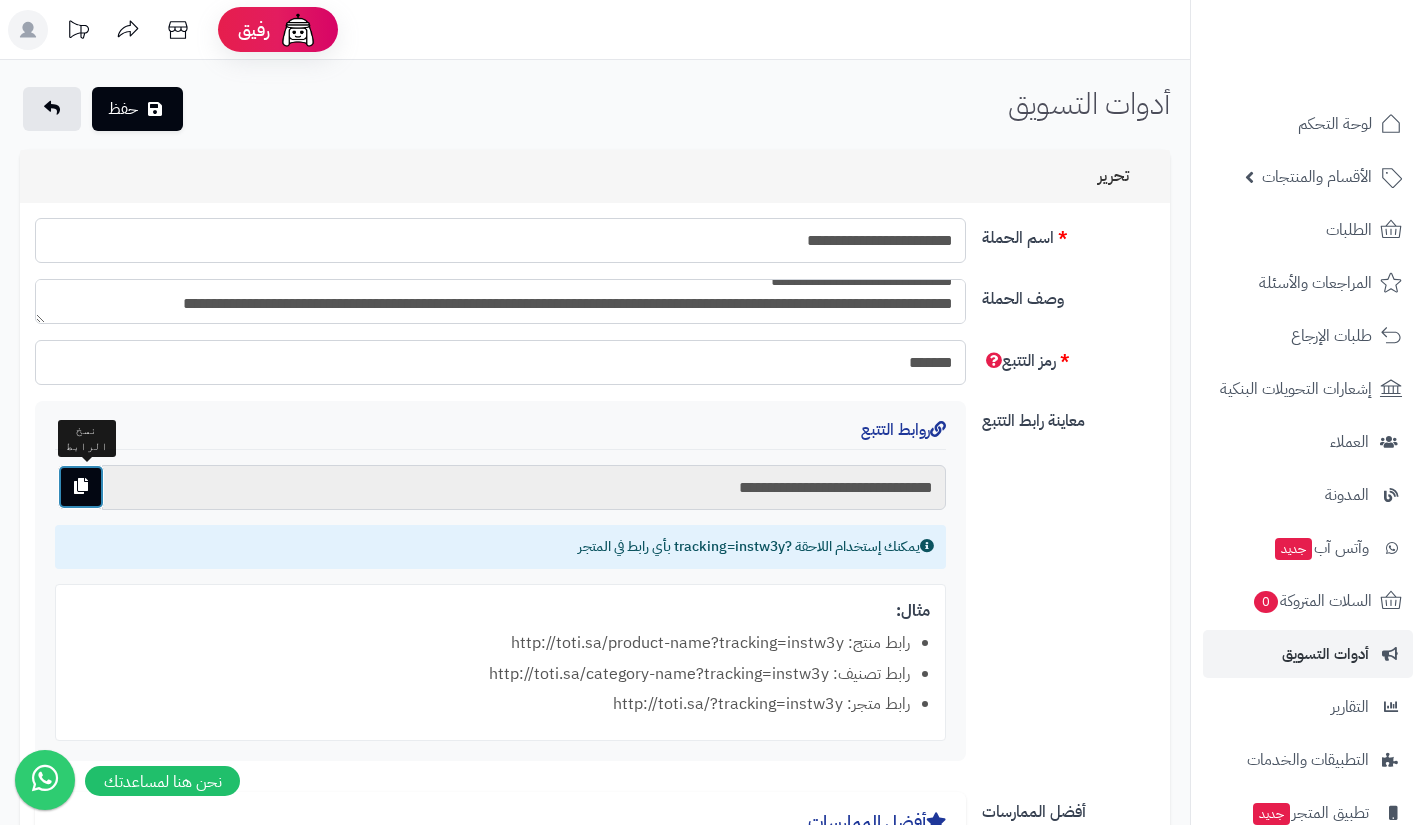 click at bounding box center [81, 486] 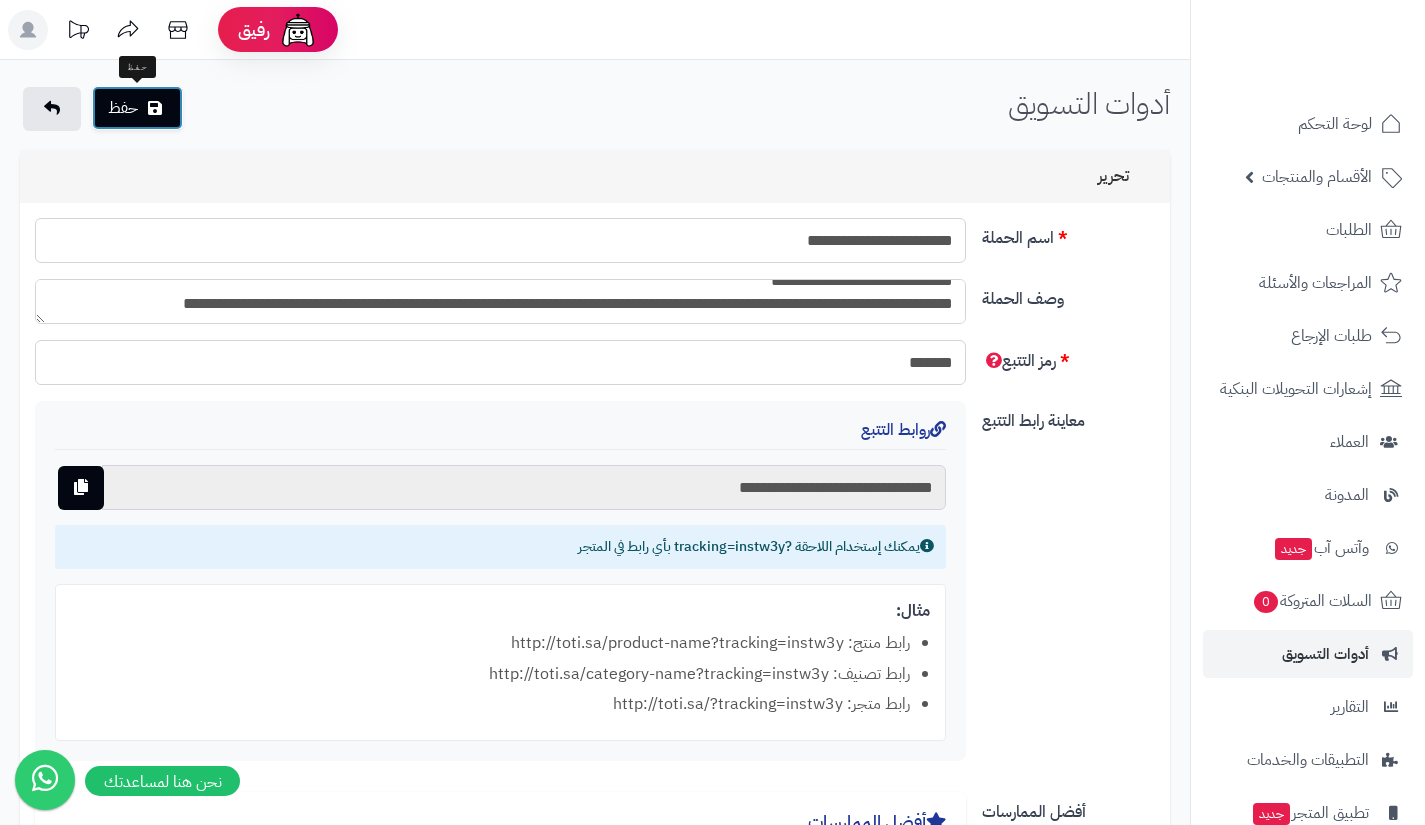 click on "حفظ" at bounding box center [137, 108] 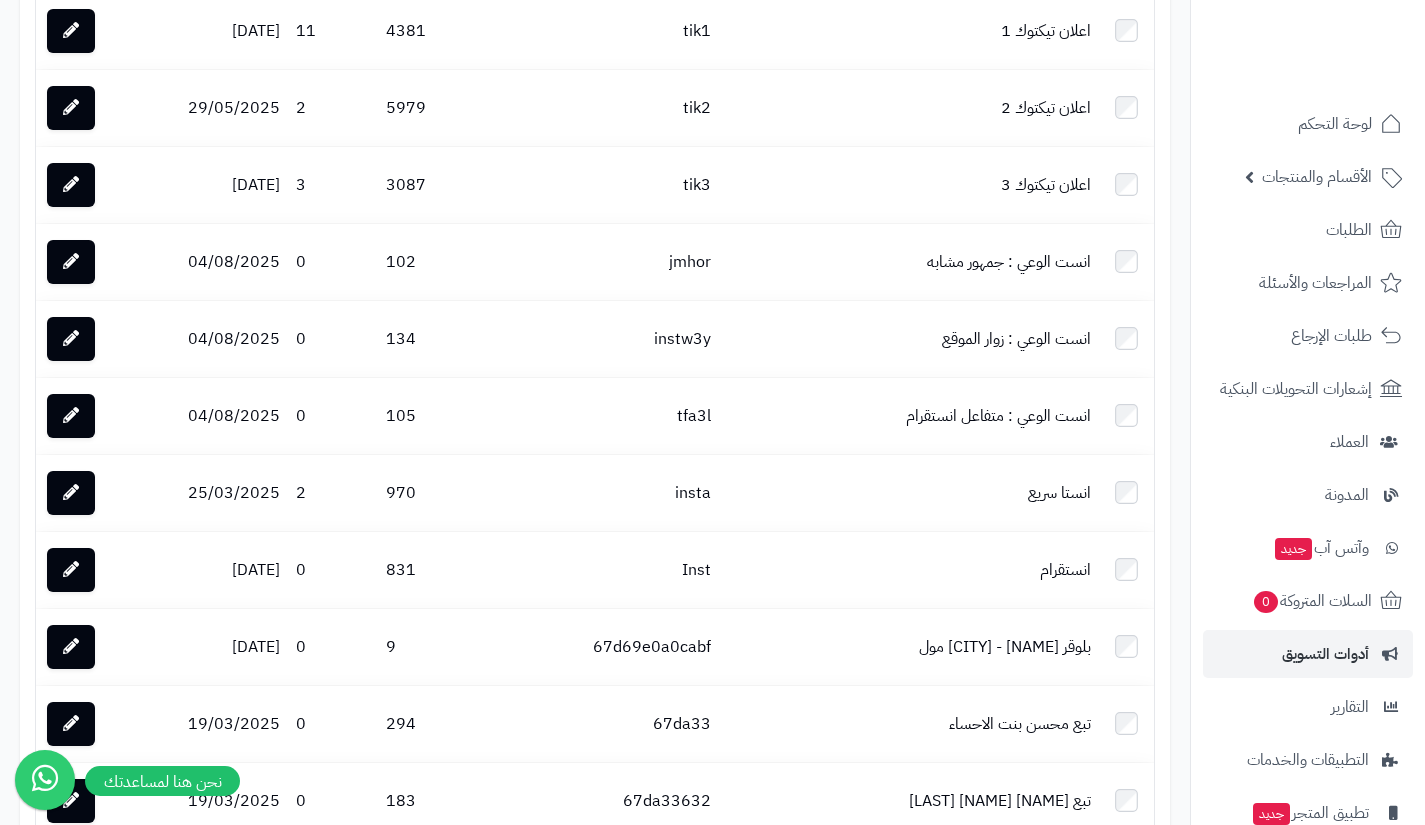 scroll, scrollTop: 1186, scrollLeft: 0, axis: vertical 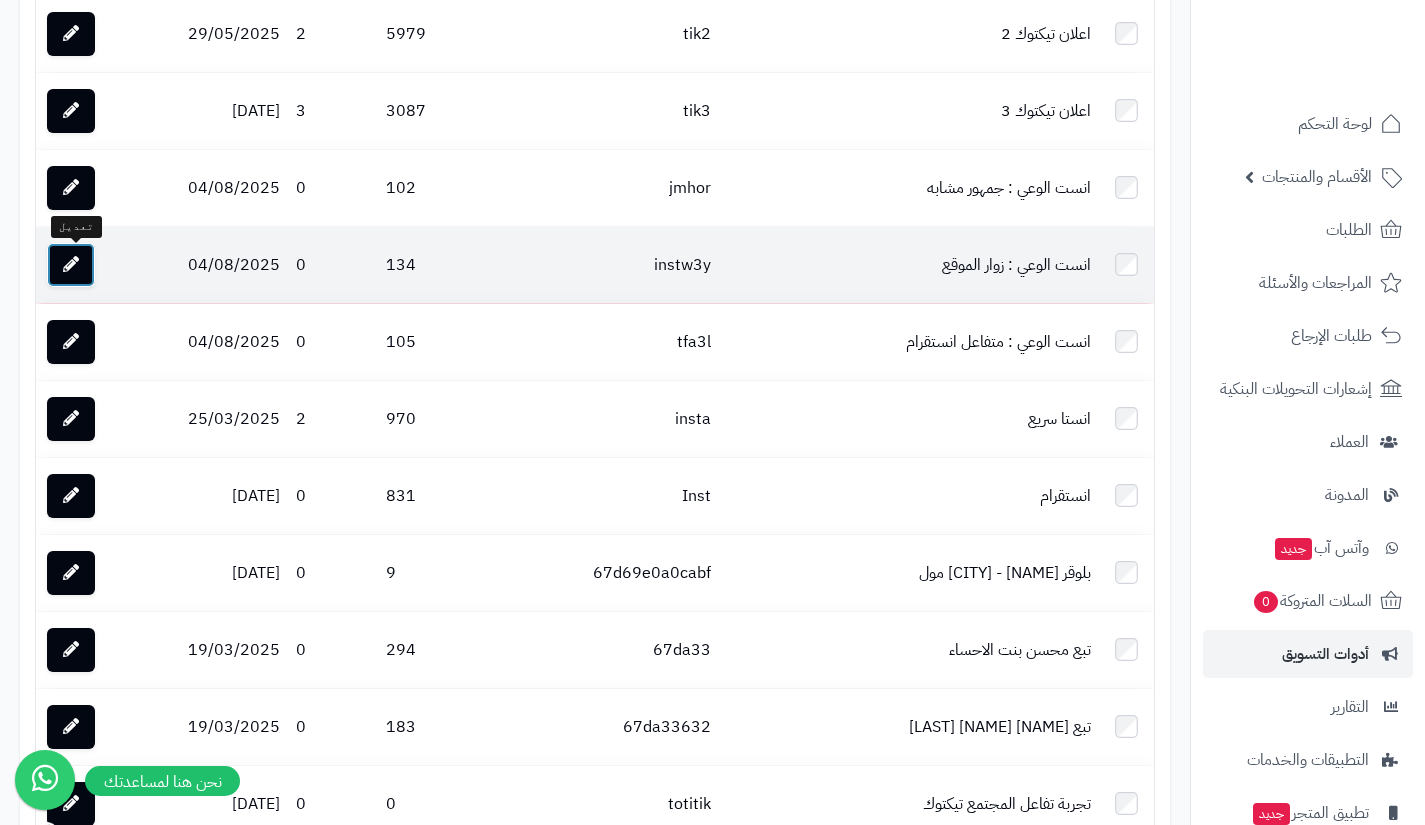 click at bounding box center [71, 265] 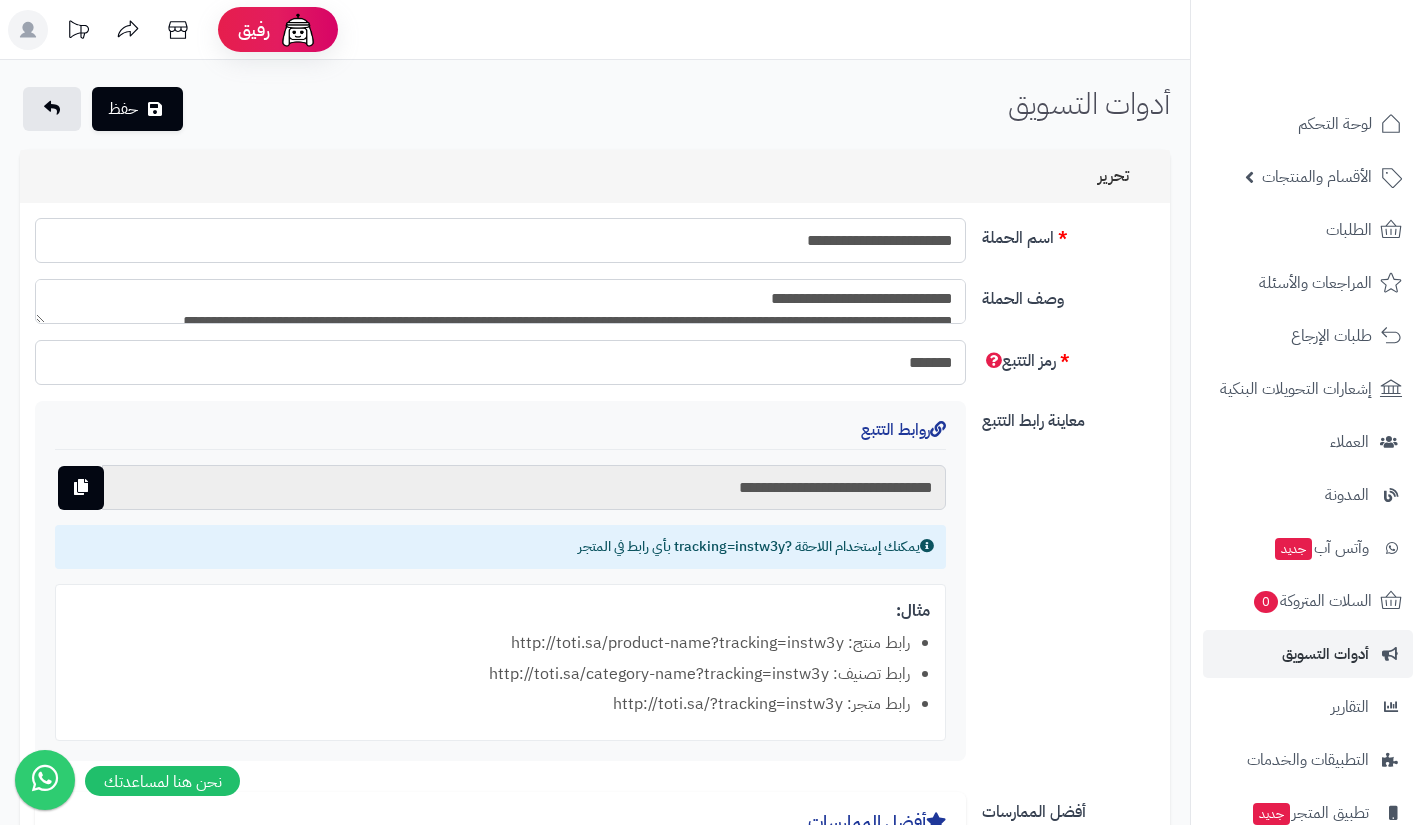 scroll, scrollTop: 23, scrollLeft: 0, axis: vertical 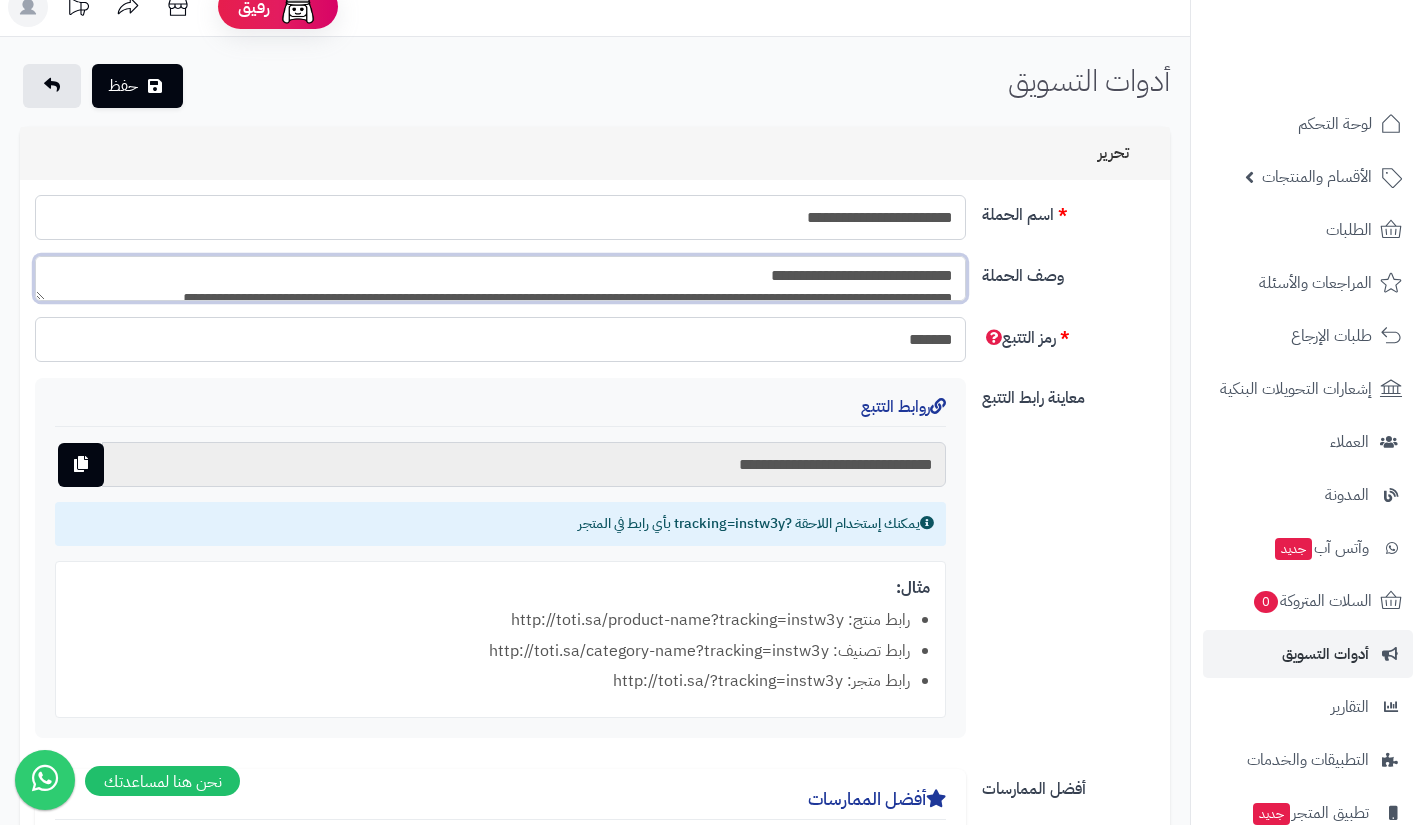 click on "**********" at bounding box center (500, 278) 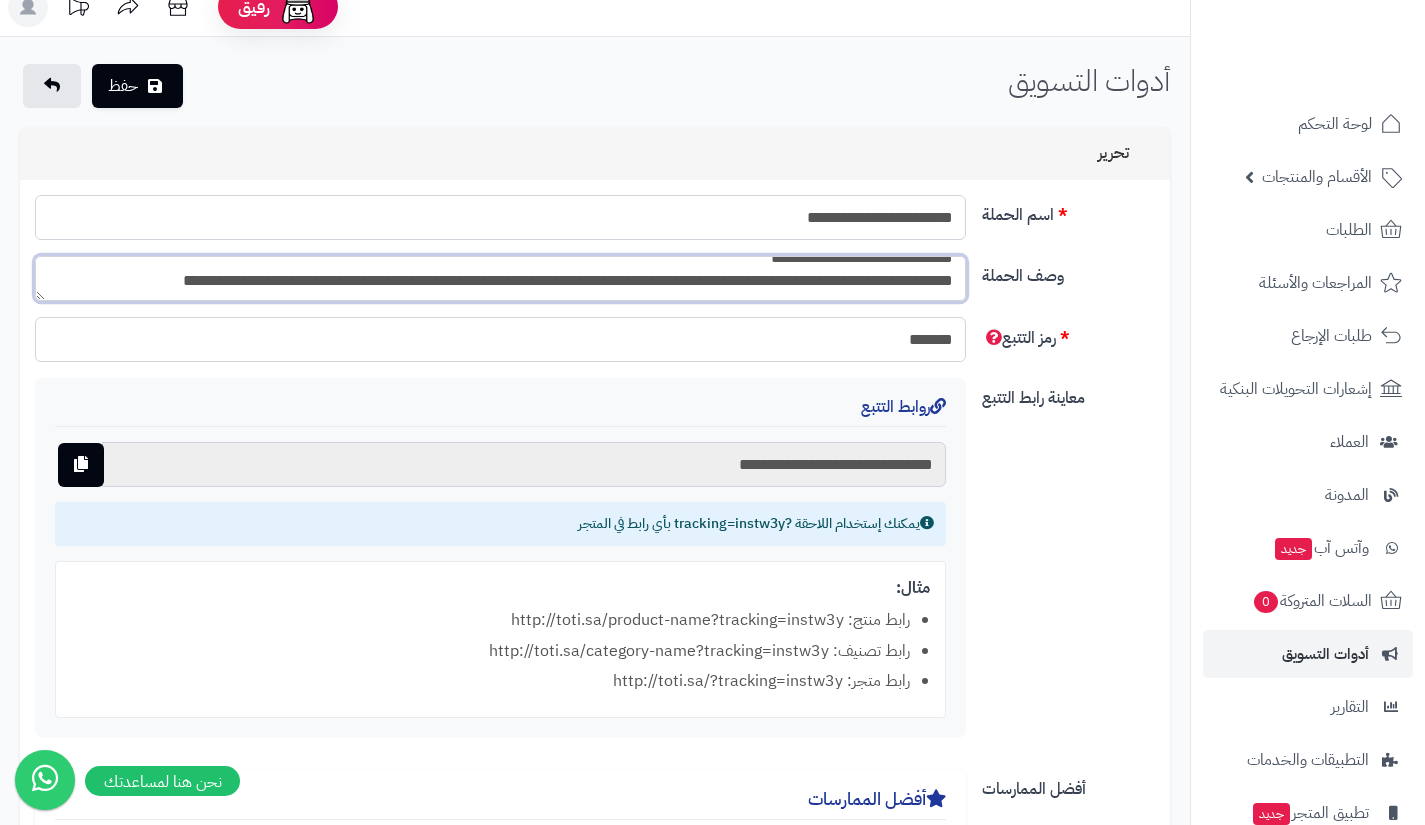 click on "**********" at bounding box center [500, 278] 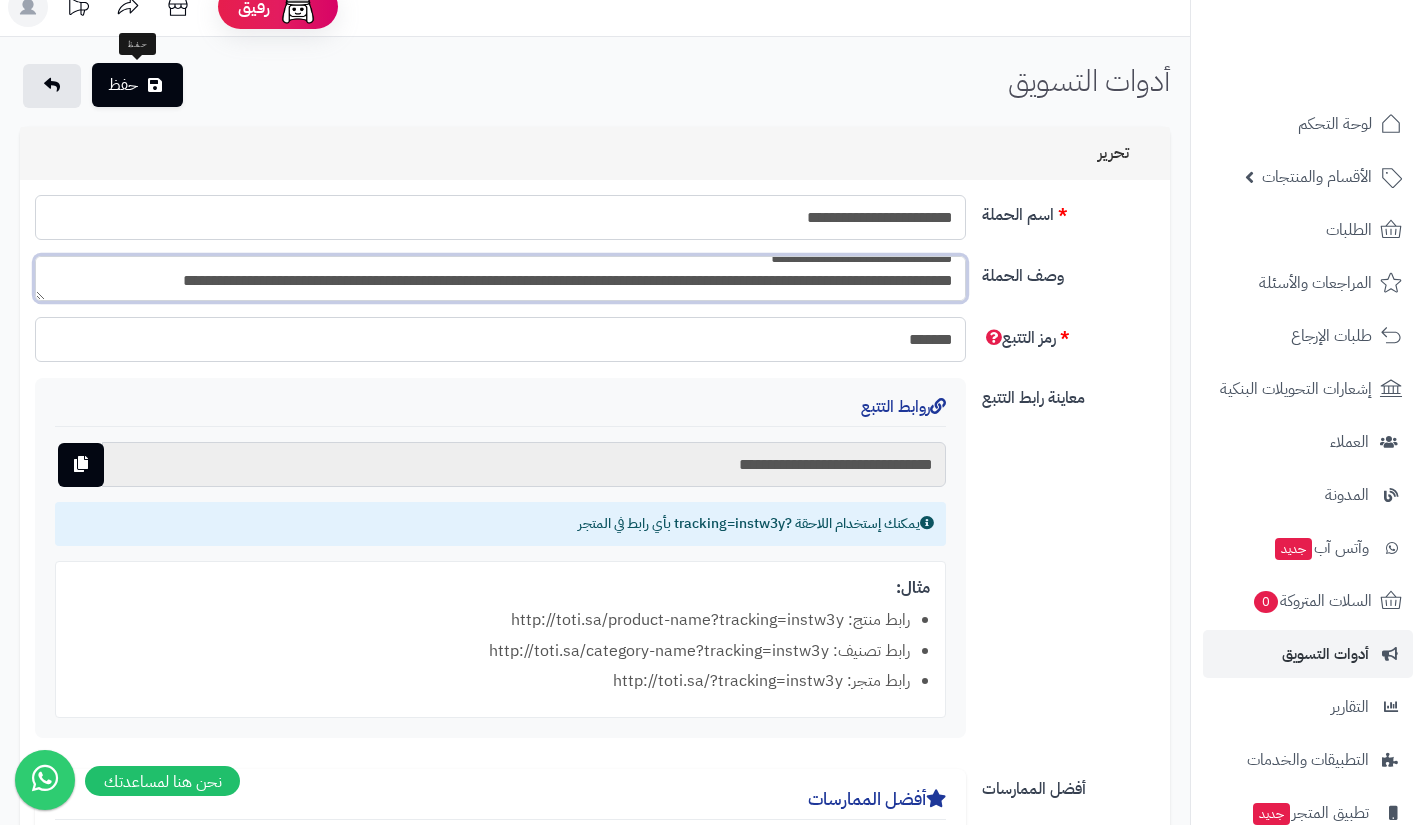 type on "**********" 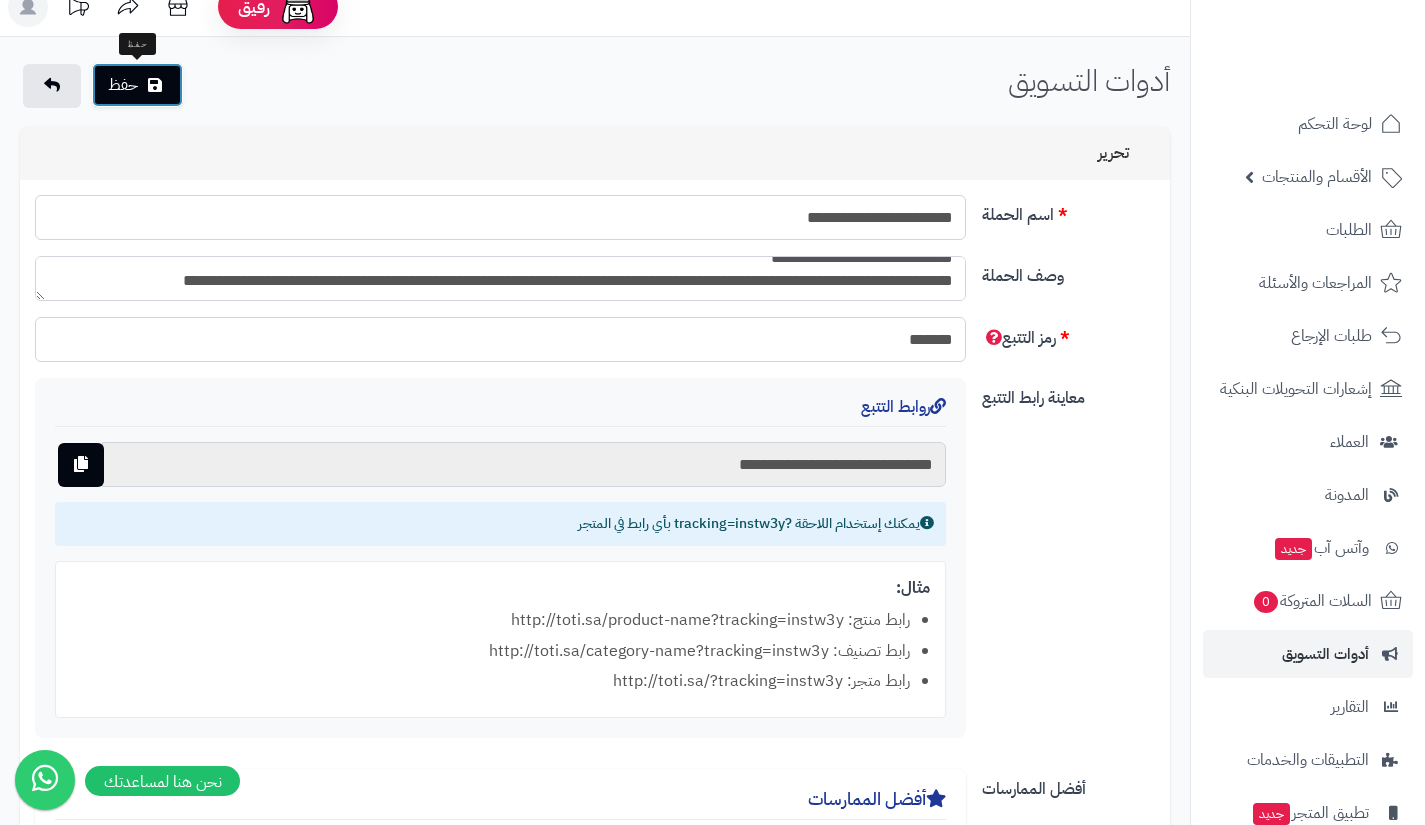 click on "حفظ" at bounding box center [137, 85] 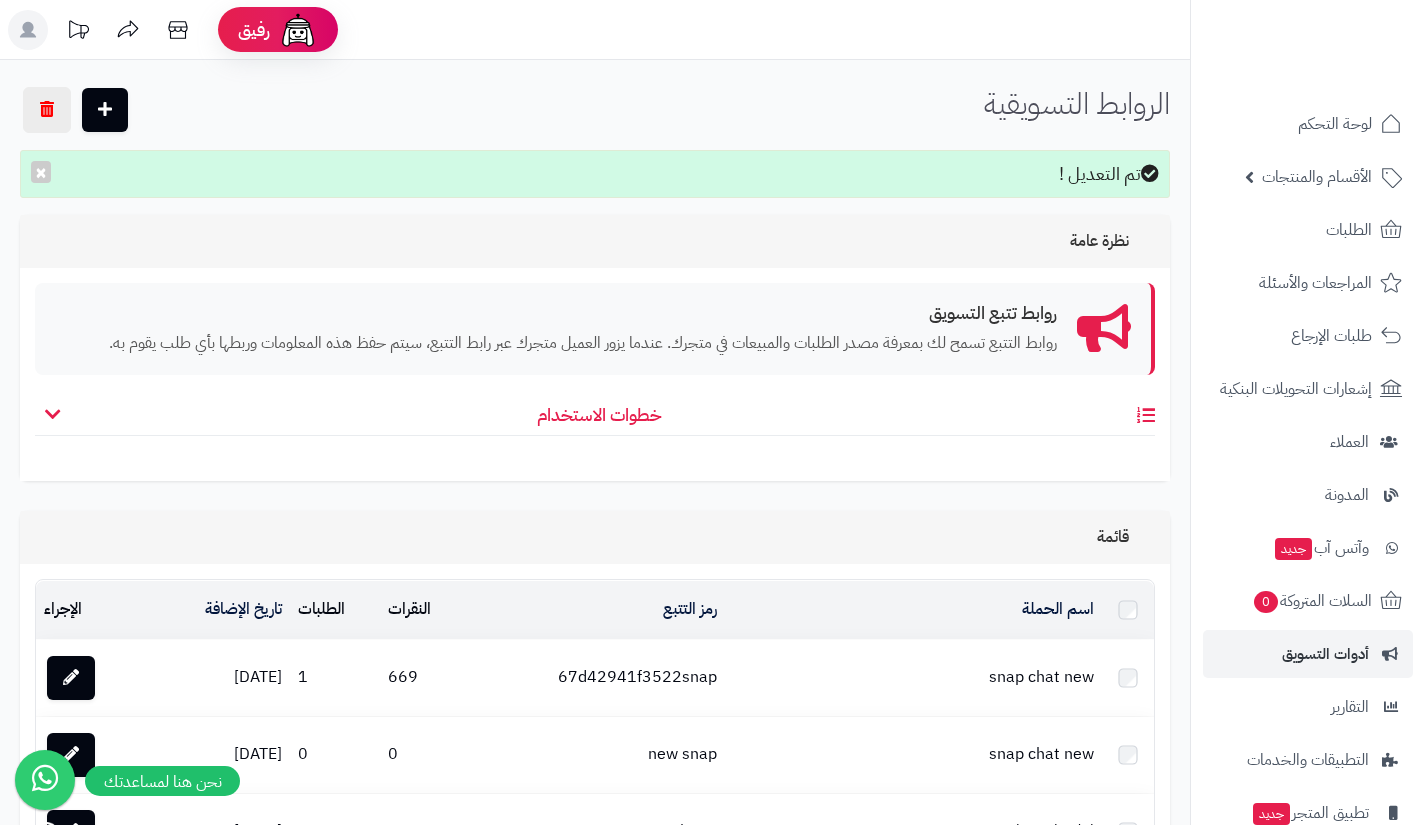 scroll, scrollTop: 0, scrollLeft: 0, axis: both 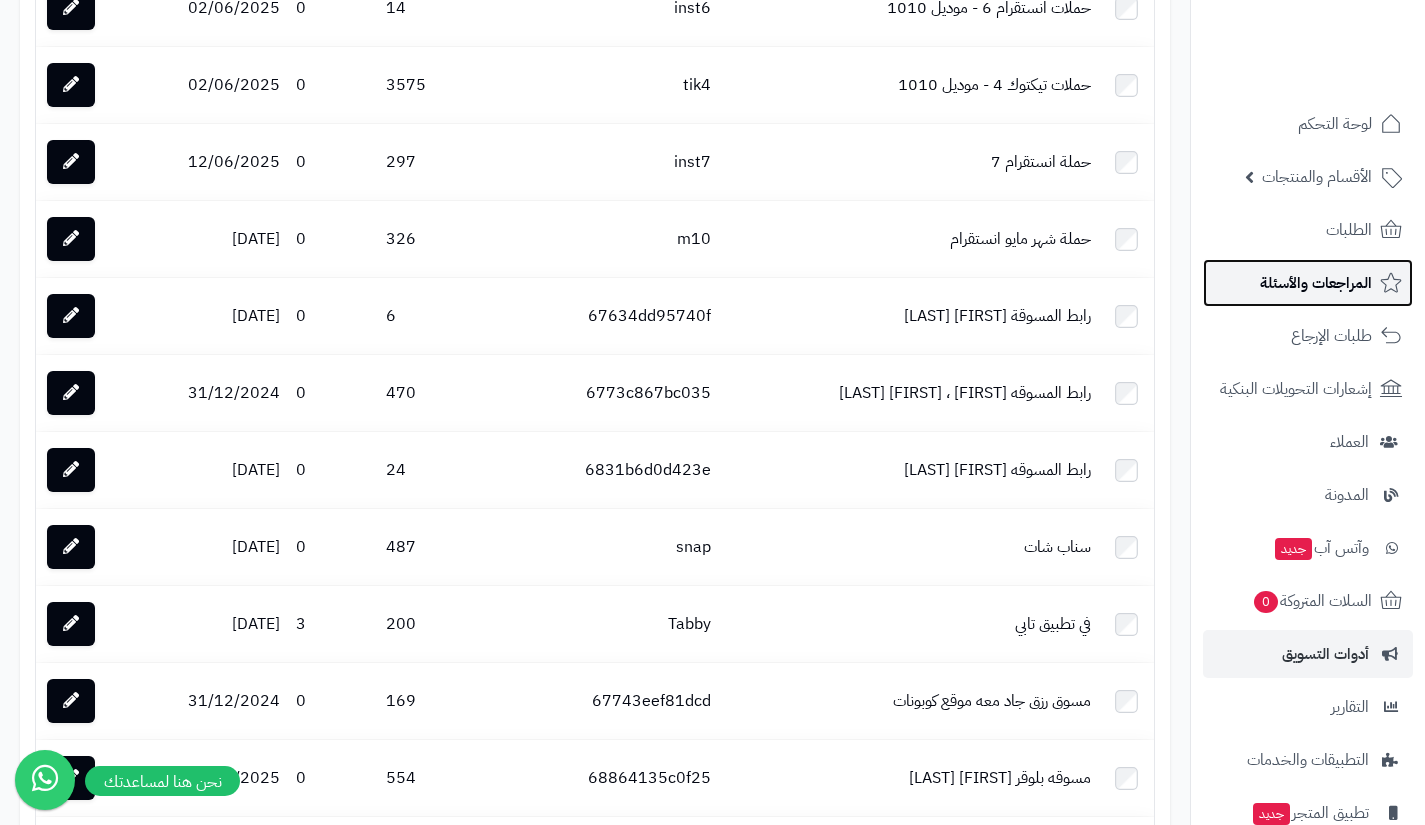 click on "المراجعات والأسئلة" at bounding box center (1308, 283) 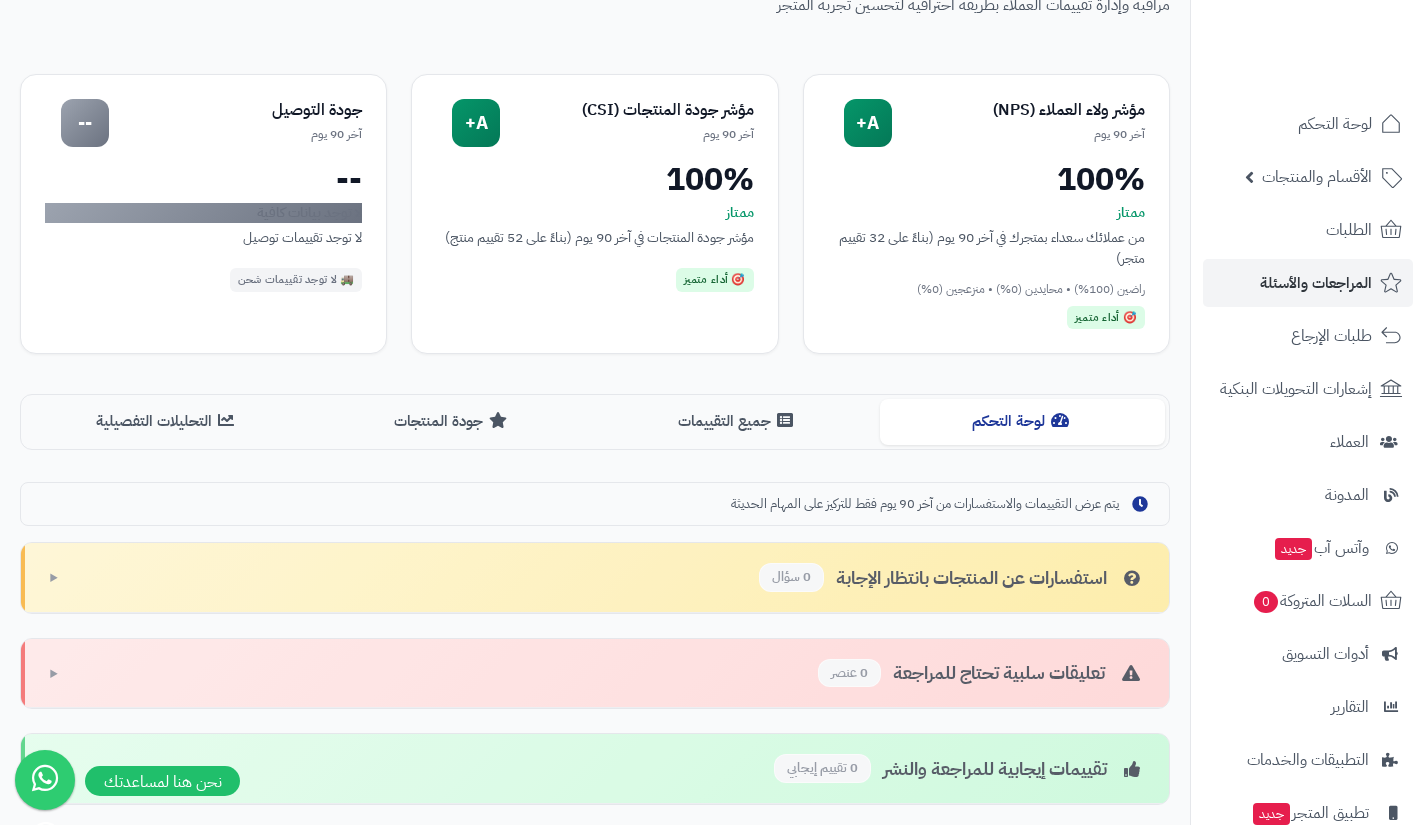 scroll, scrollTop: 142, scrollLeft: 0, axis: vertical 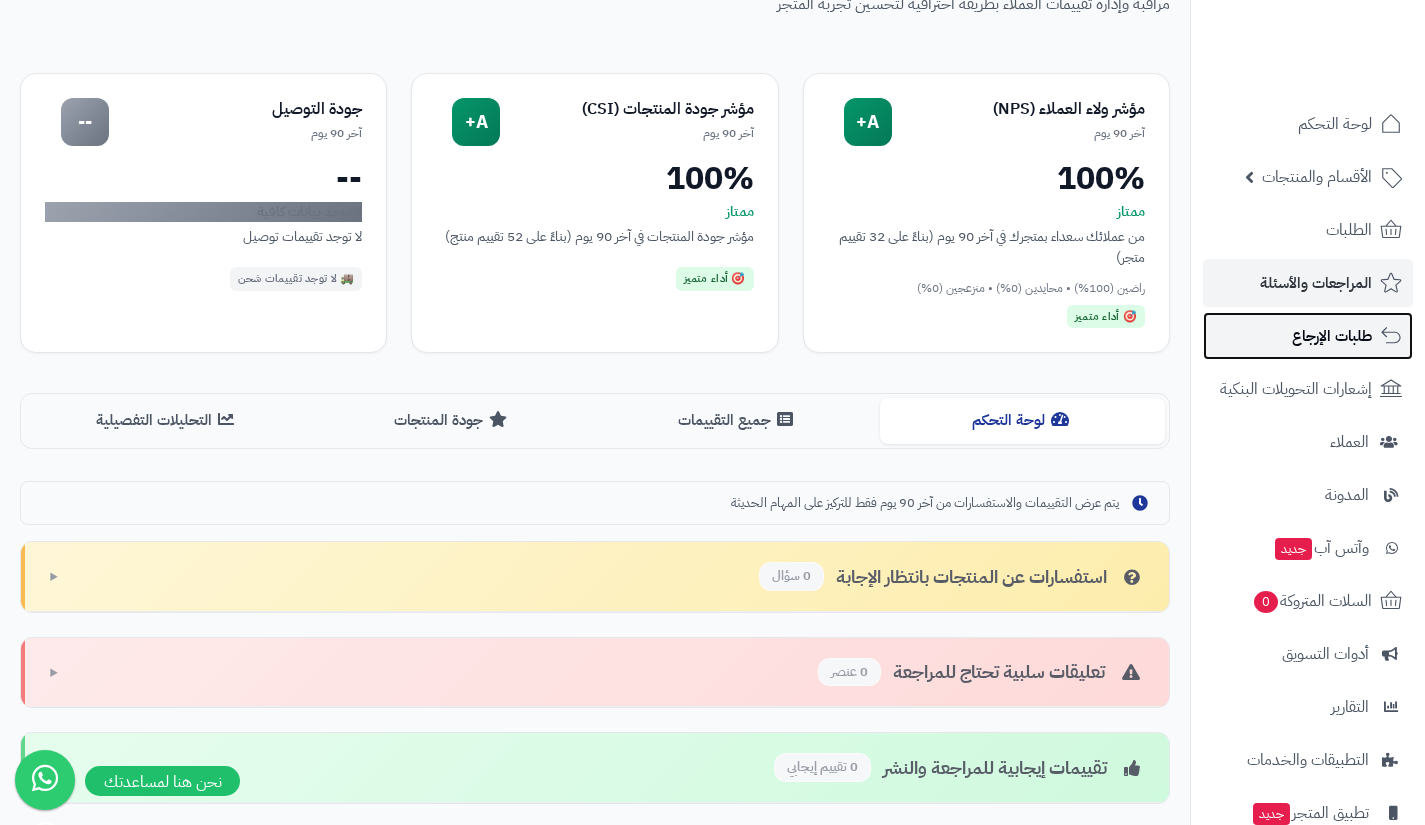 click on "طلبات الإرجاع" at bounding box center [1308, 336] 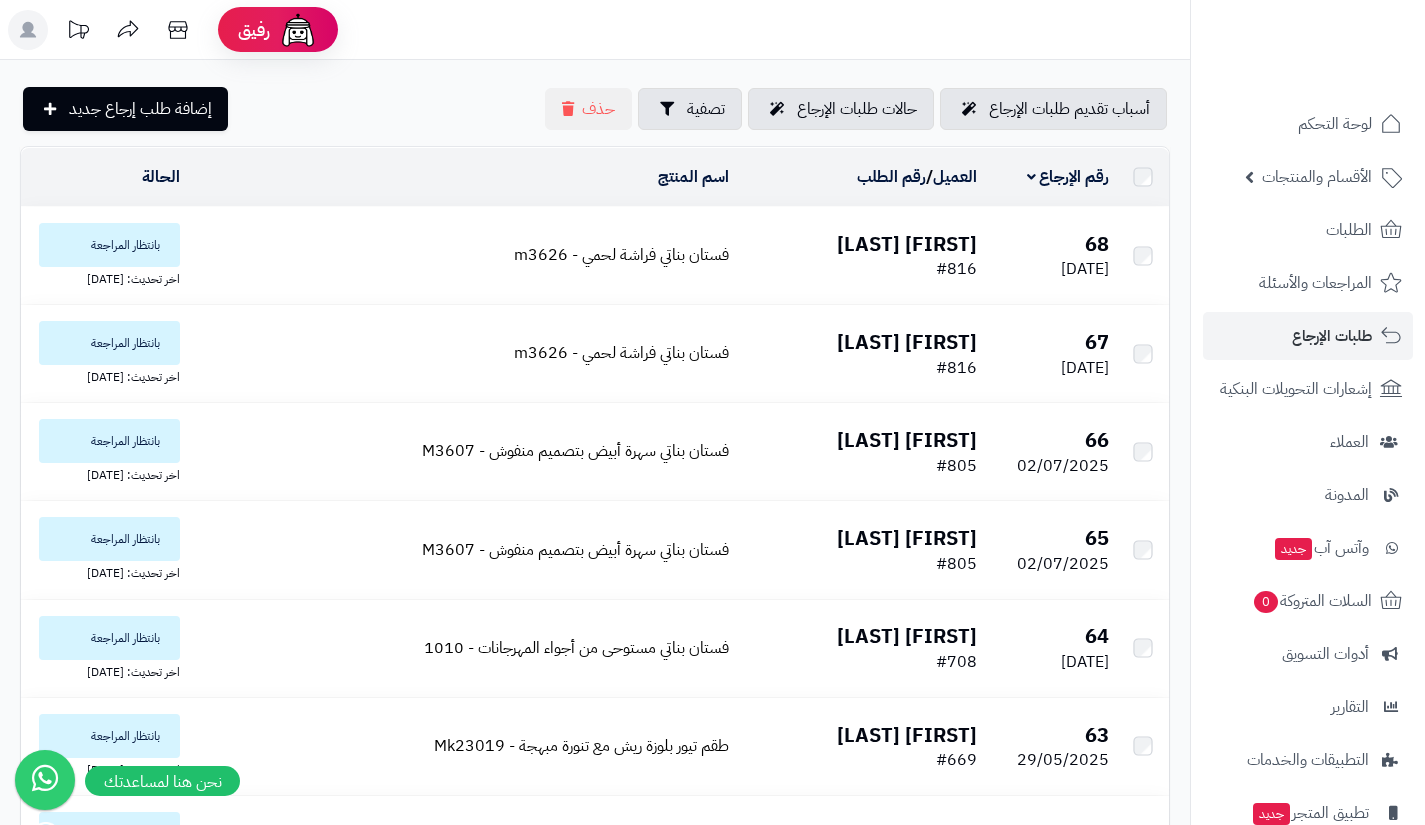 scroll, scrollTop: 0, scrollLeft: 0, axis: both 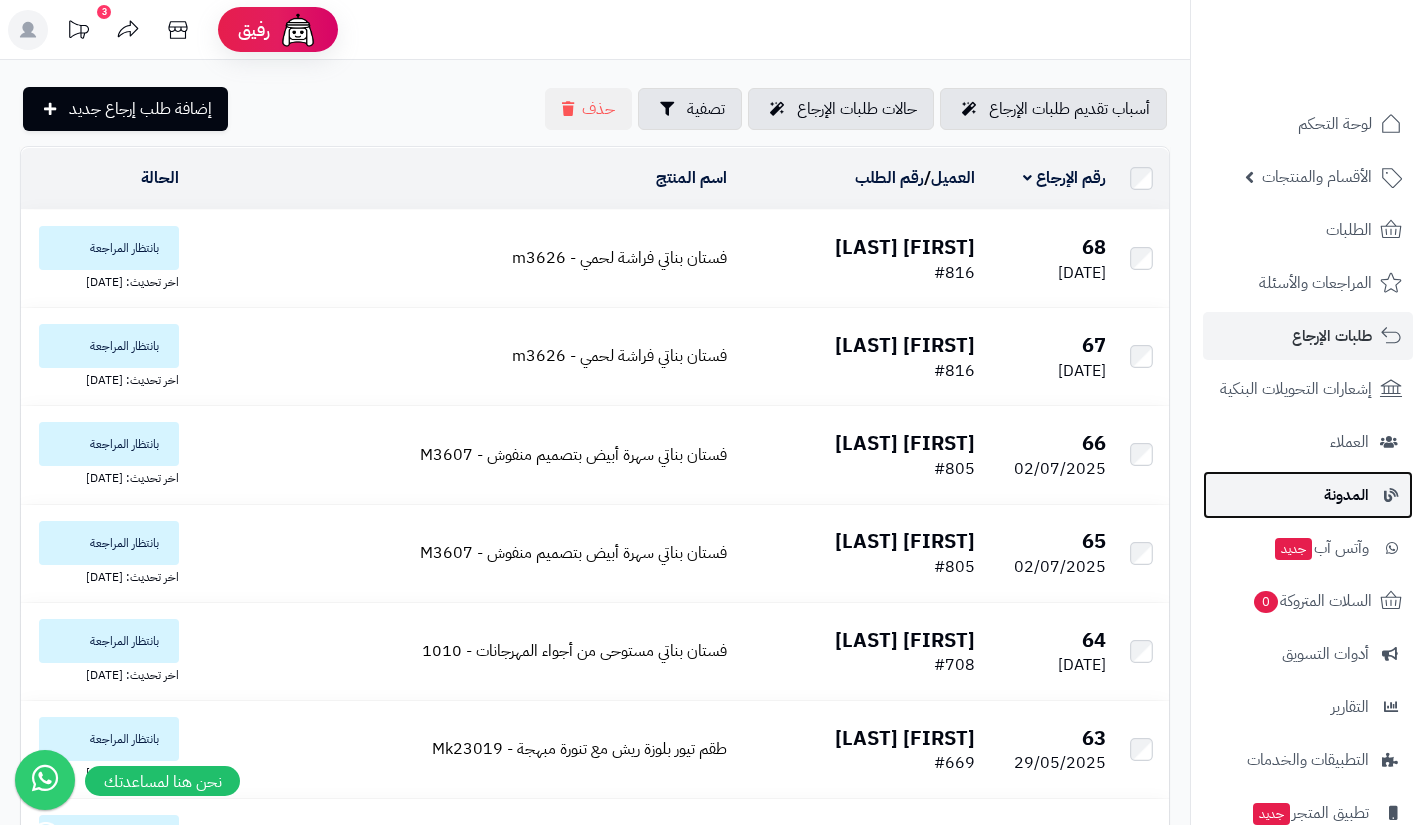 click on "المدونة" at bounding box center [1308, 495] 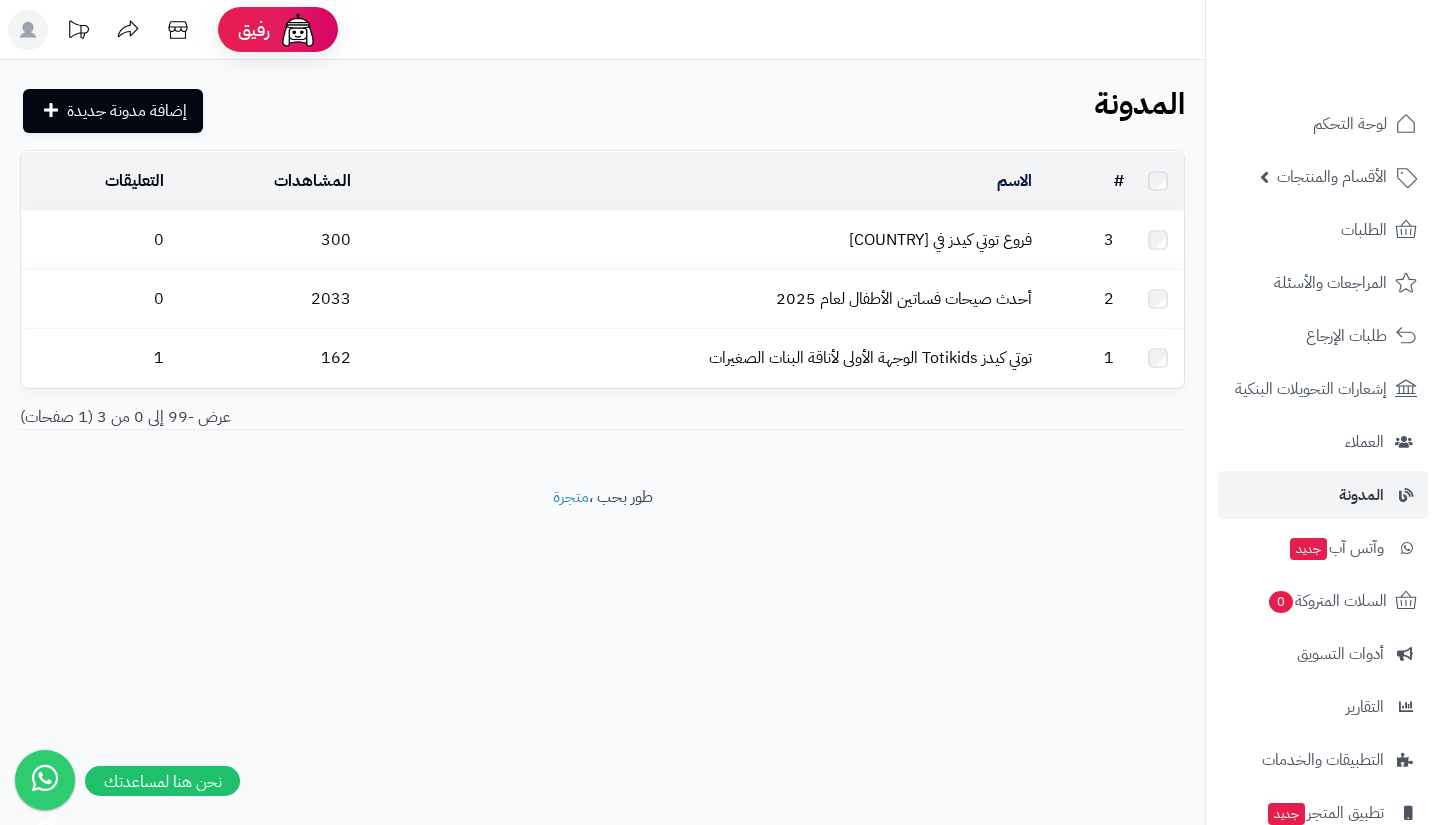 scroll, scrollTop: 0, scrollLeft: 0, axis: both 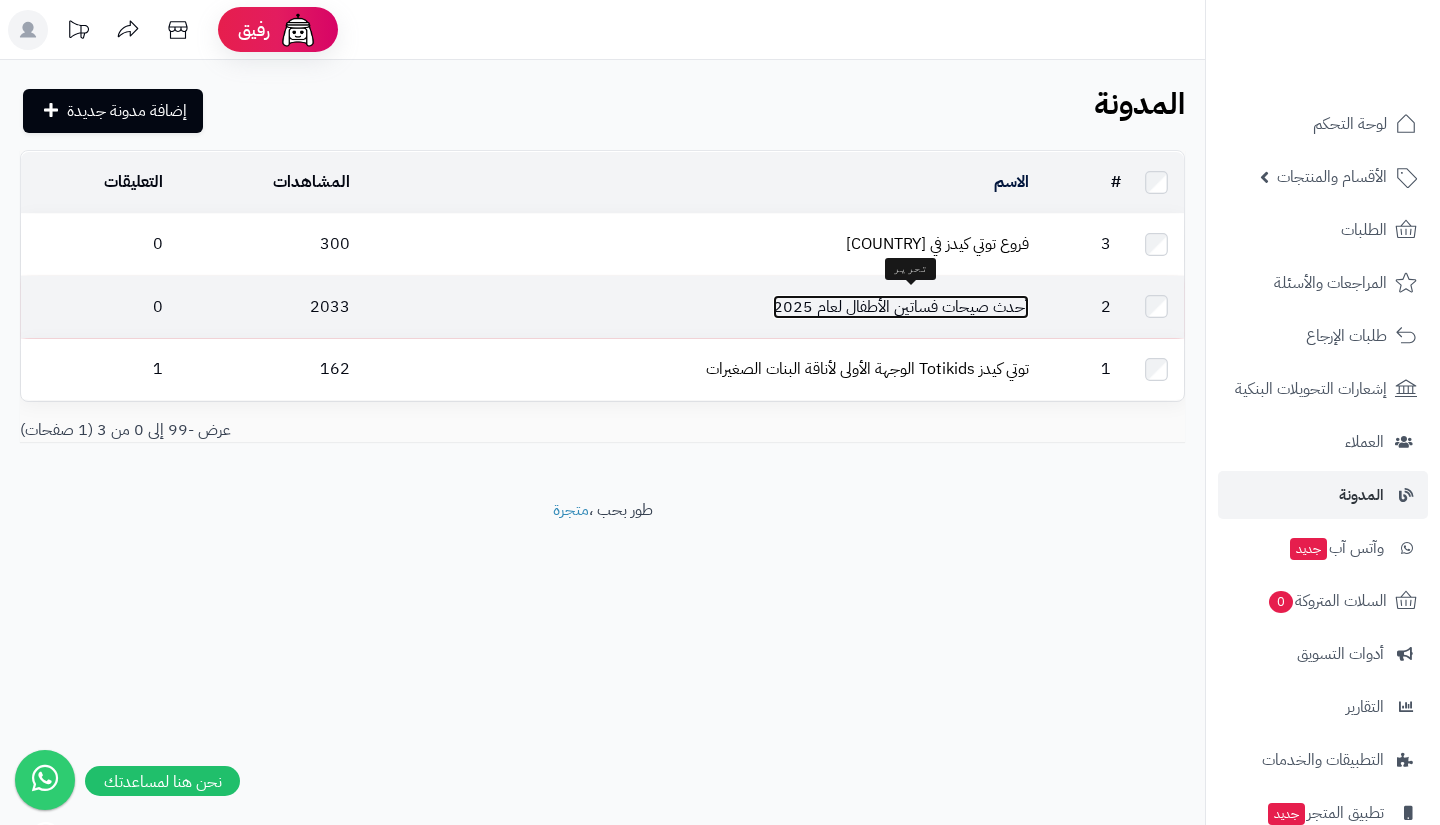 click on "أحدث صيحات فساتين الأطفال لعام 2025" at bounding box center [901, 307] 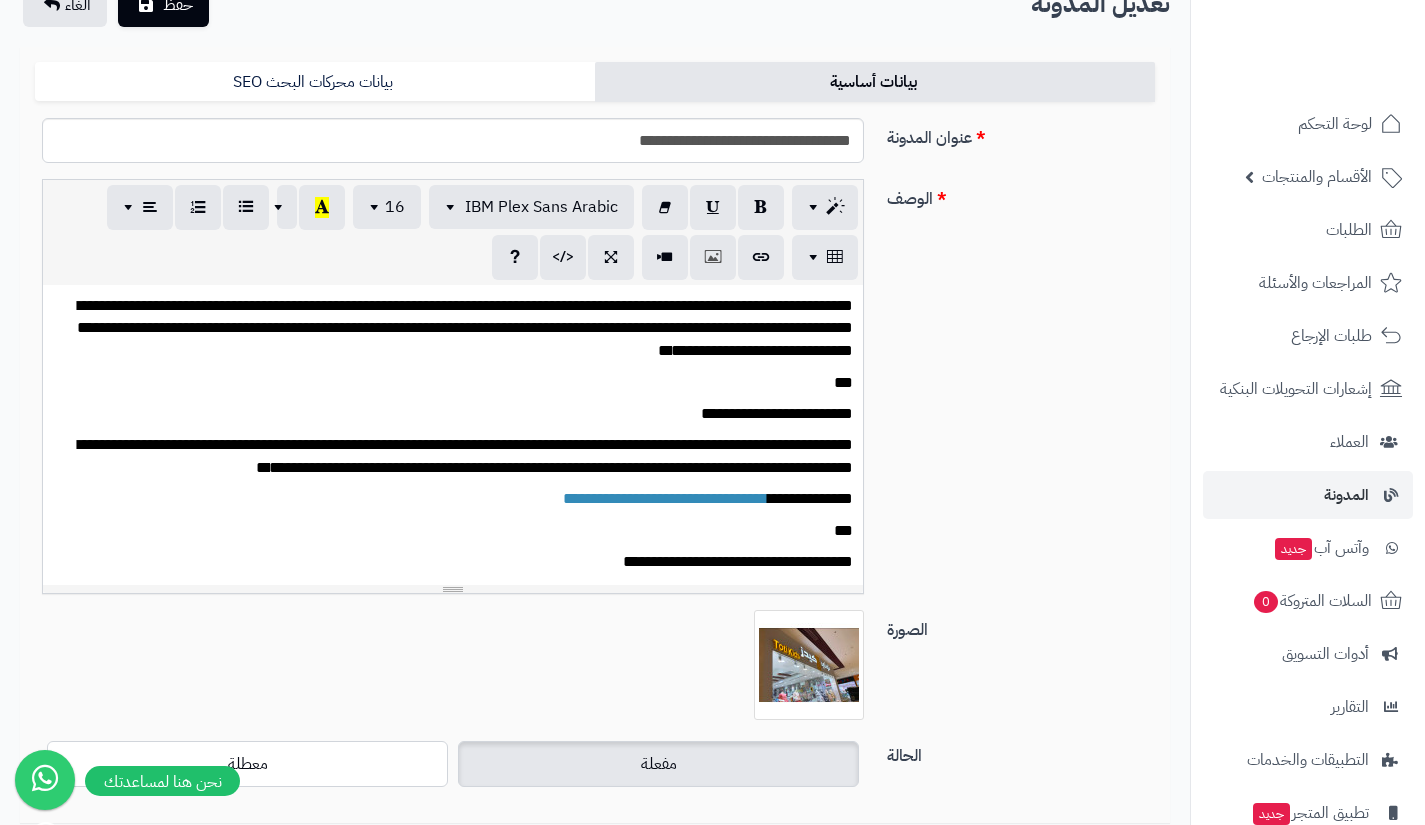scroll, scrollTop: 168, scrollLeft: 0, axis: vertical 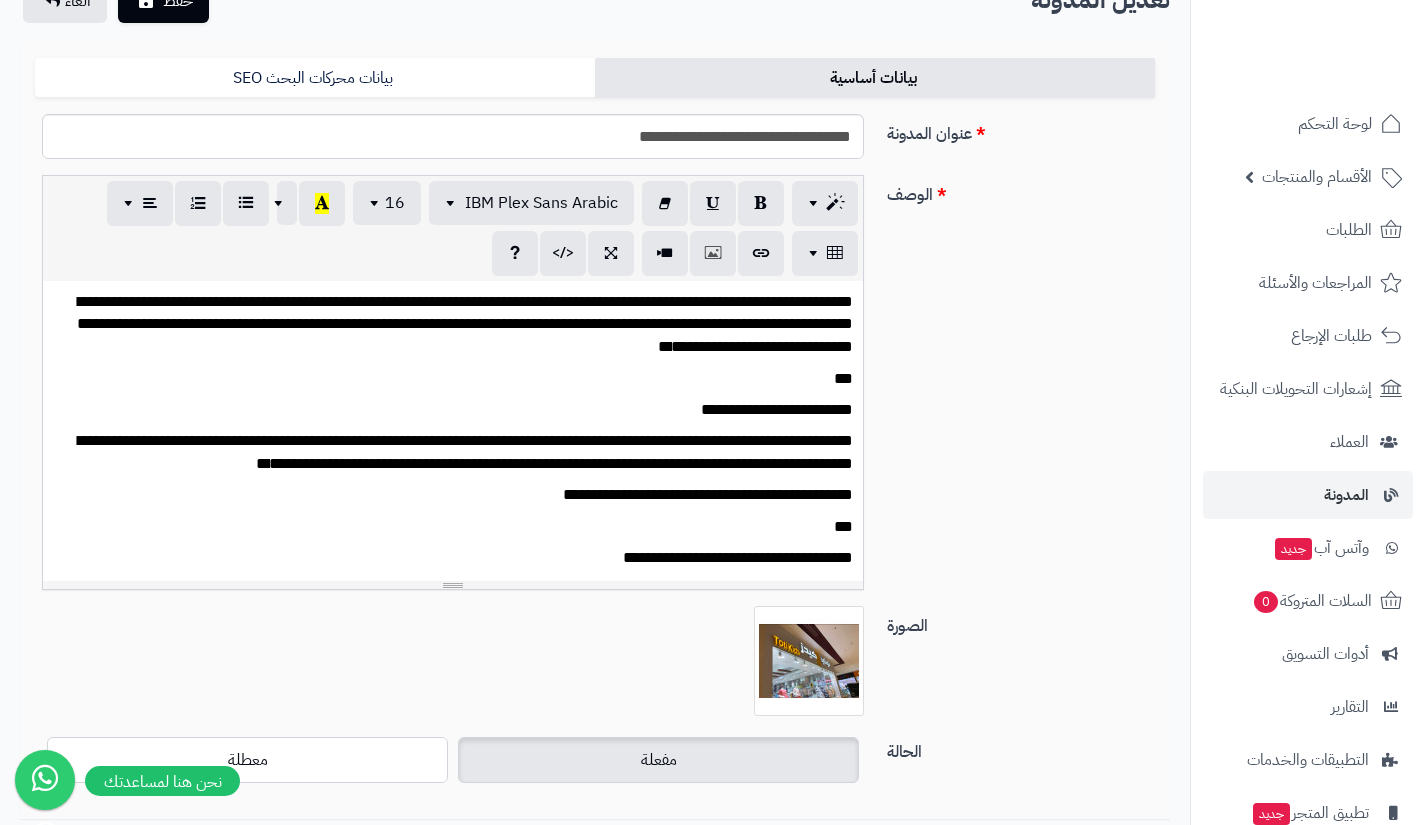click on "**********" at bounding box center [665, 494] 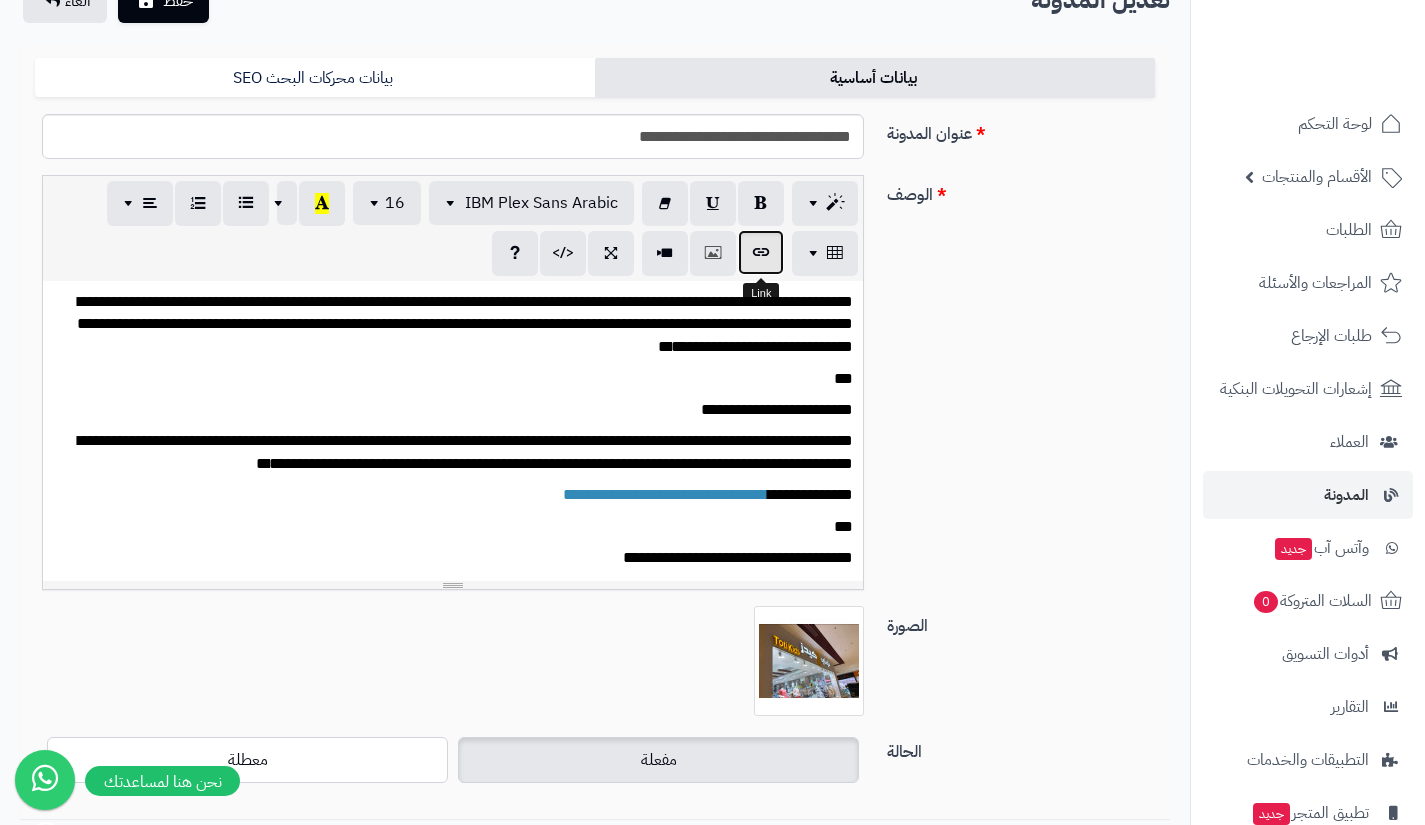 click at bounding box center (761, 252) 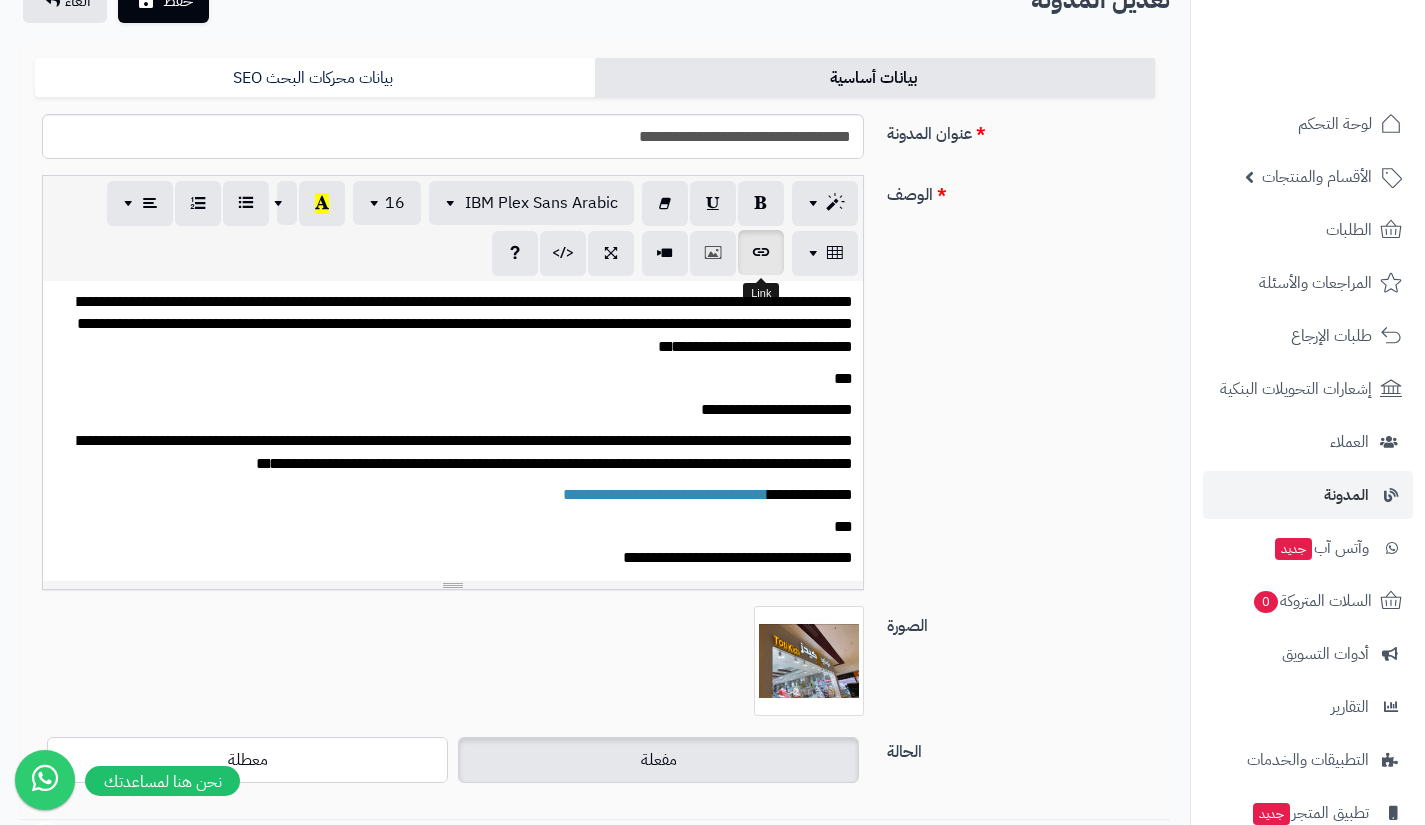 type on "**********" 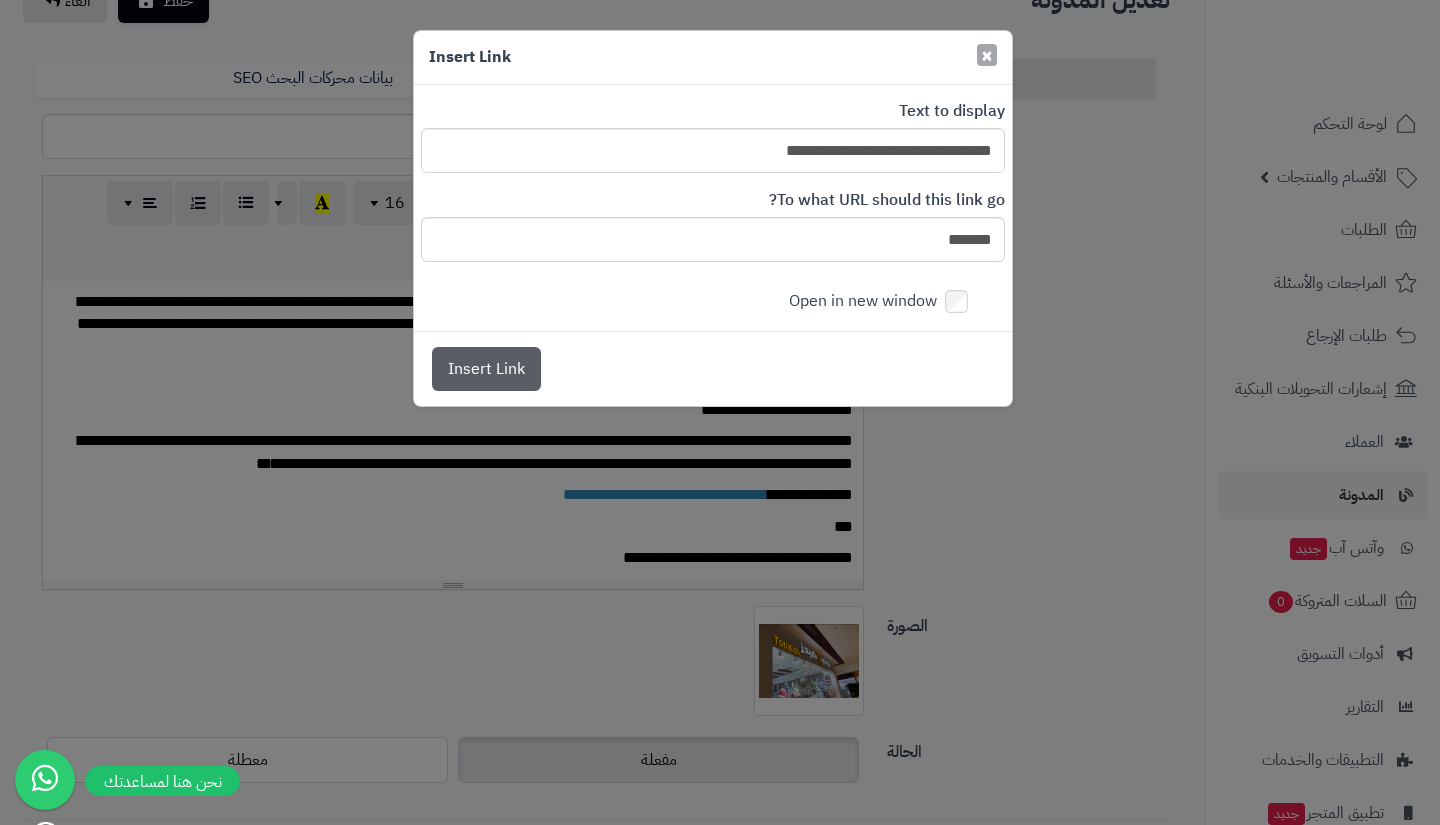 click on "×" at bounding box center (987, 55) 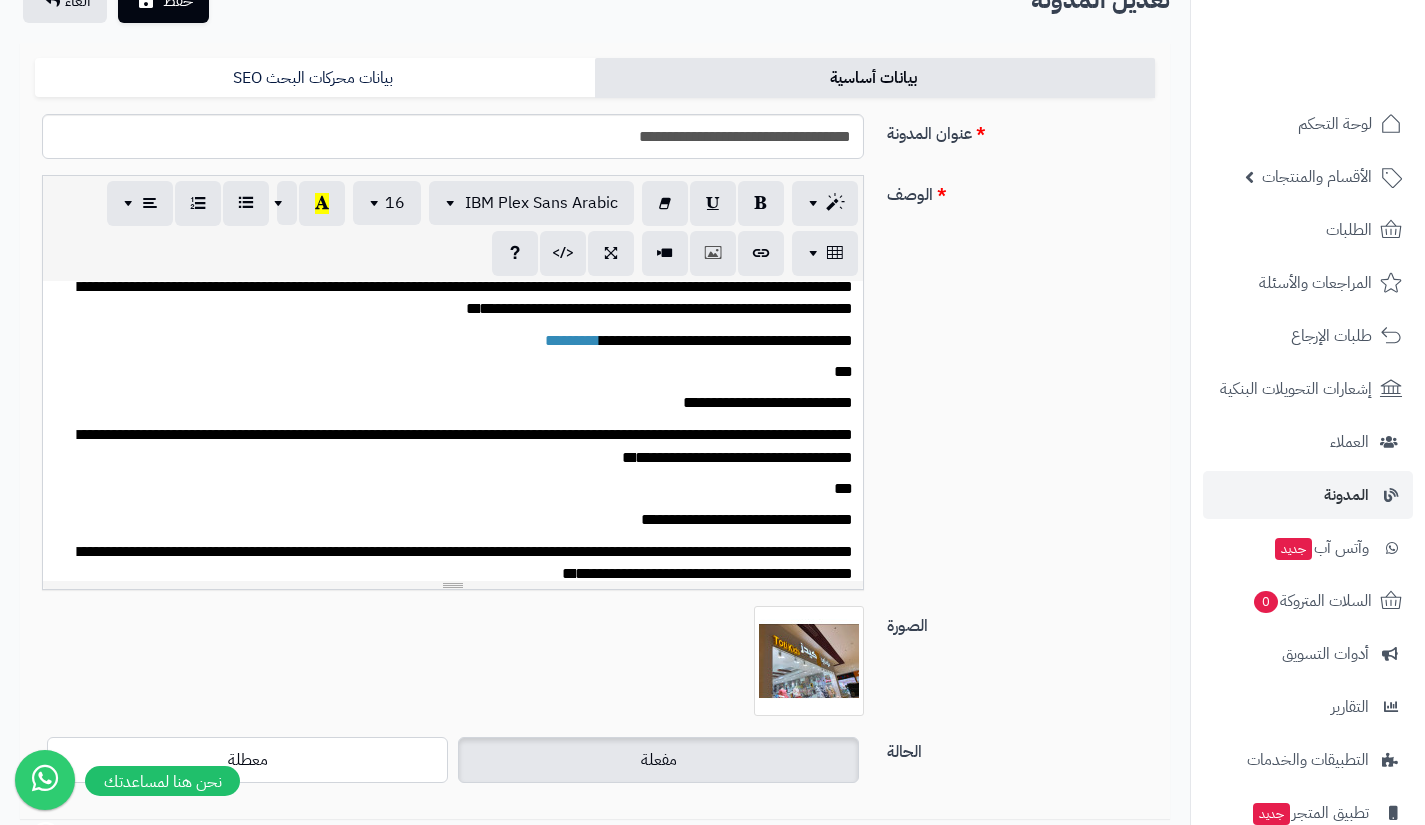 scroll, scrollTop: 304, scrollLeft: 0, axis: vertical 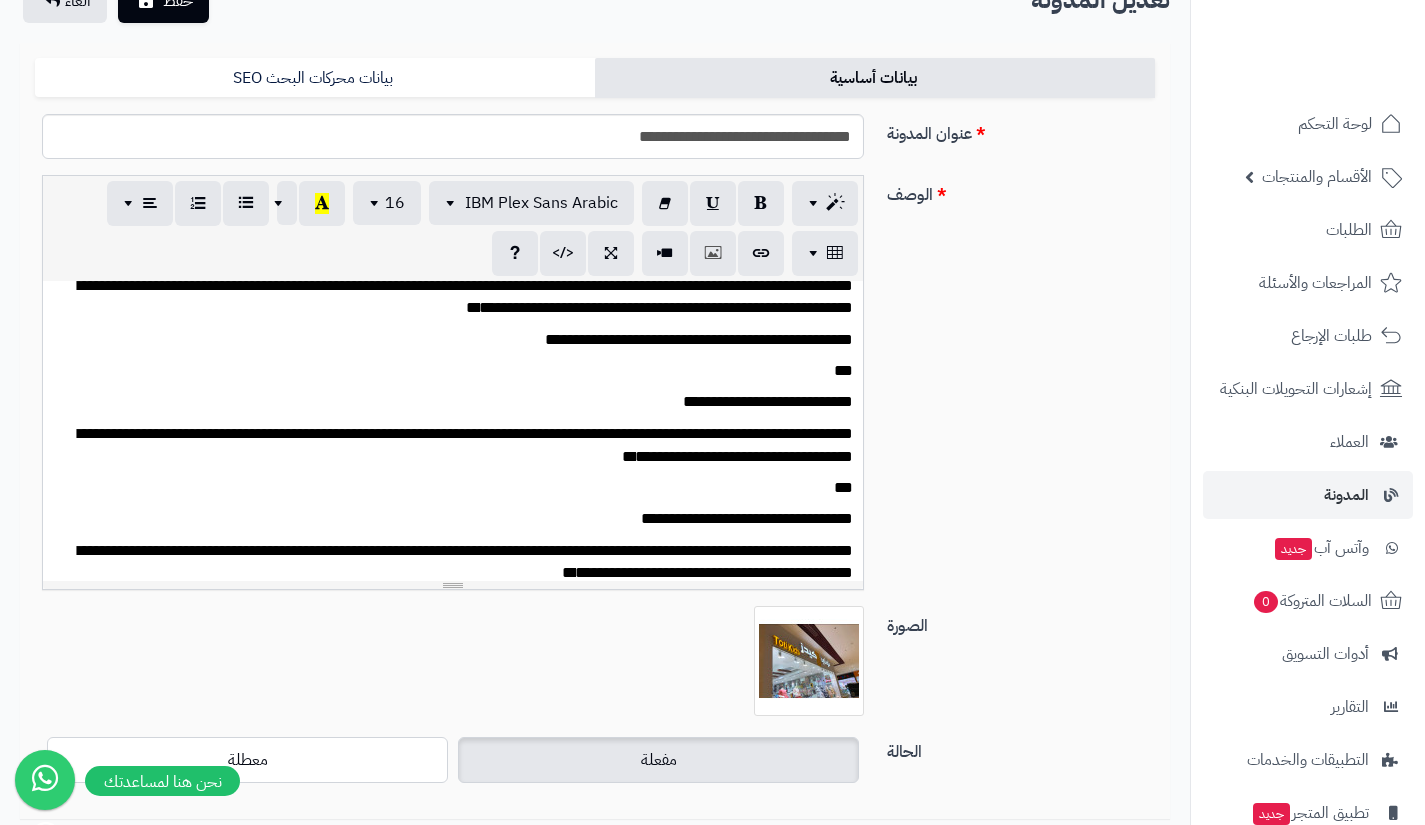 click on "*********" at bounding box center [572, 339] 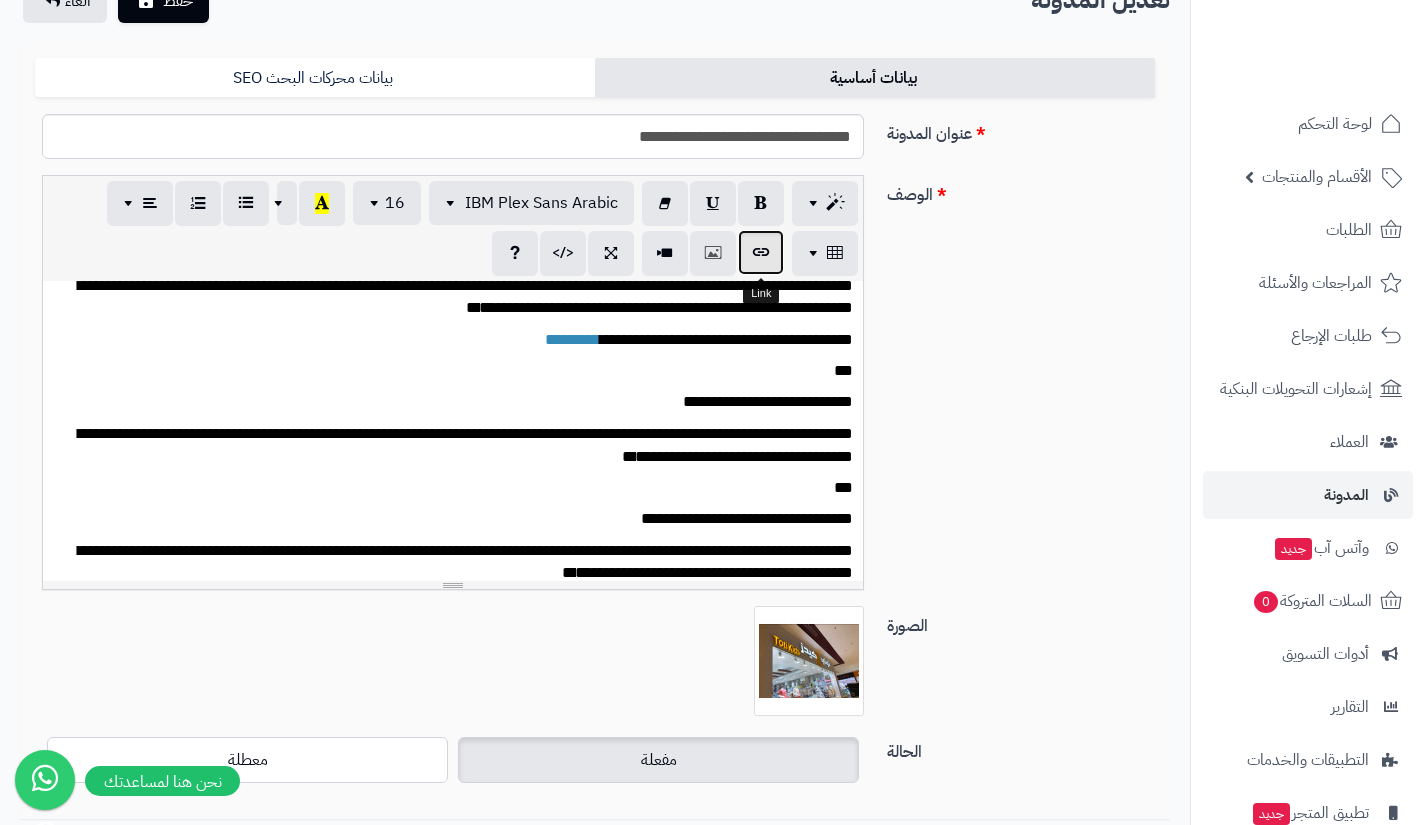 click at bounding box center [761, 252] 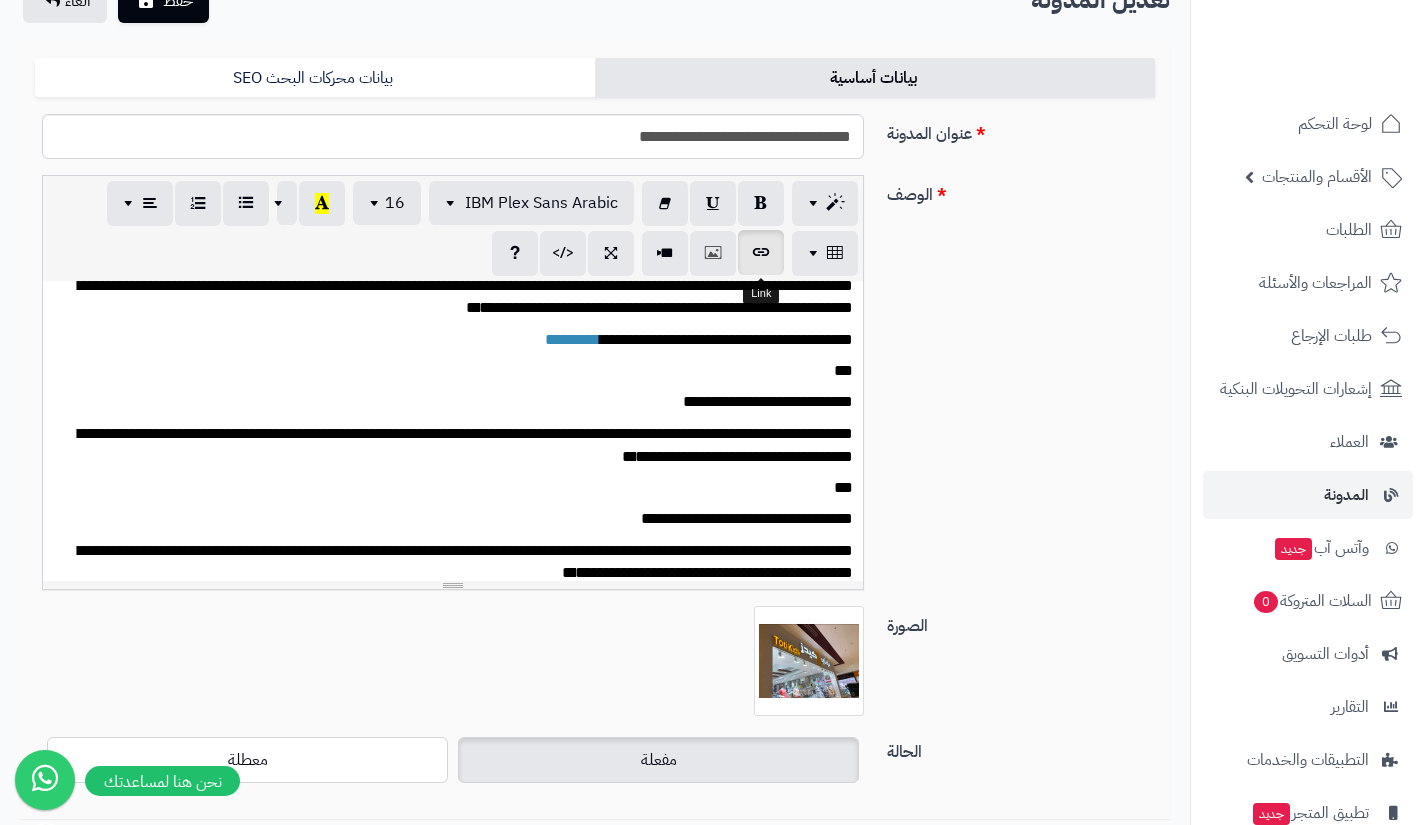 type on "*********" 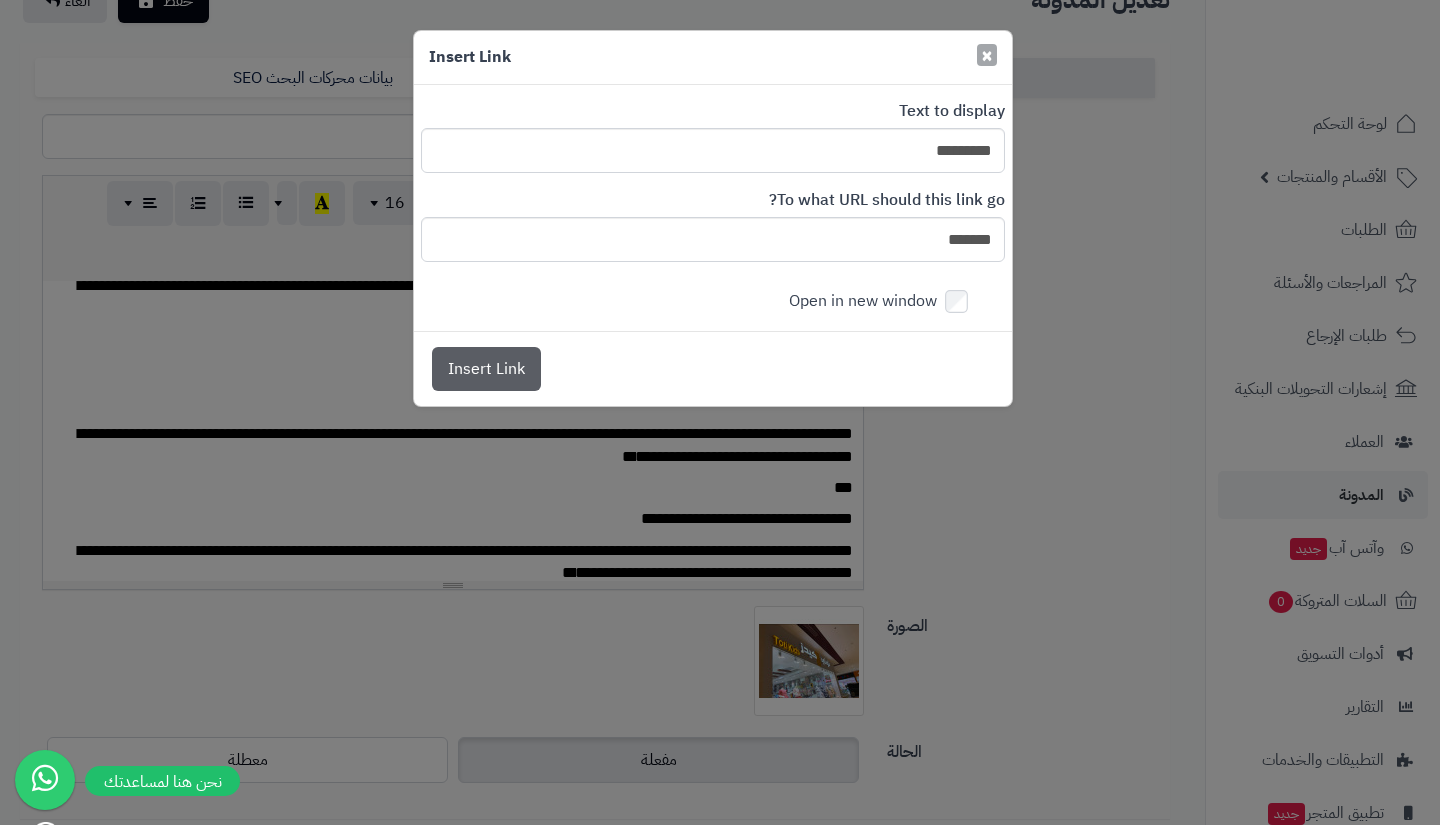click on "×" at bounding box center [987, 55] 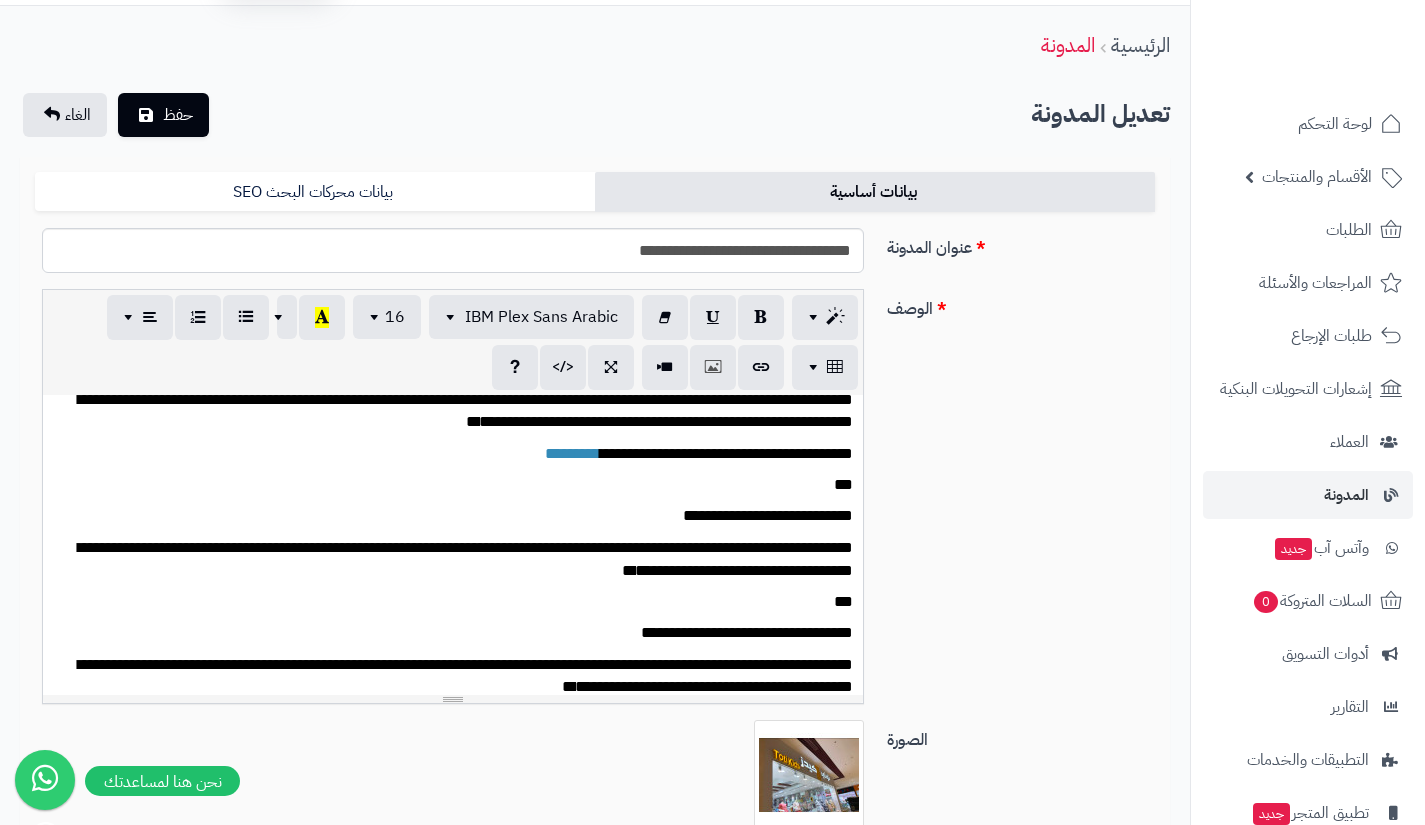 scroll, scrollTop: 0, scrollLeft: 0, axis: both 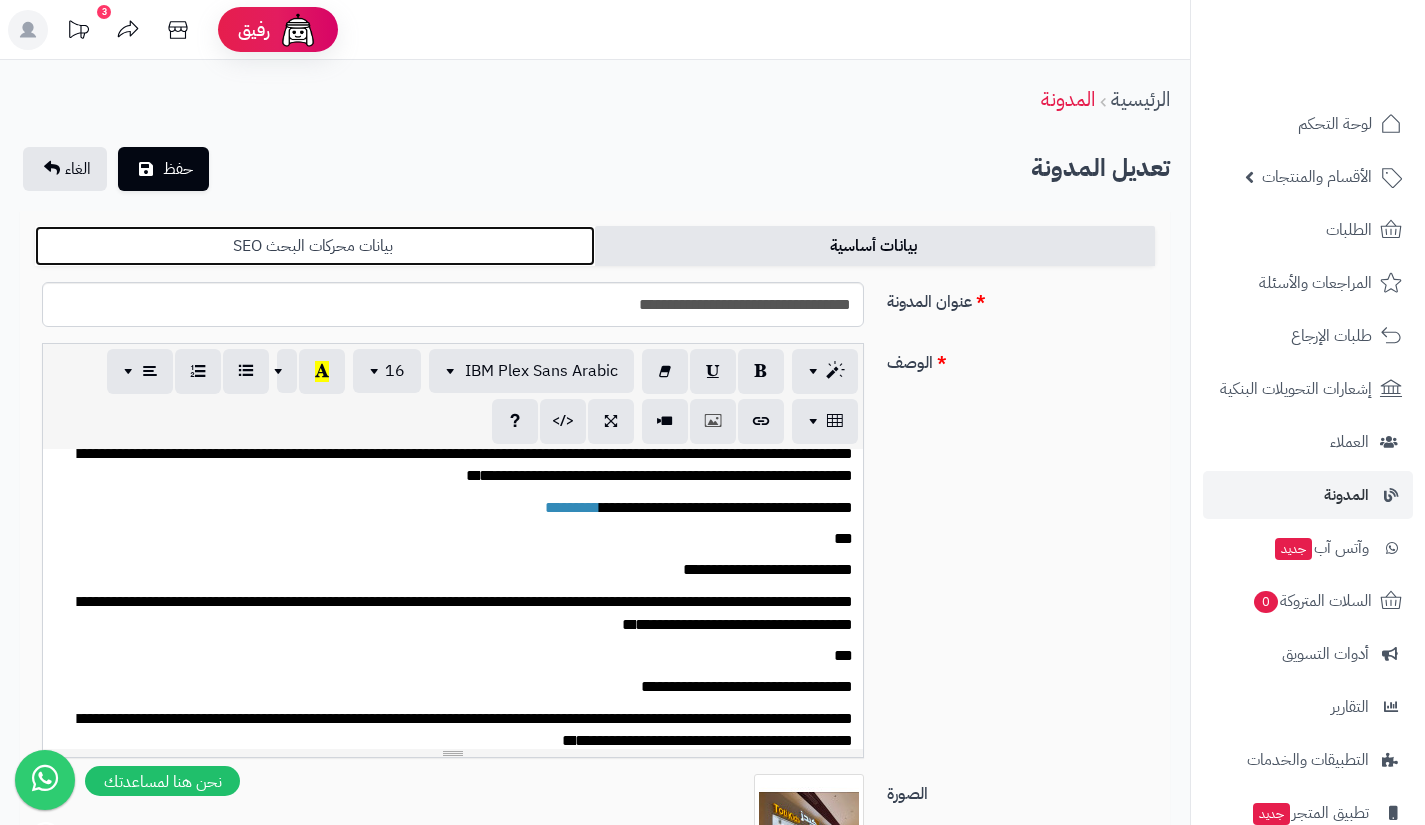 click on "بيانات محركات البحث SEO" at bounding box center [315, 246] 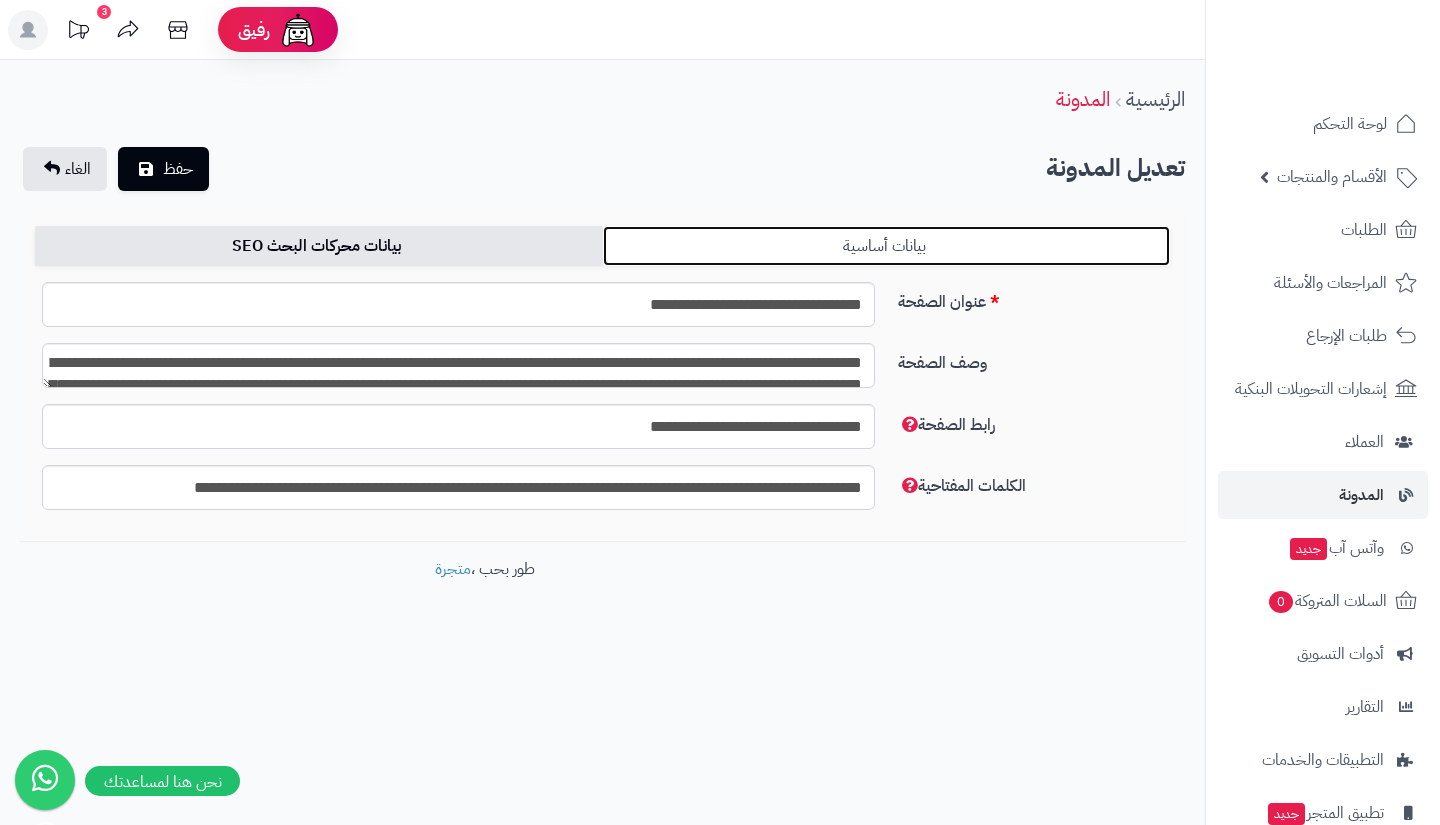 click on "بيانات أساسية" at bounding box center [887, 246] 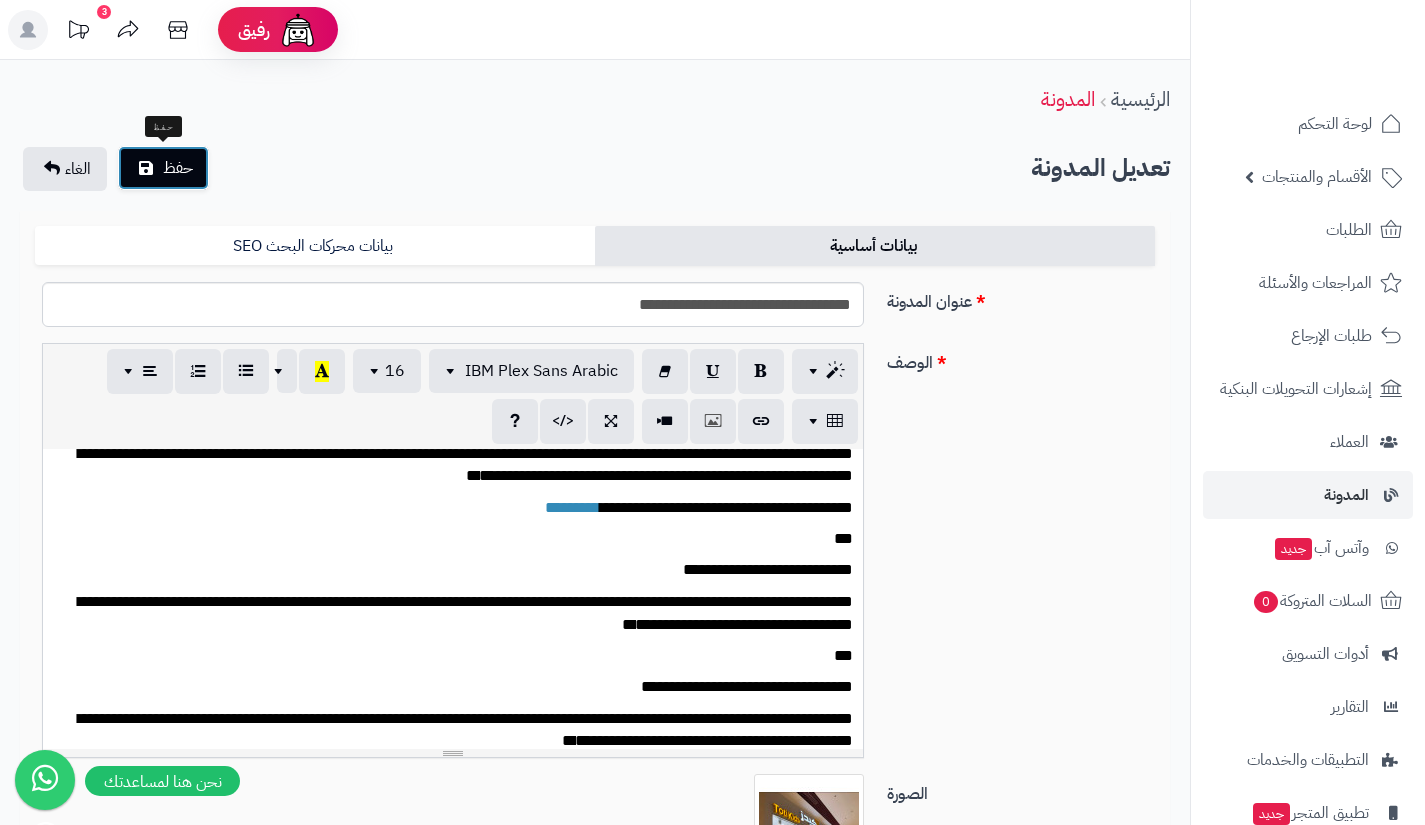 click on "حفظ" at bounding box center (163, 168) 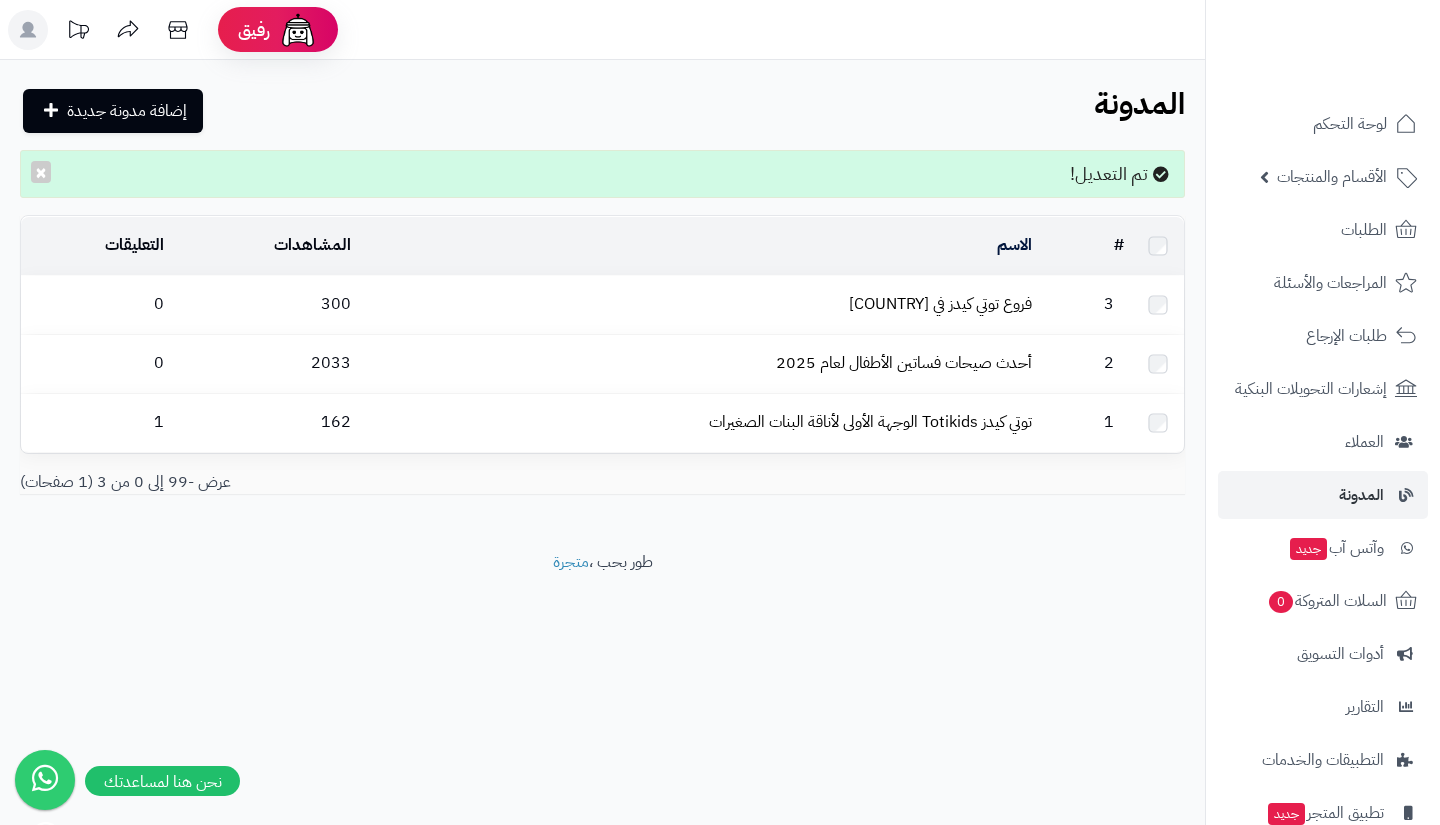 scroll, scrollTop: 0, scrollLeft: 0, axis: both 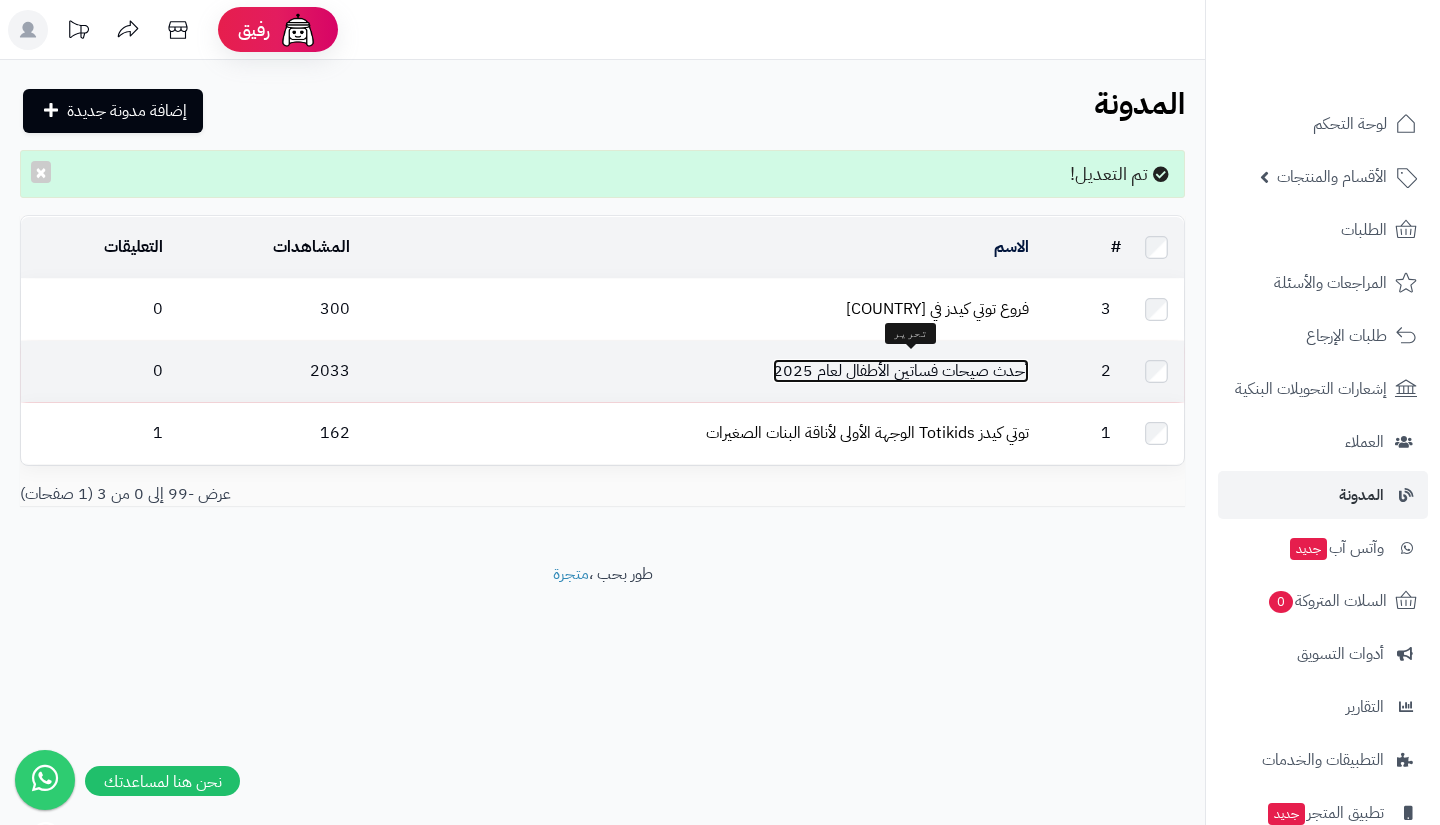 click on "أحدث صيحات فساتين الأطفال لعام 2025" at bounding box center [901, 371] 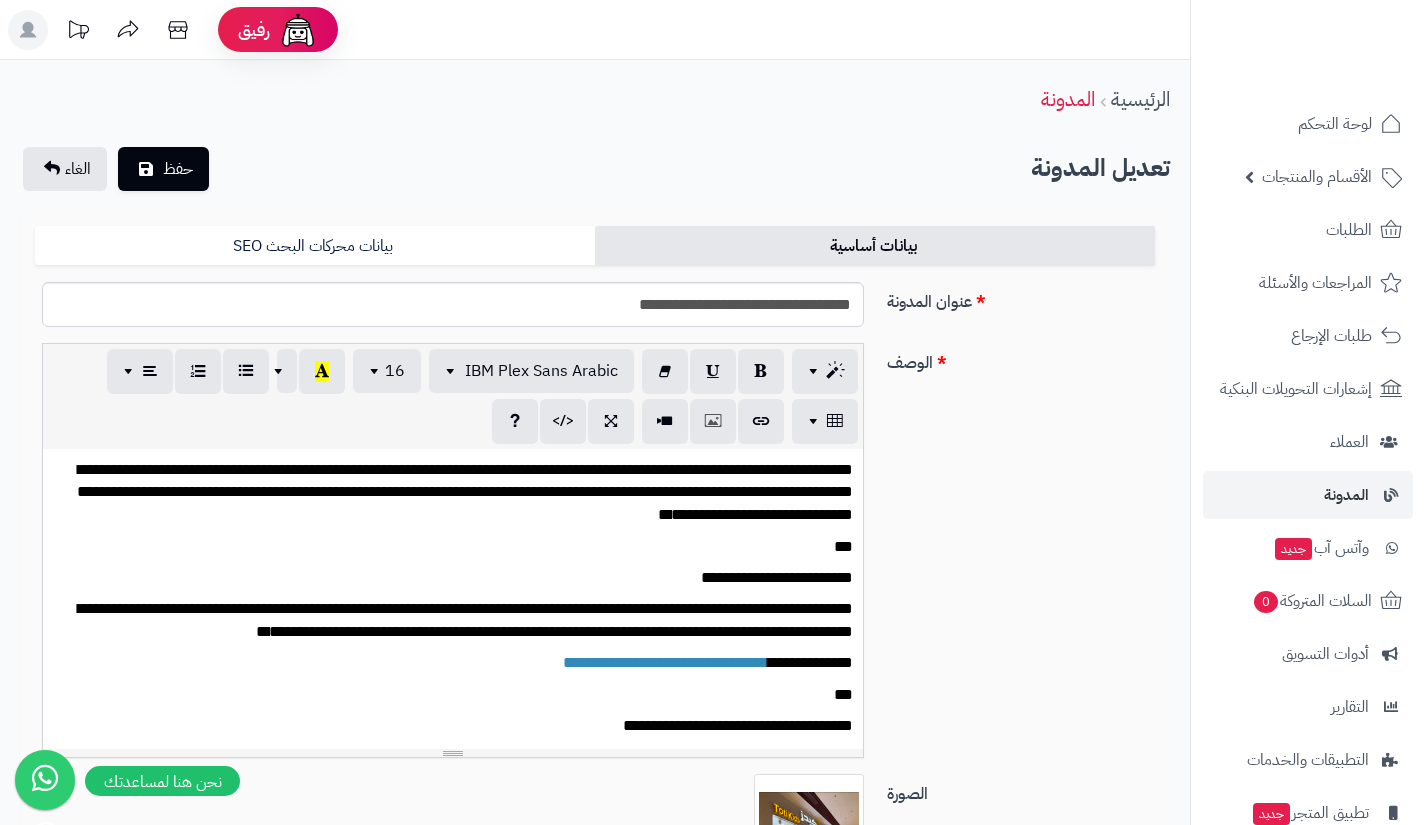 scroll, scrollTop: 0, scrollLeft: 0, axis: both 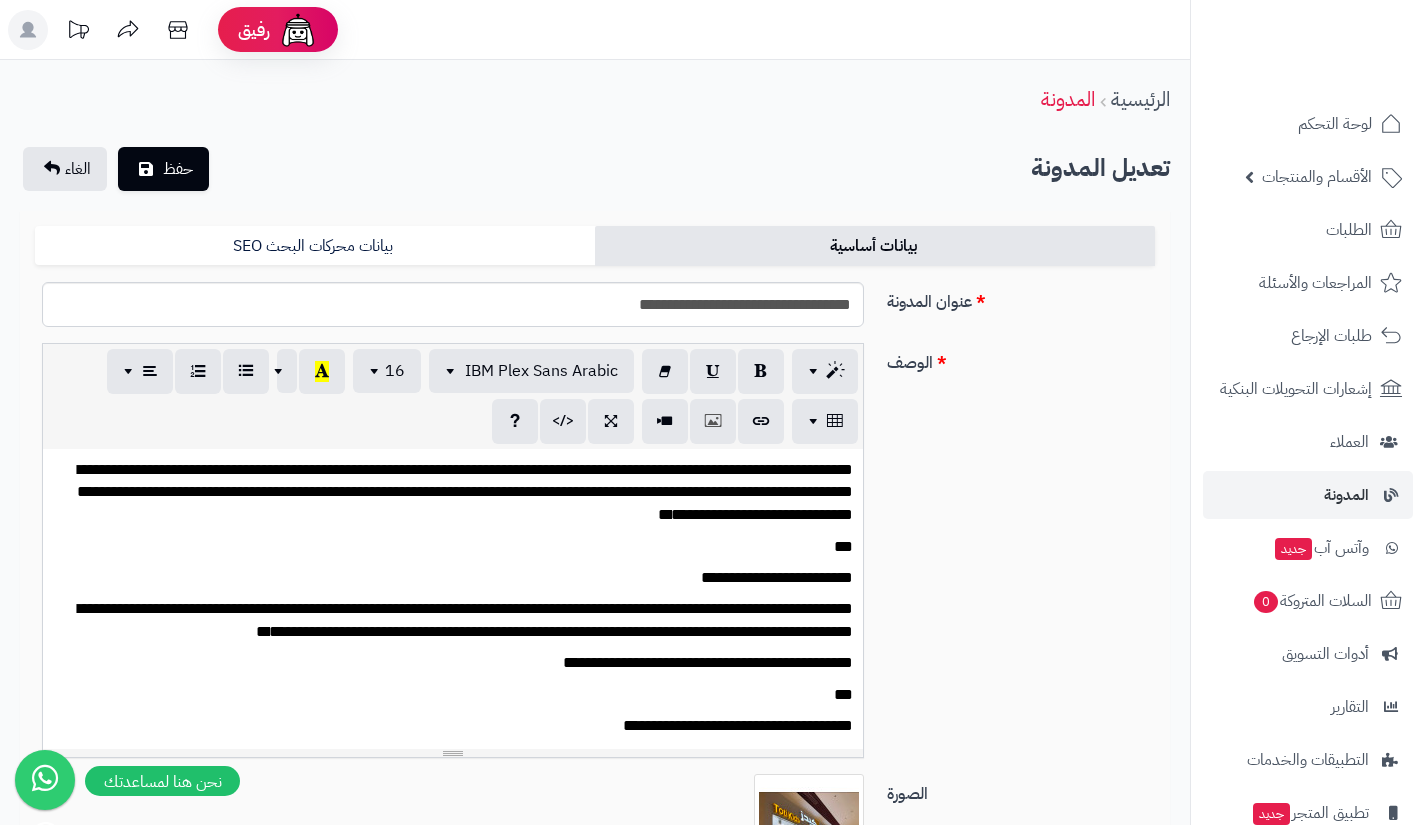 click on "**********" at bounding box center [665, 662] 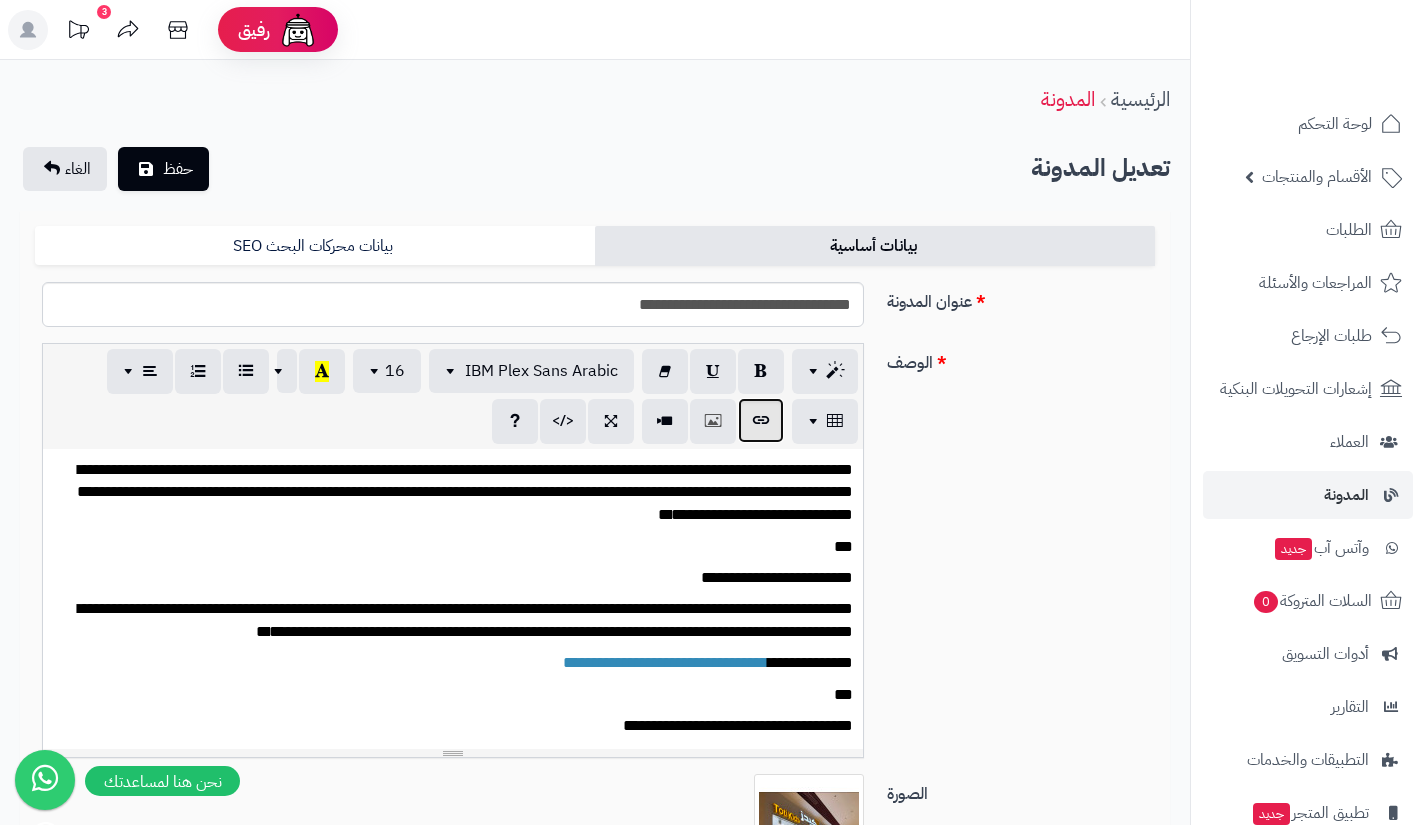 click at bounding box center [761, 420] 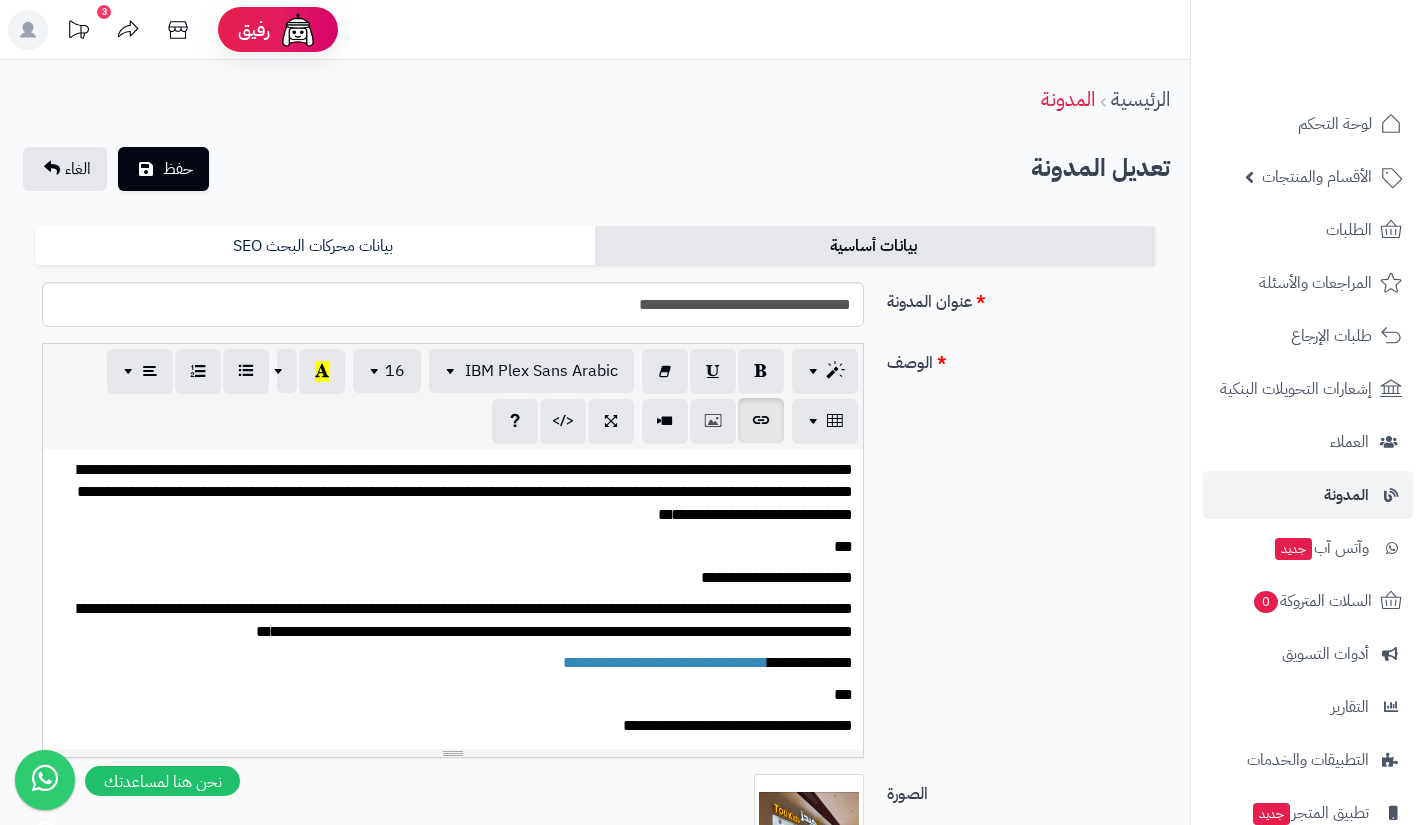 type on "**********" 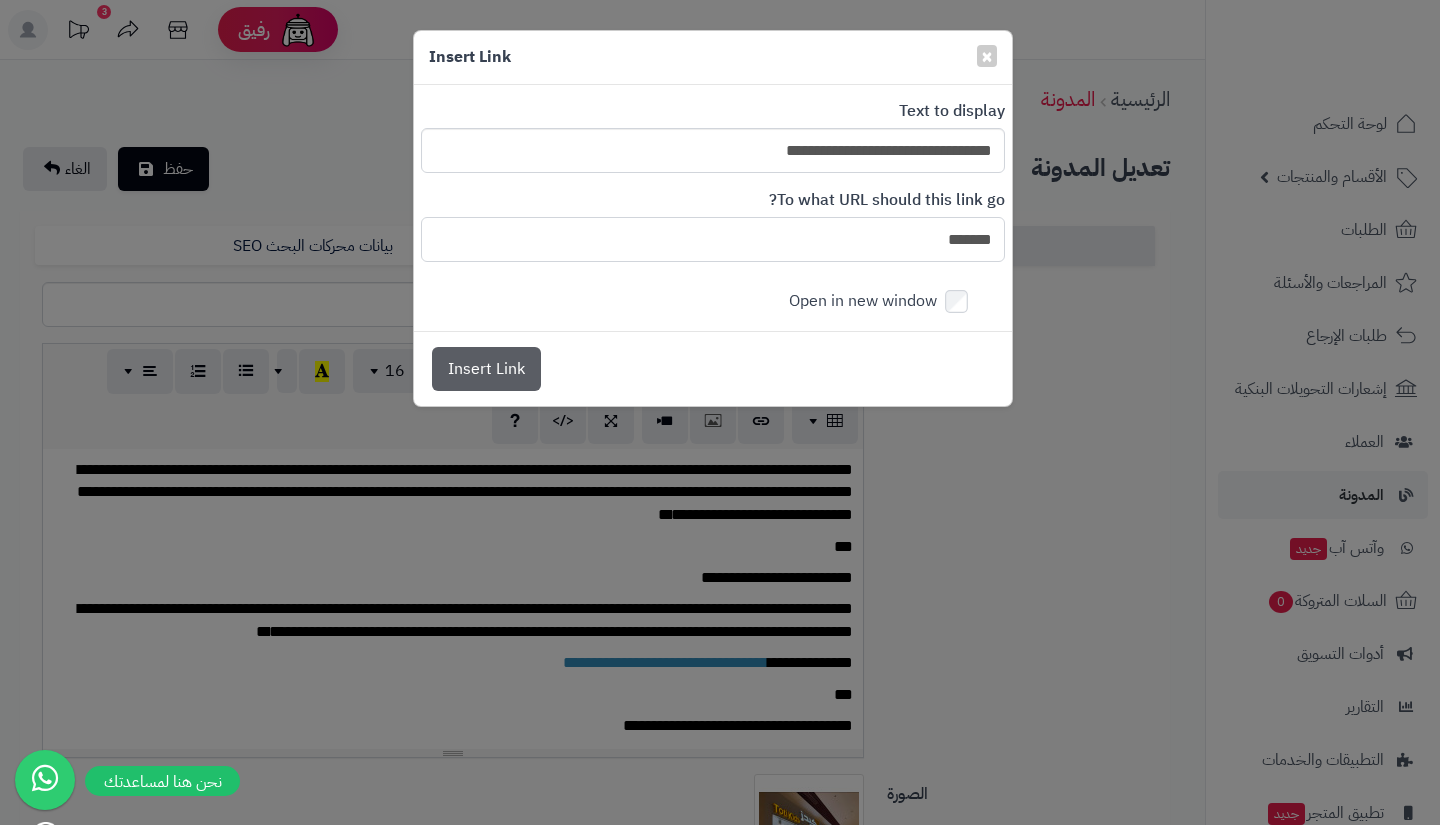 paste on "*********" 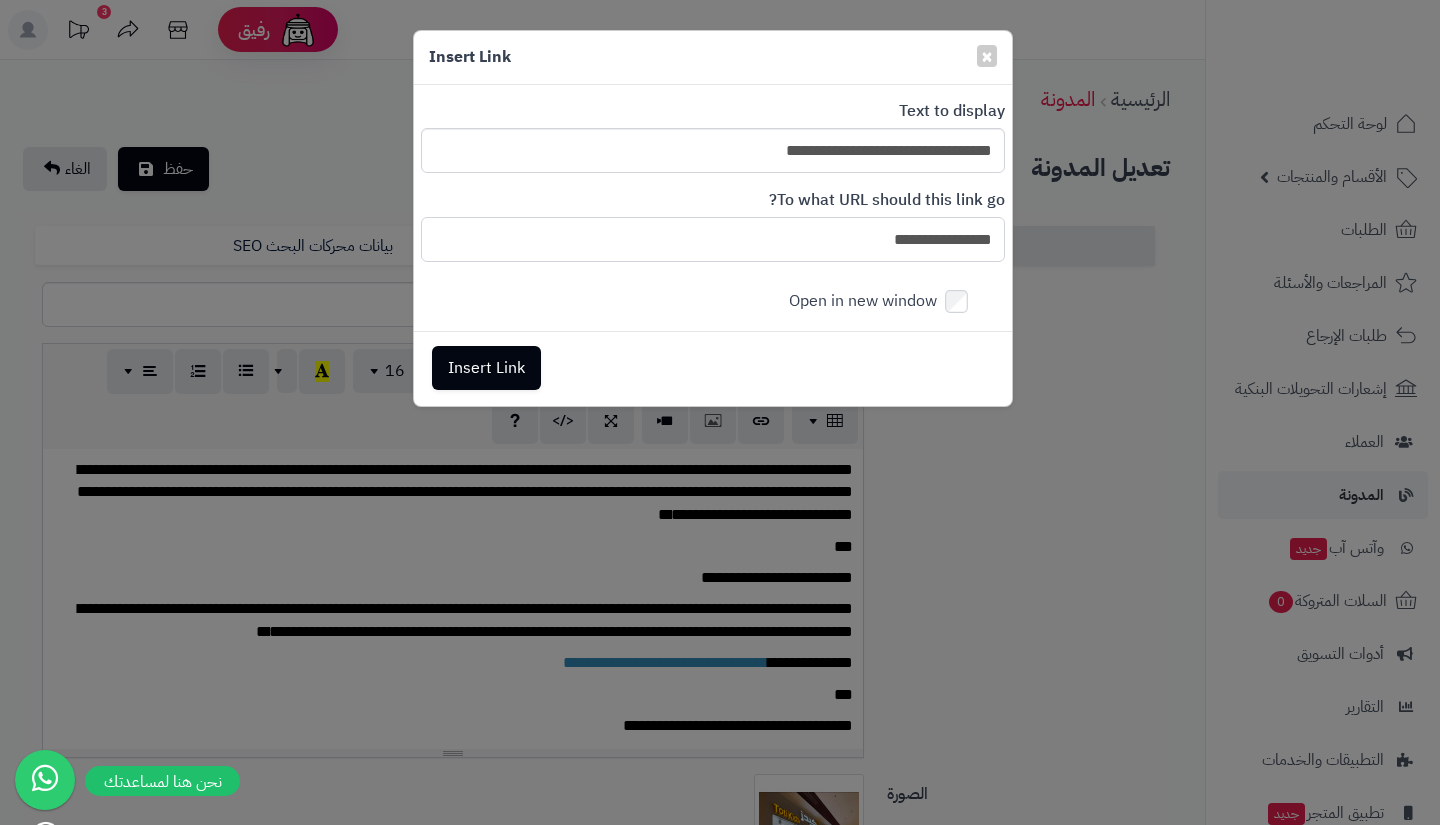 type on "**********" 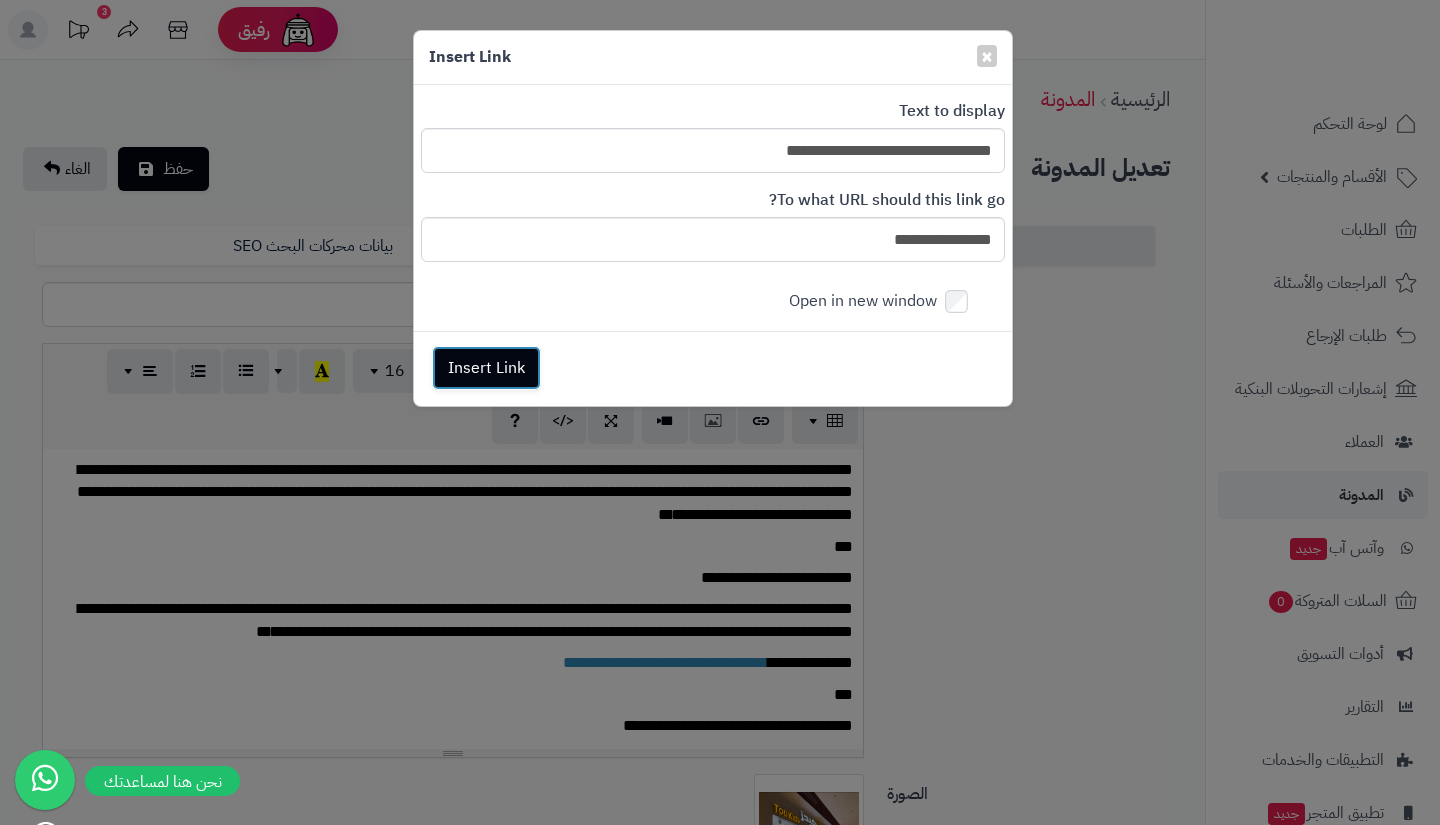 click on "Insert Link" at bounding box center (486, 368) 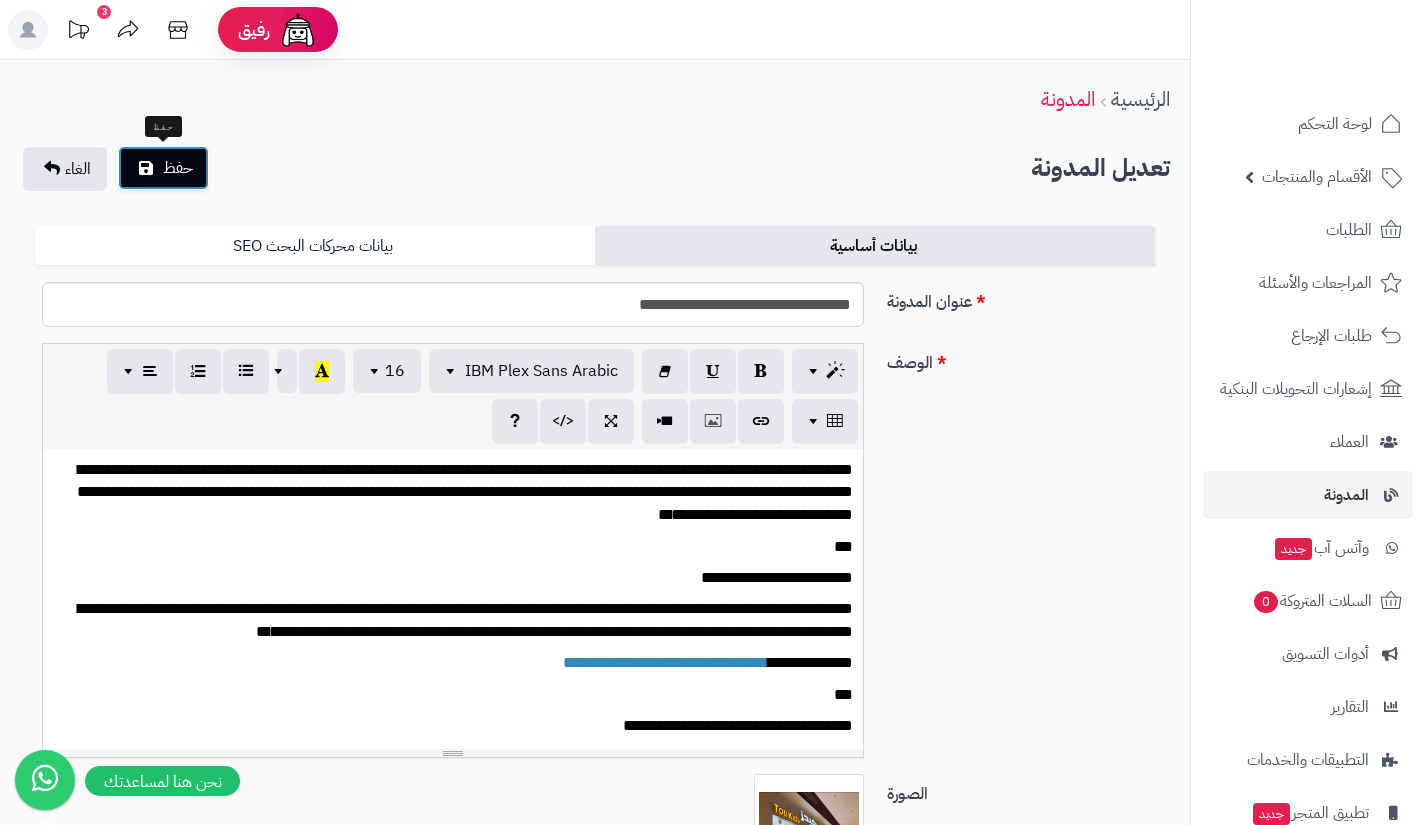 click on "حفظ" at bounding box center (163, 168) 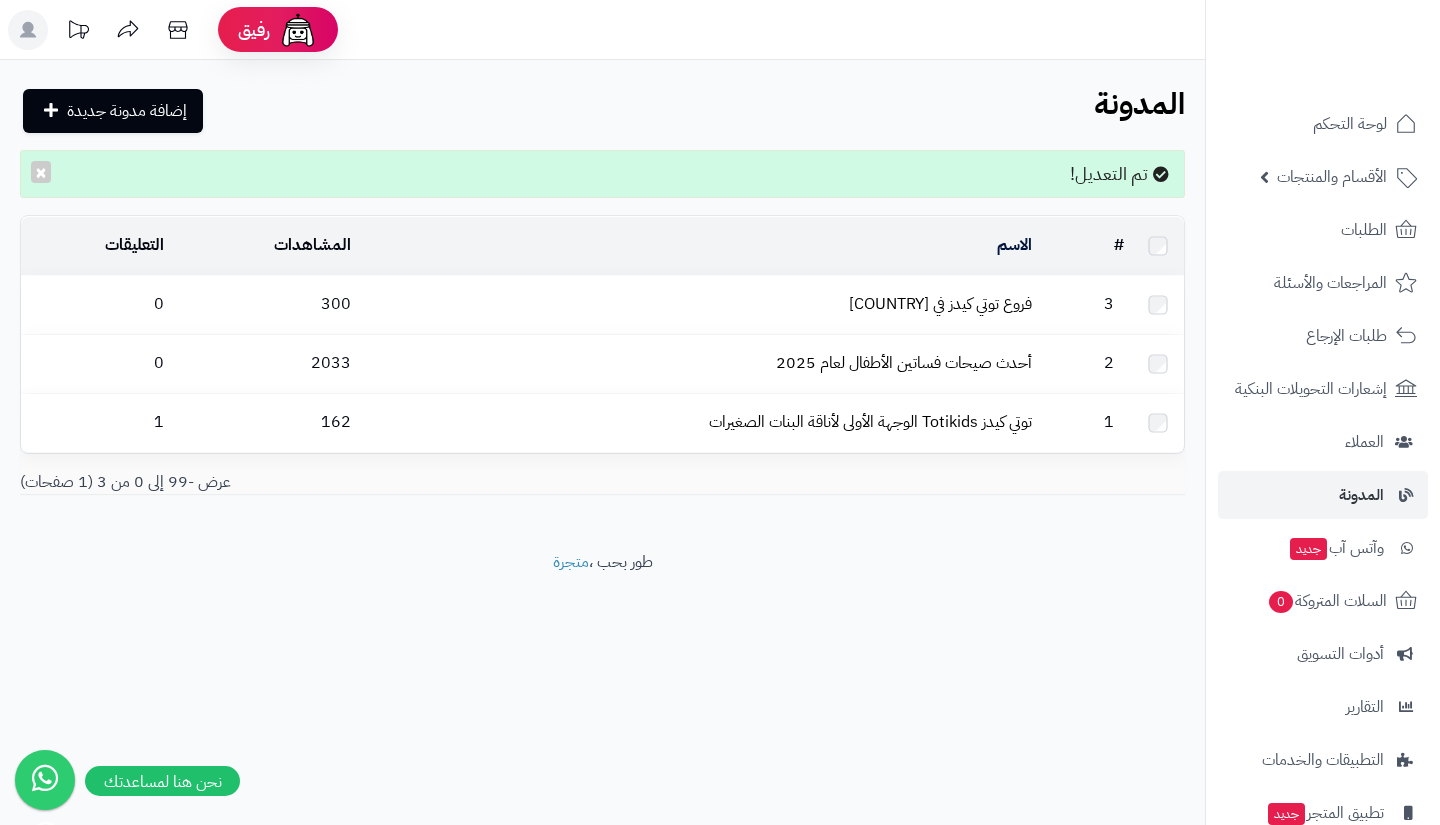 scroll, scrollTop: 0, scrollLeft: 0, axis: both 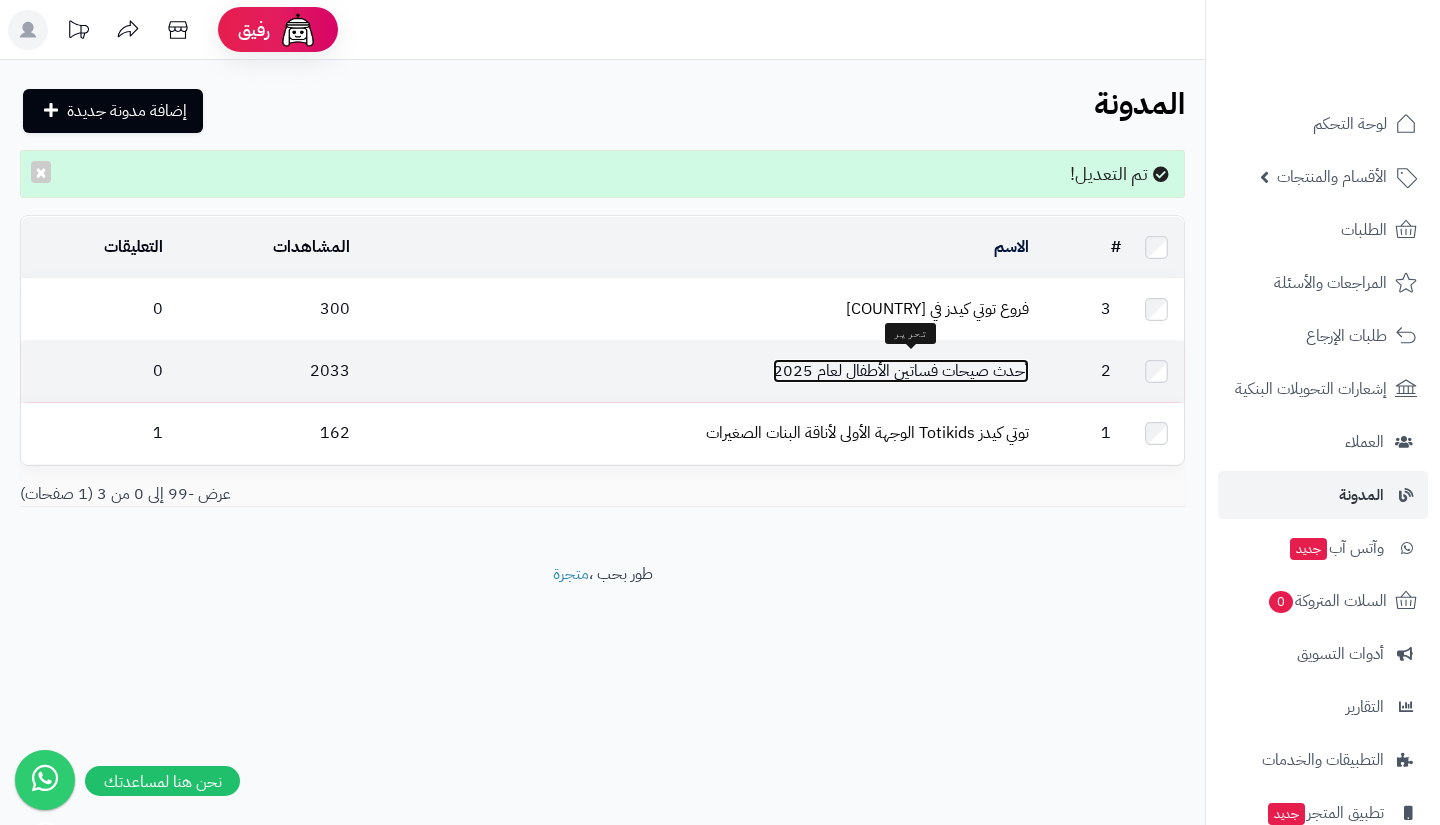 click on "أحدث صيحات فساتين الأطفال لعام 2025" at bounding box center [901, 371] 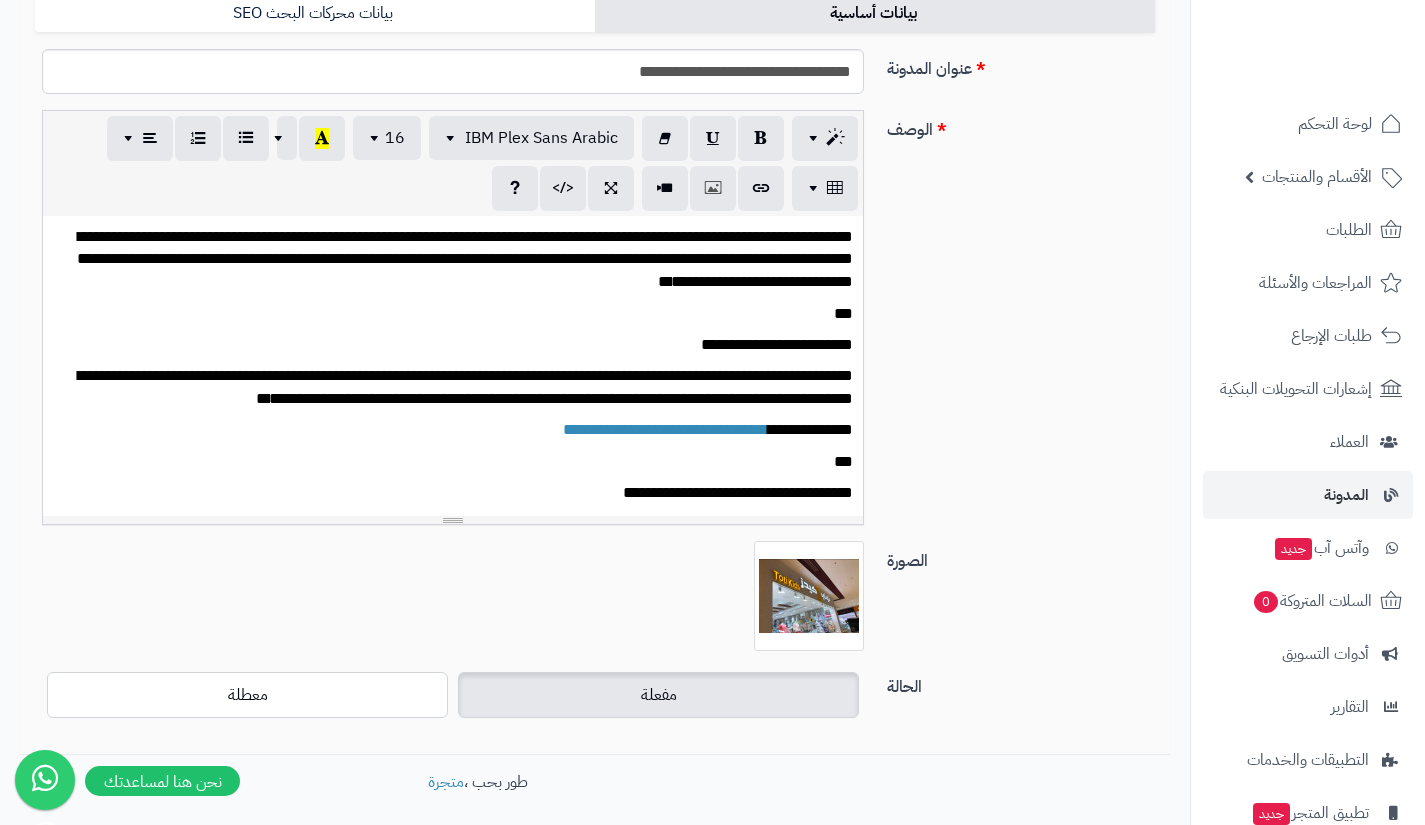 scroll, scrollTop: 318, scrollLeft: 0, axis: vertical 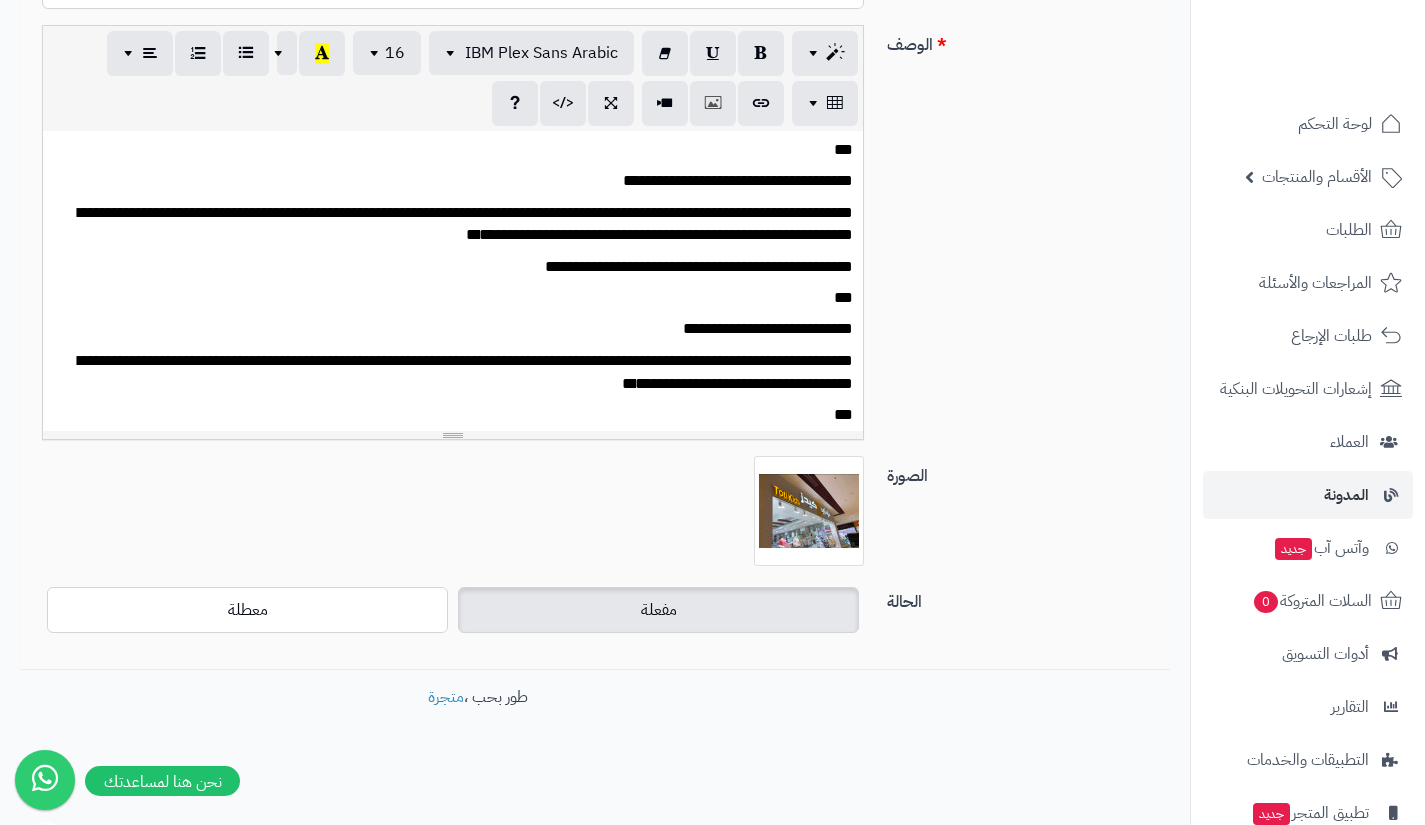 click on "*********" at bounding box center (572, 266) 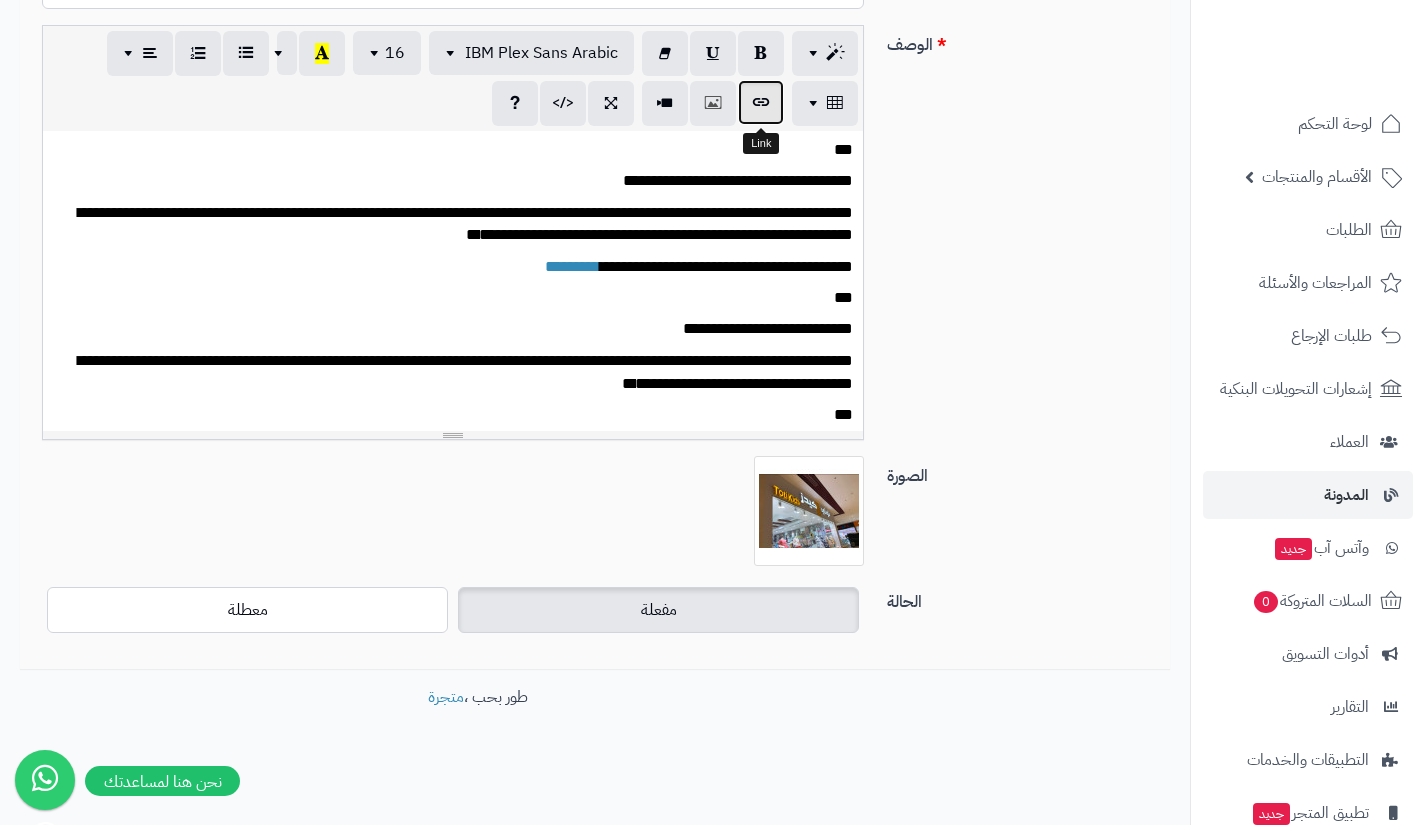 click at bounding box center (761, 102) 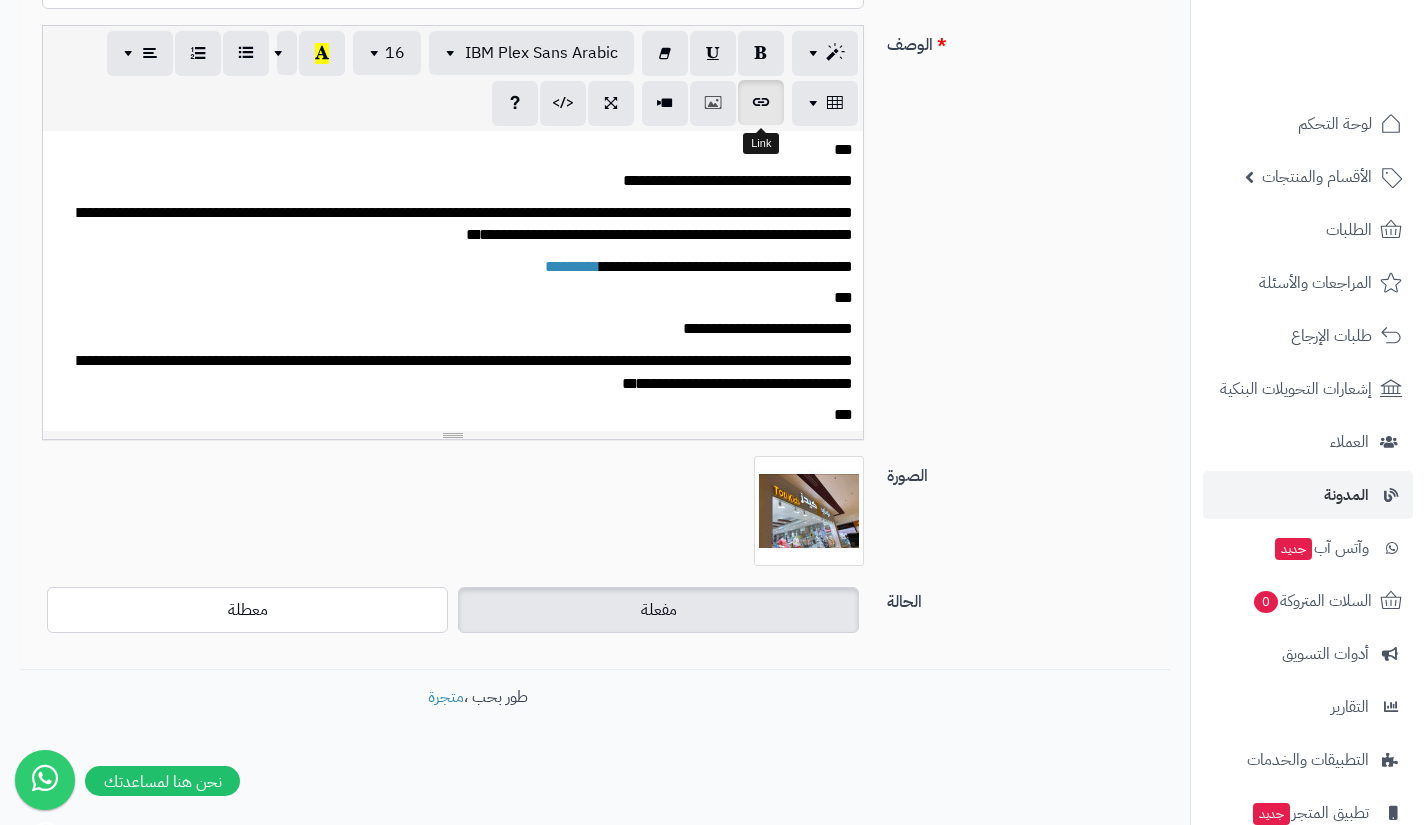 type on "*********" 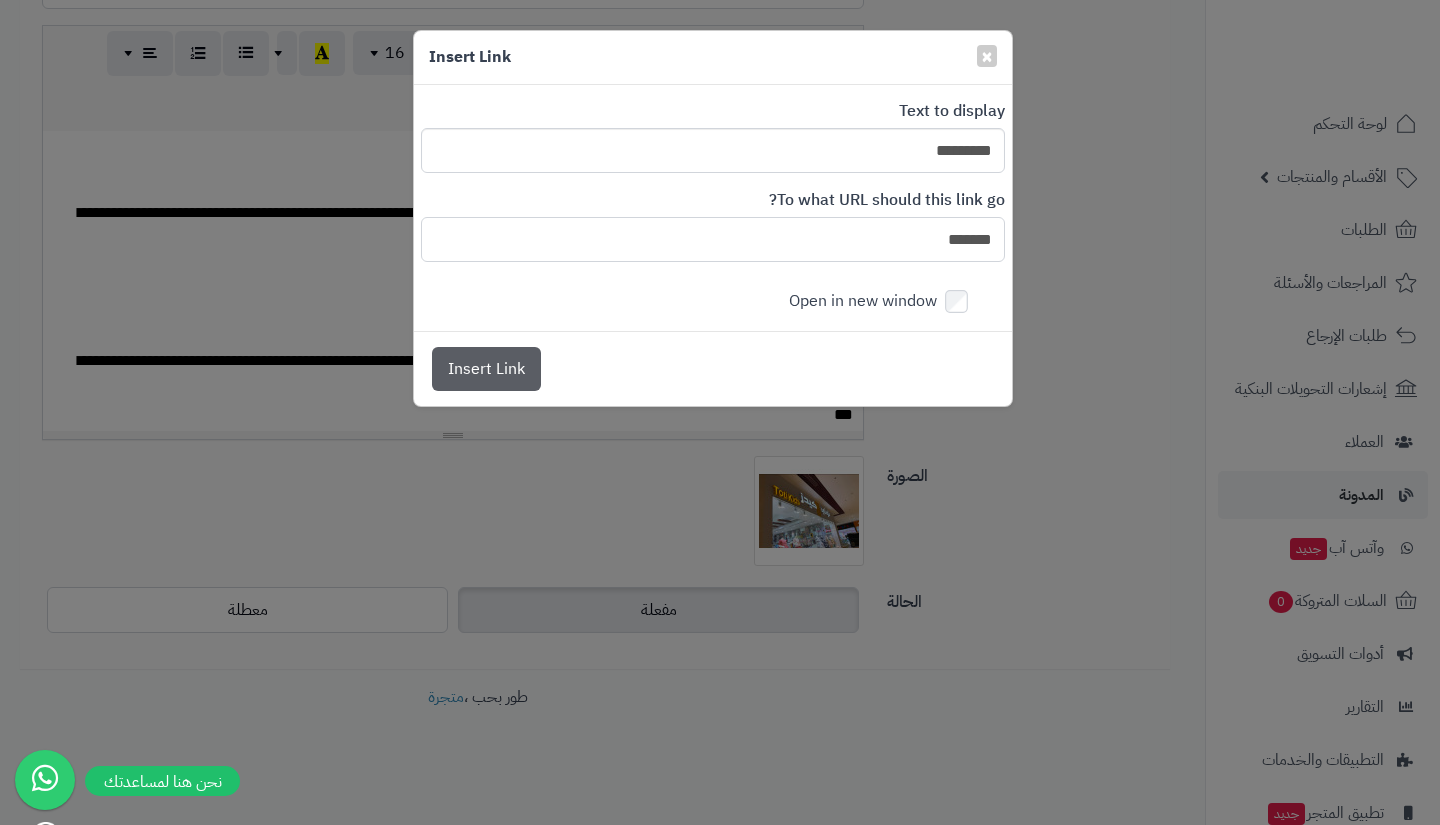 paste on "*********" 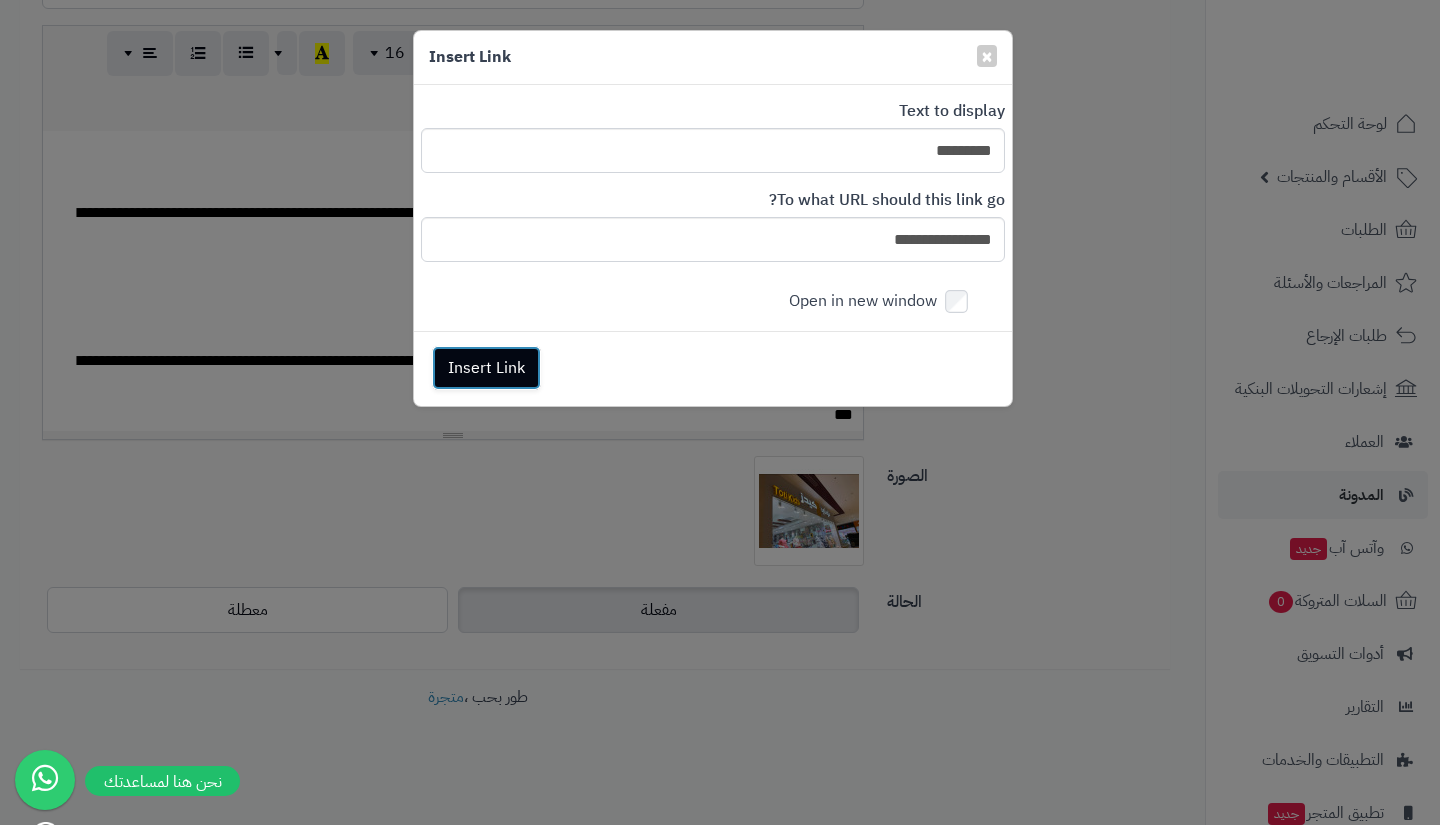 click on "Insert Link" at bounding box center (486, 368) 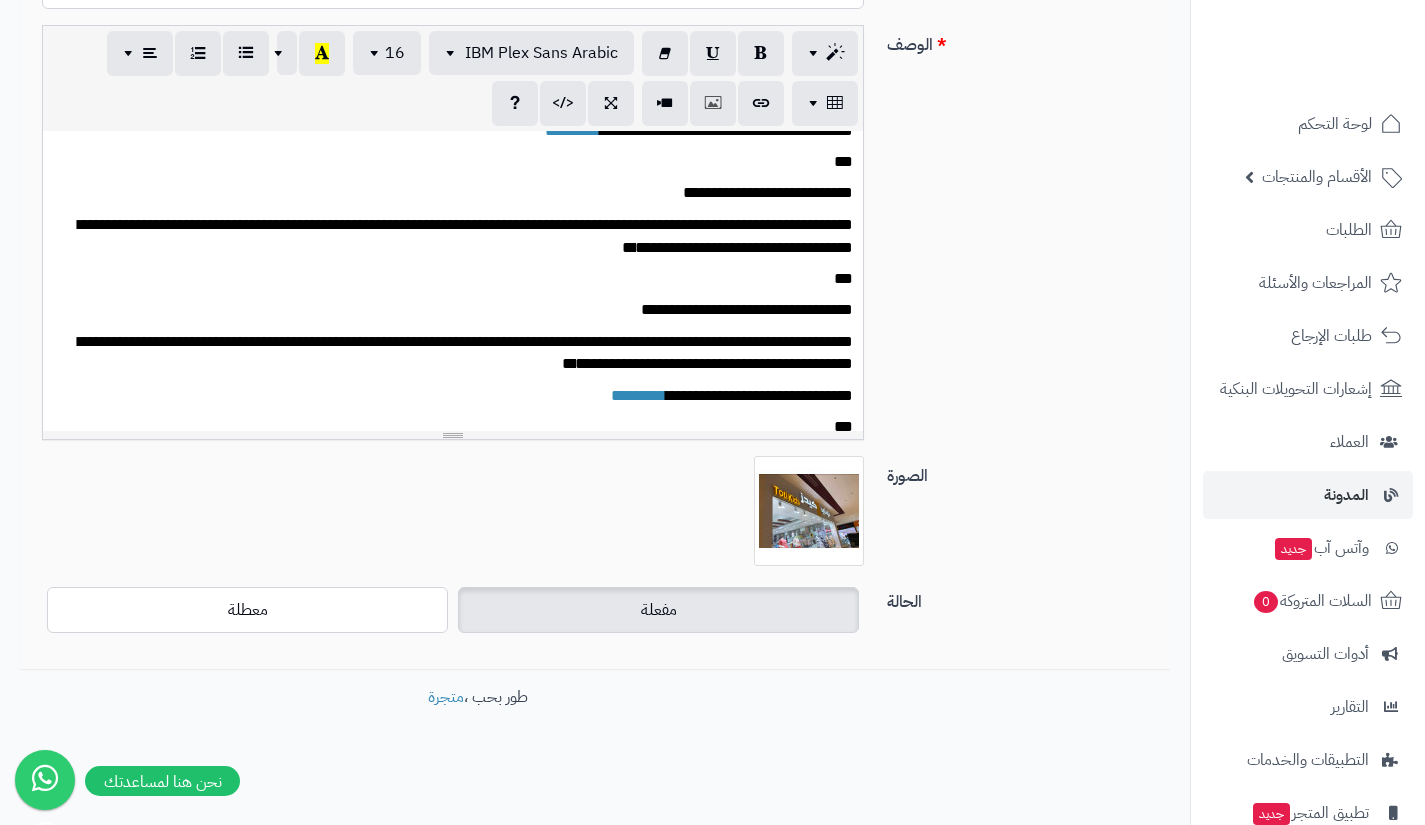 scroll, scrollTop: 379, scrollLeft: 0, axis: vertical 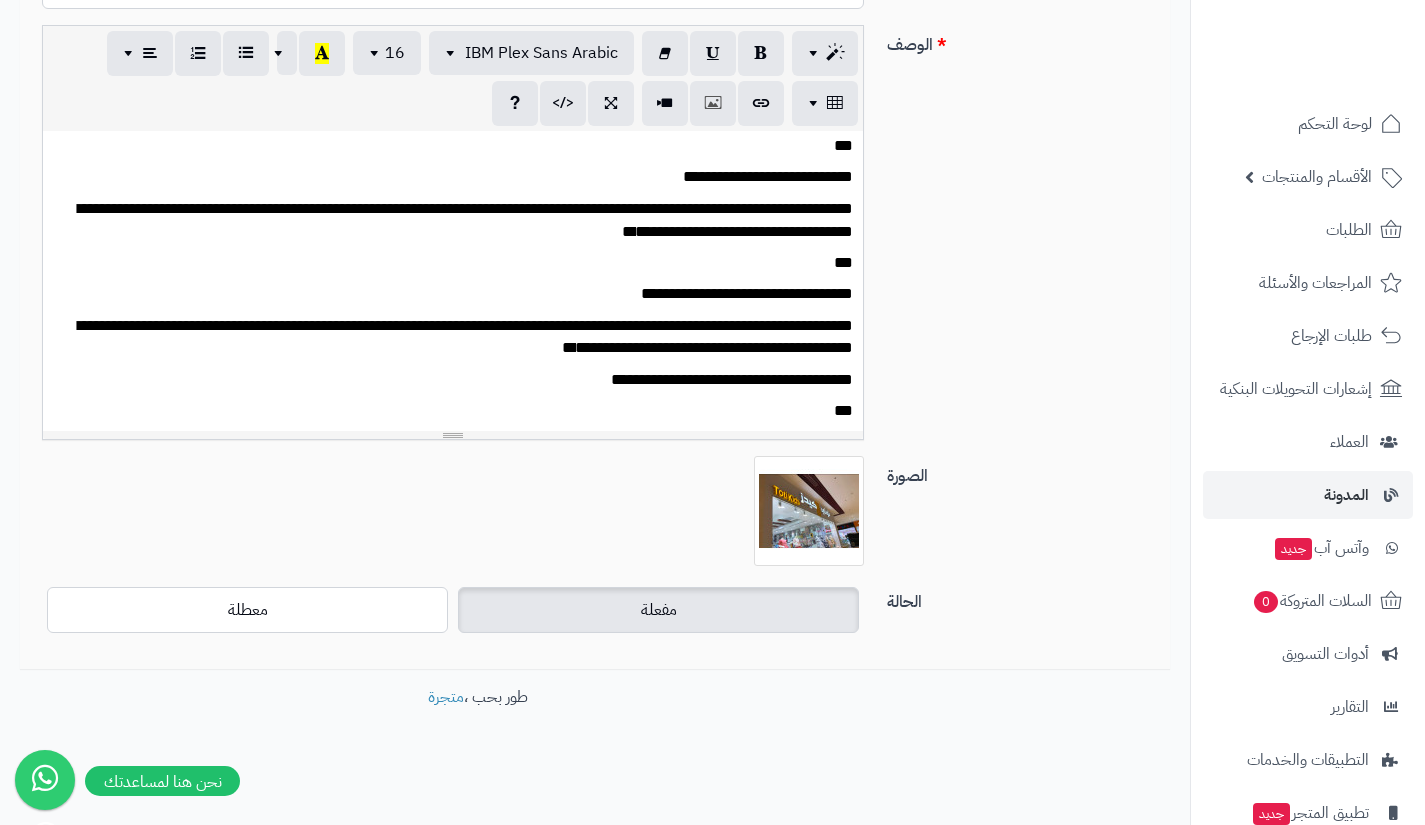 click on "*********" at bounding box center [638, 379] 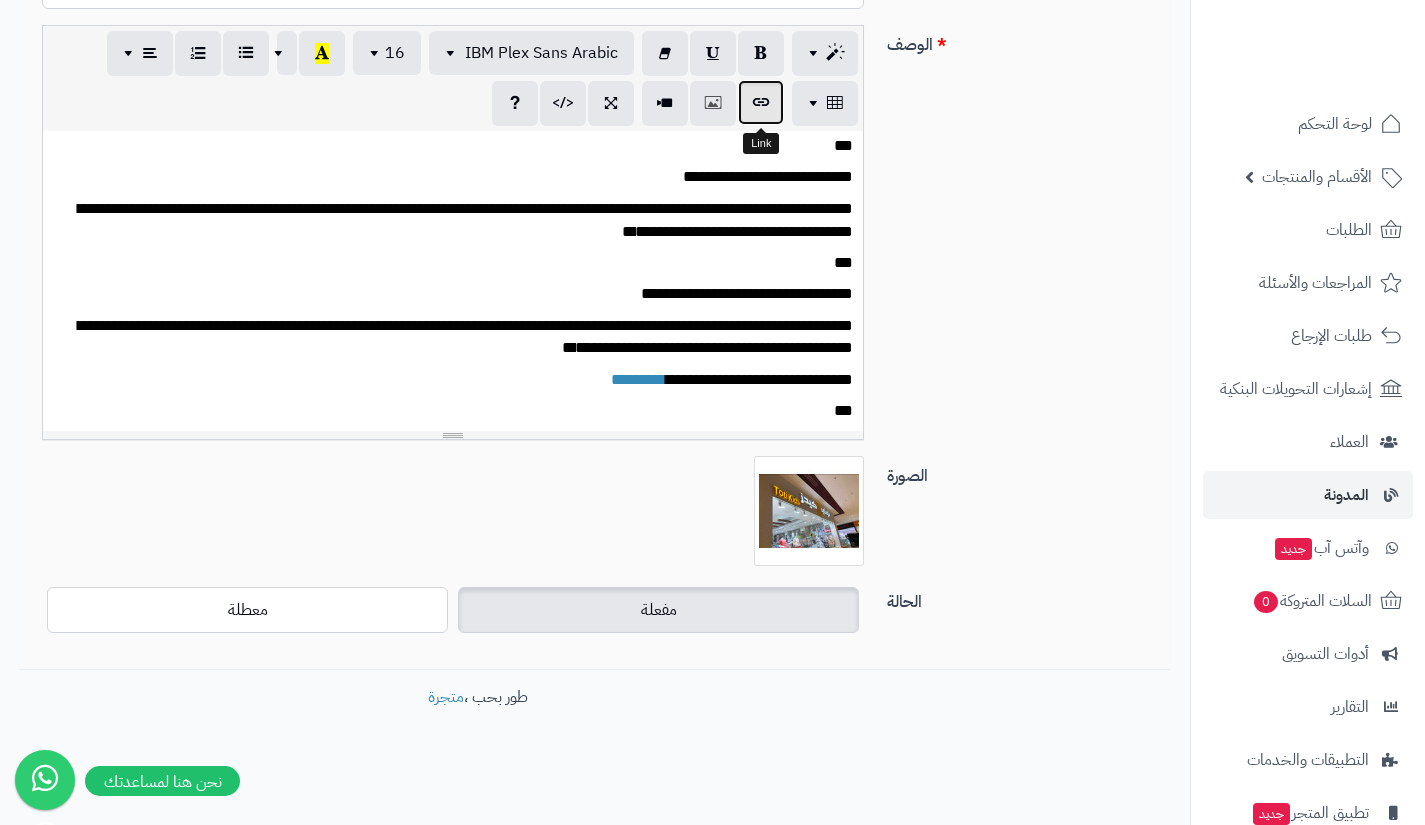 click at bounding box center [761, 102] 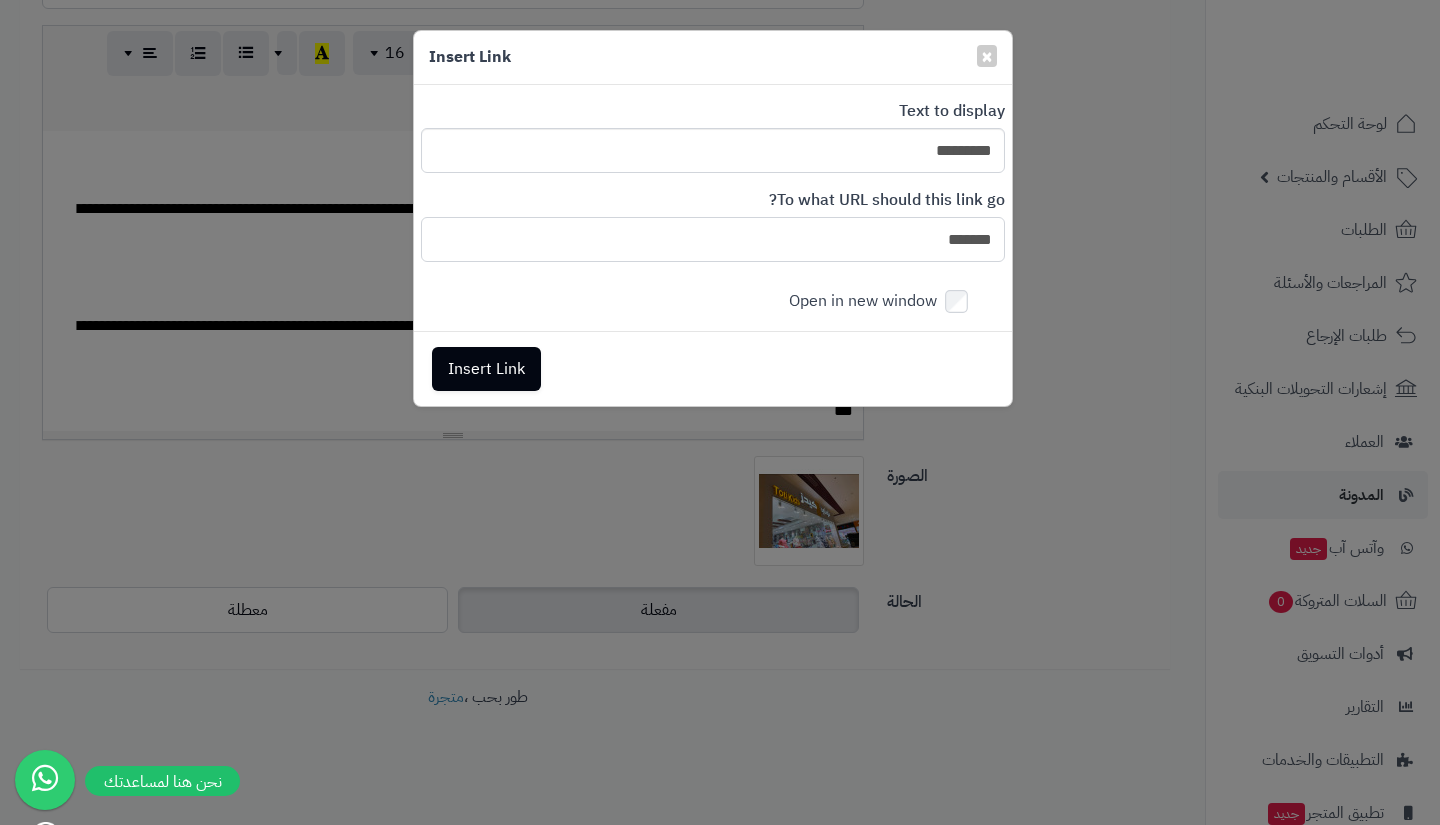 paste on "*********" 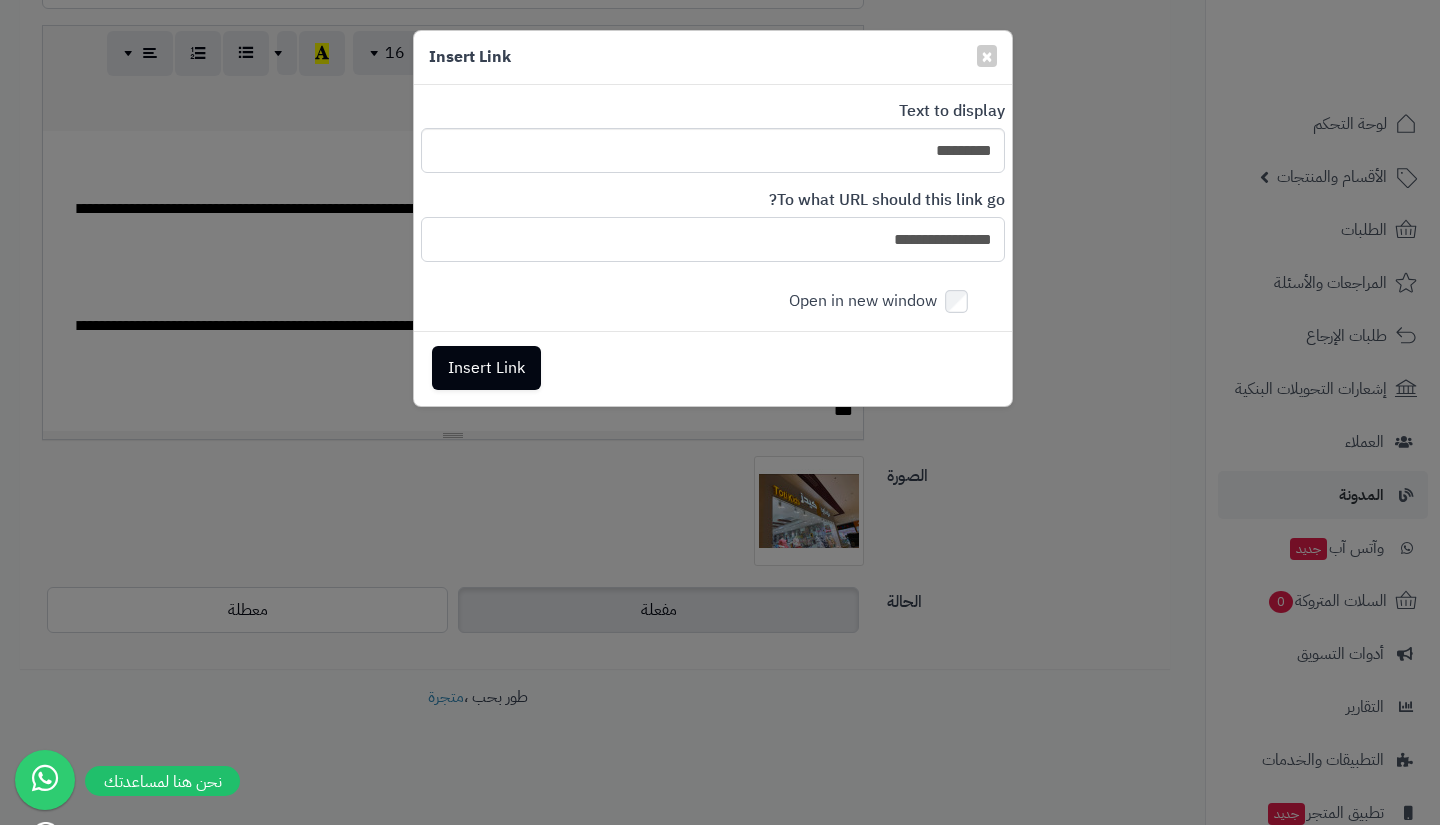 type on "**********" 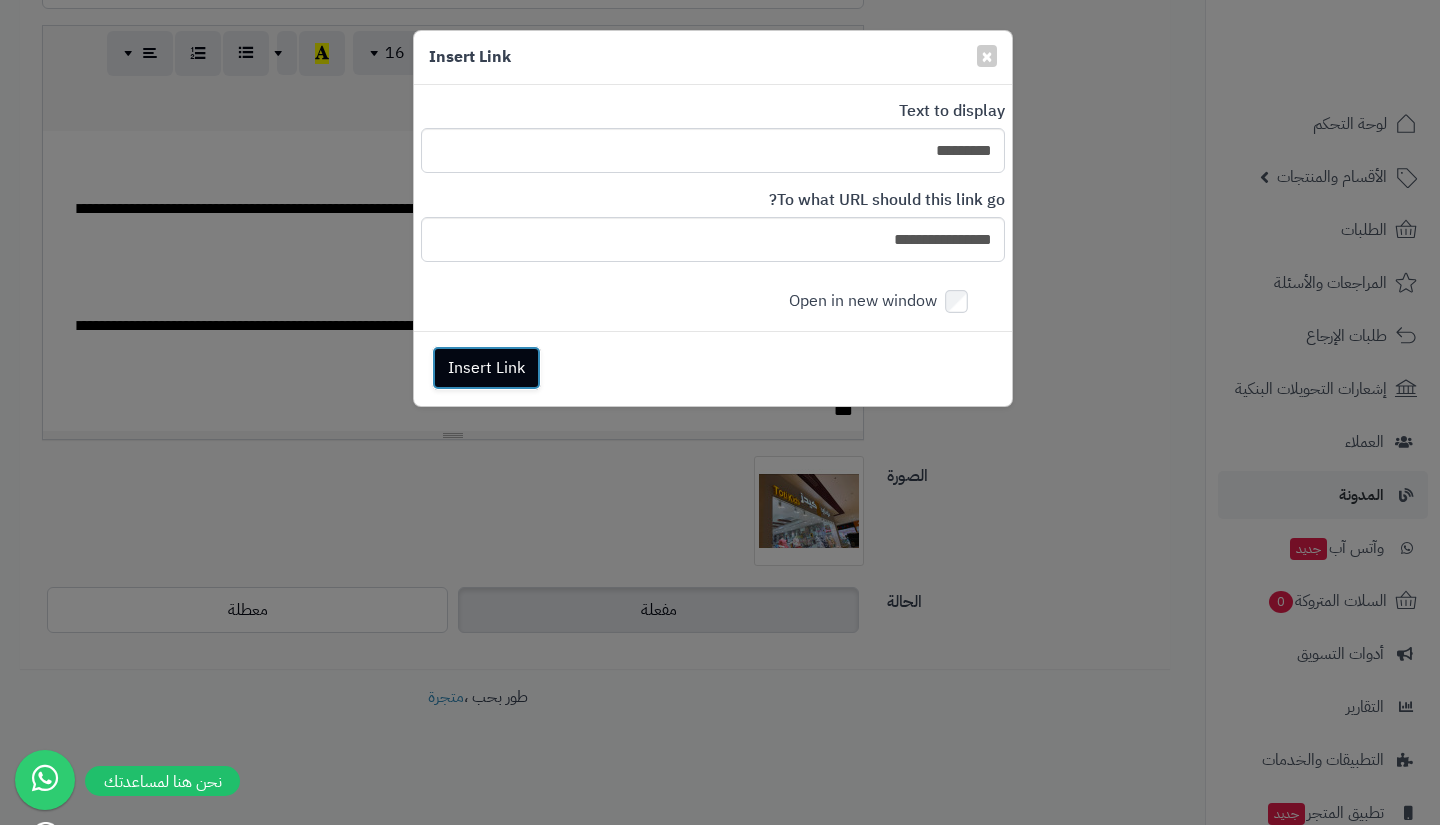 click on "Insert Link" at bounding box center (486, 368) 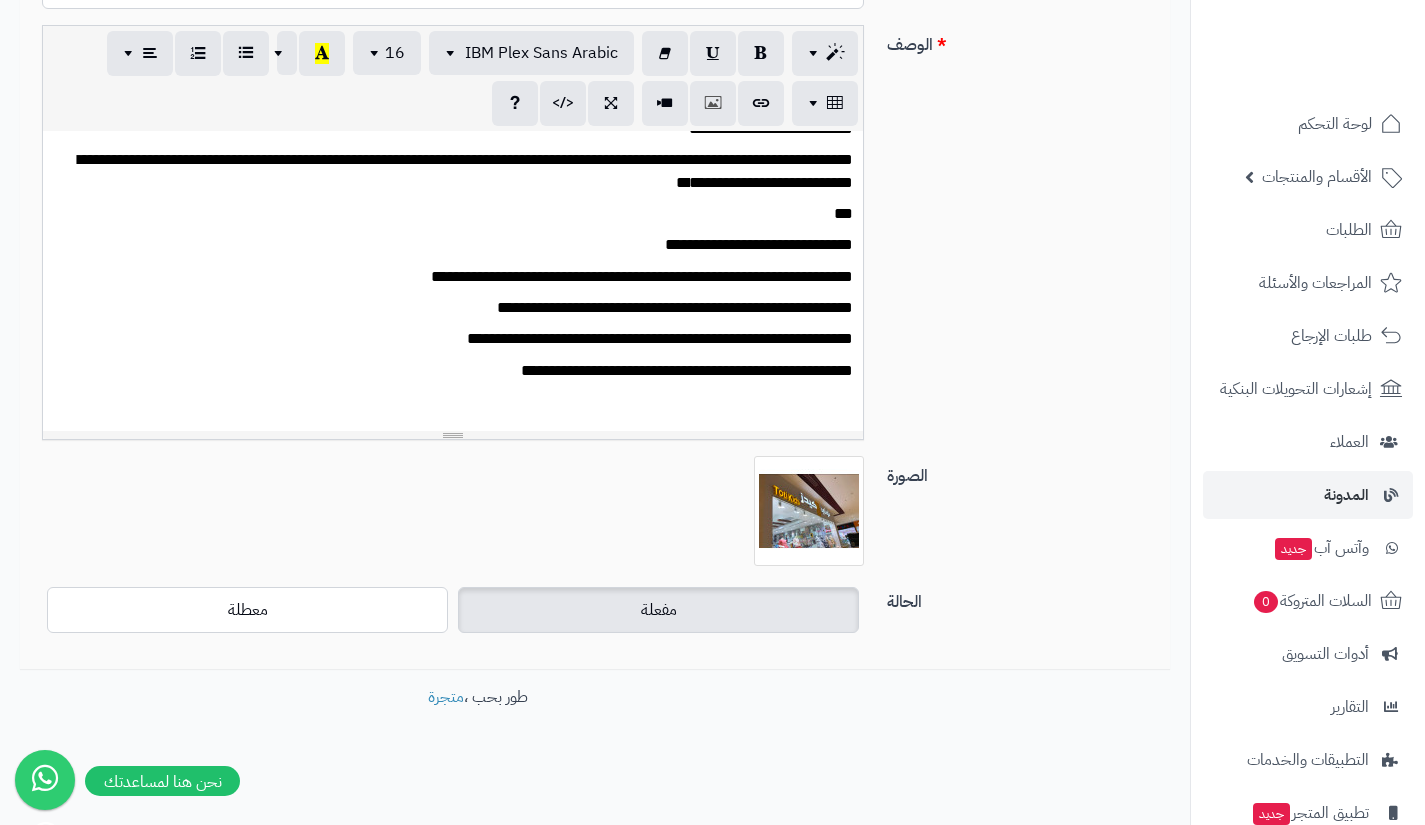 scroll, scrollTop: 695, scrollLeft: 0, axis: vertical 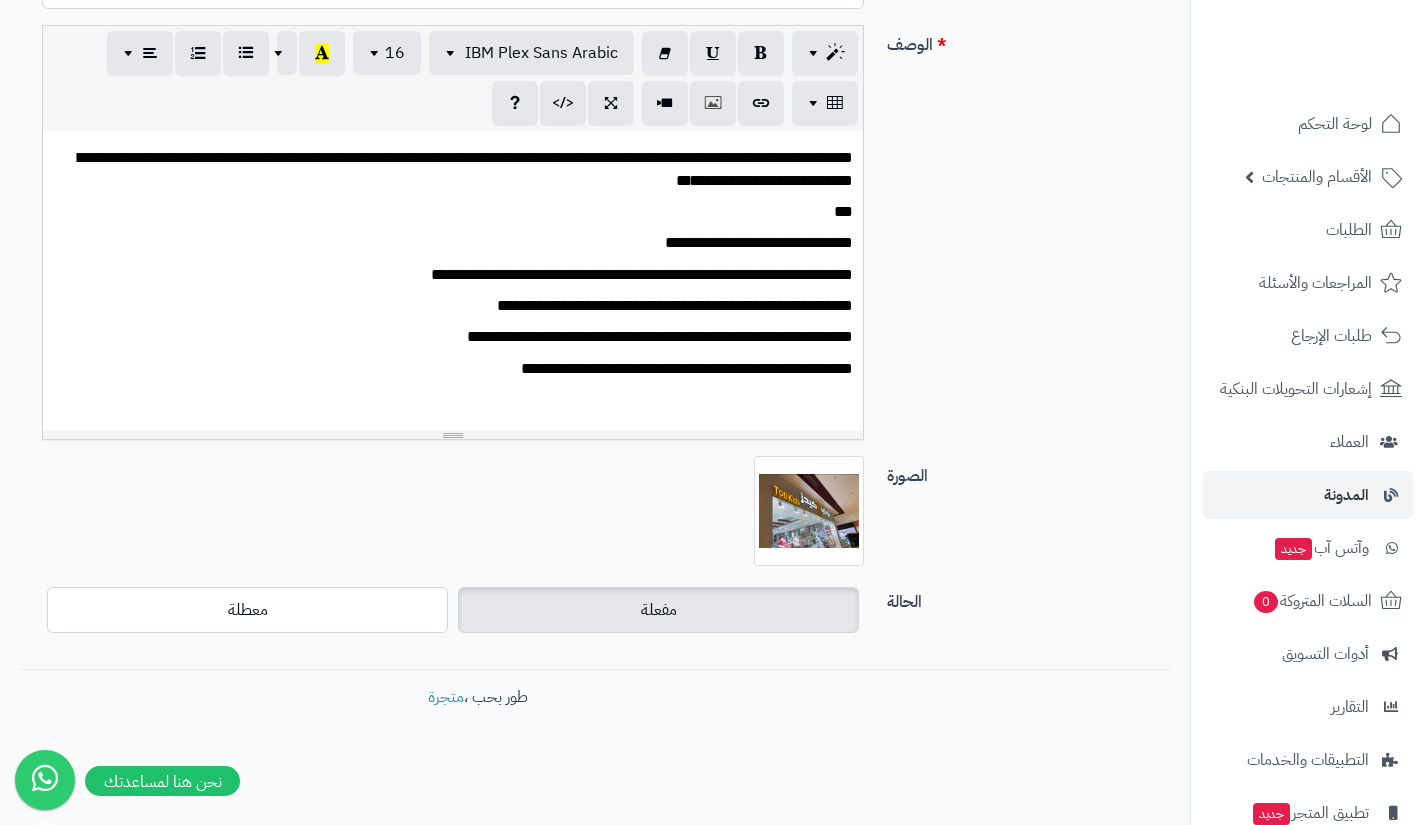 click on "**********" at bounding box center [595, 240] 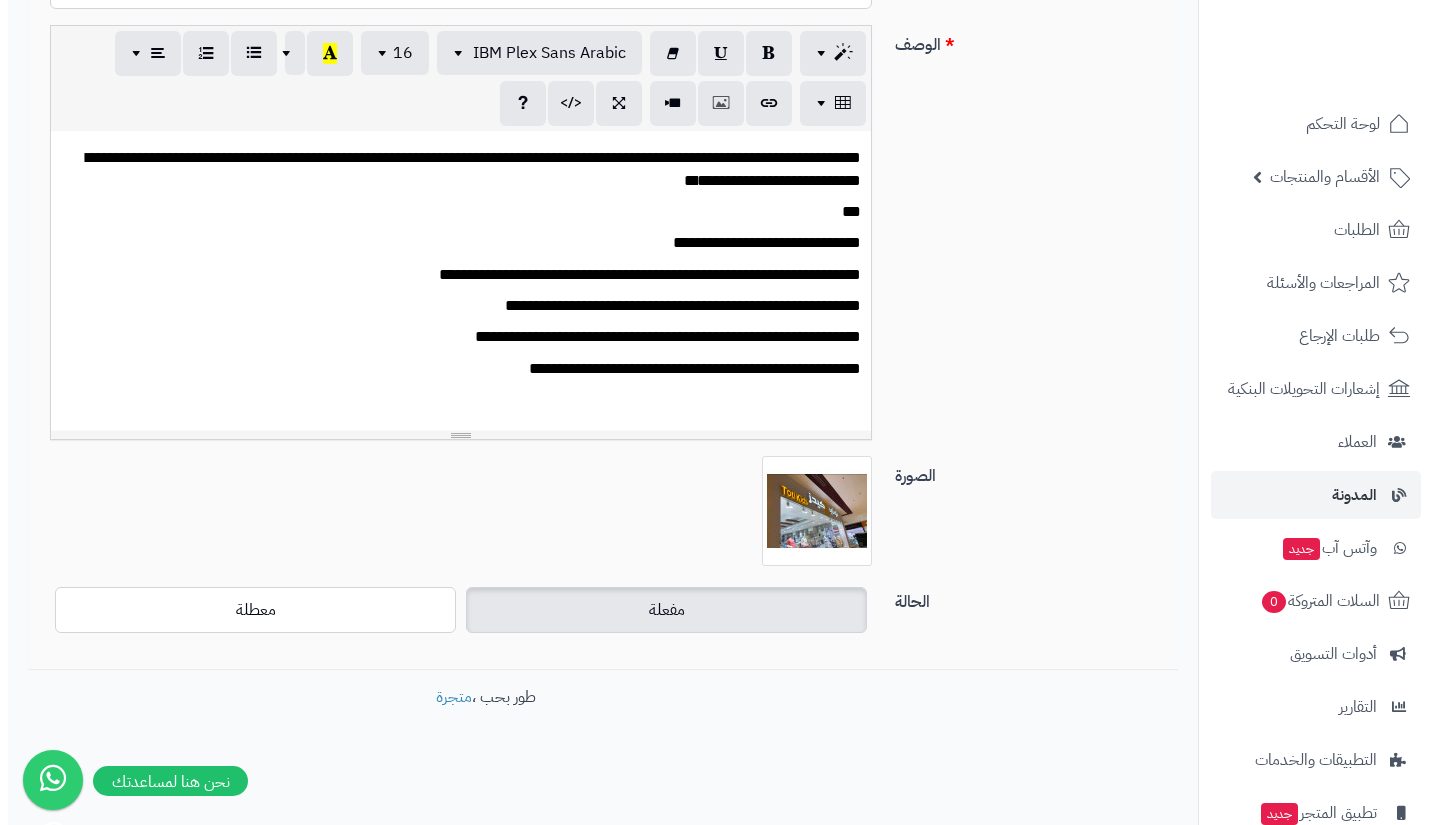 scroll, scrollTop: 0, scrollLeft: 0, axis: both 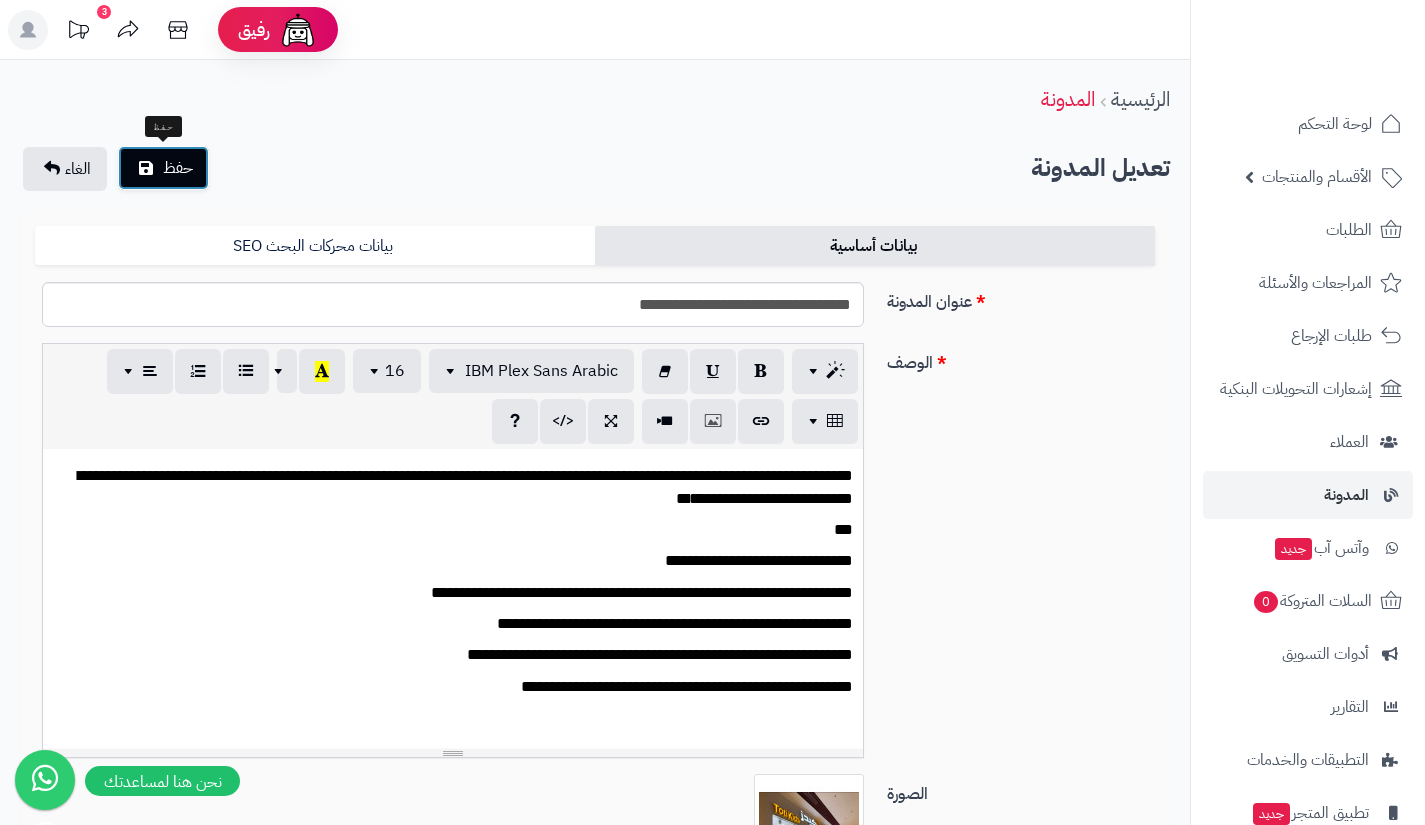 click on "حفظ" at bounding box center [163, 168] 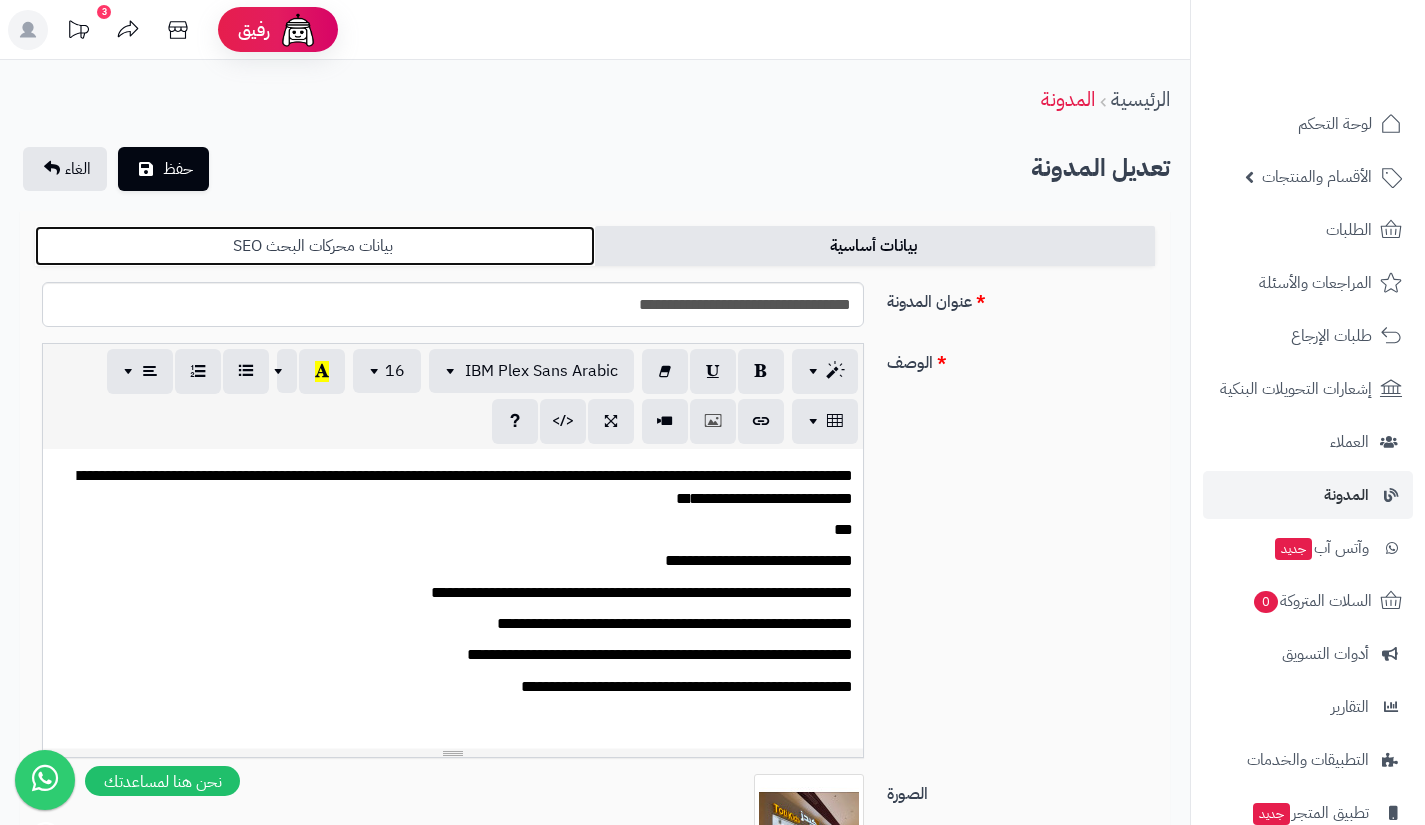 click on "بيانات محركات البحث SEO" at bounding box center [315, 246] 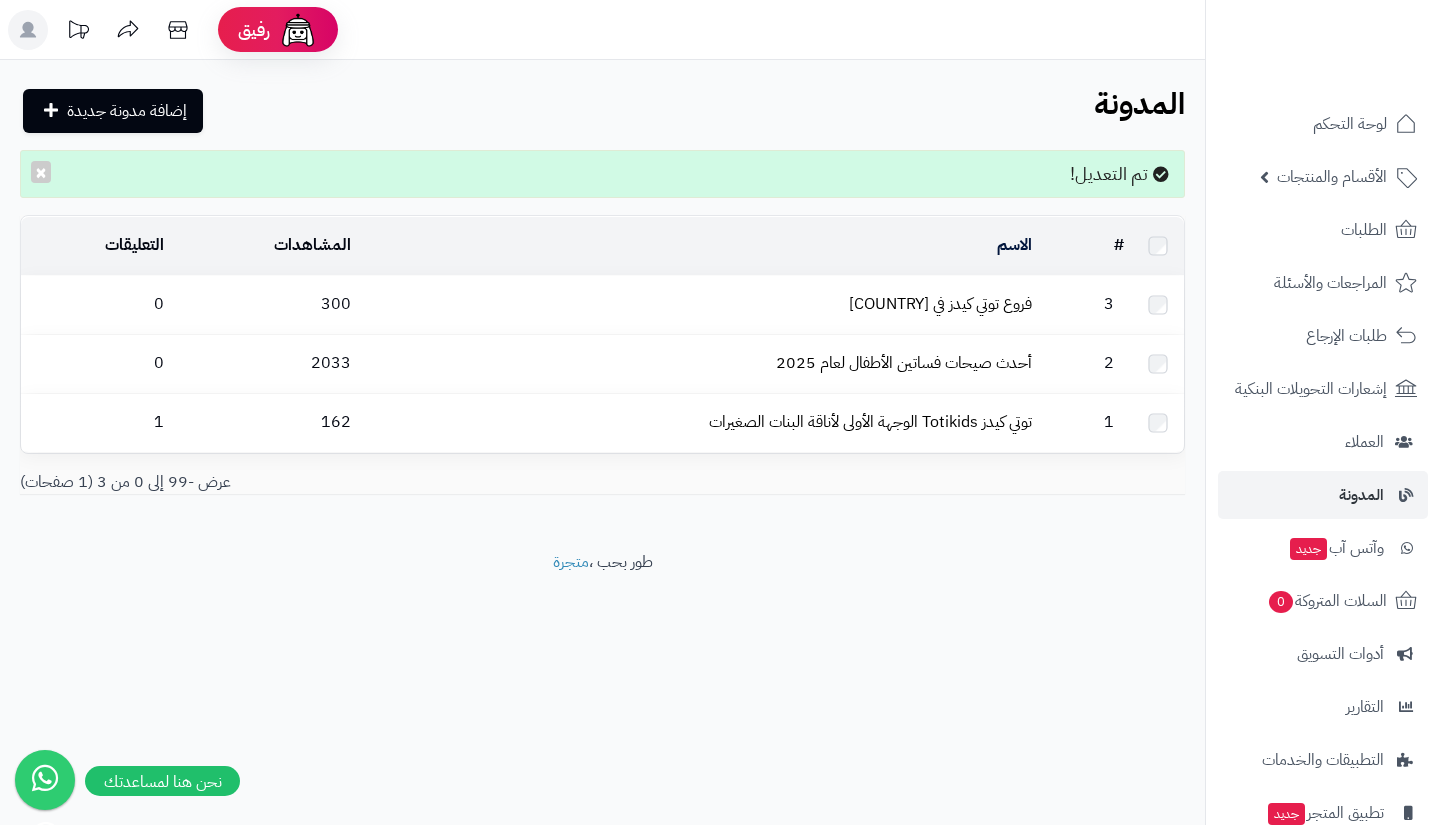 scroll, scrollTop: 0, scrollLeft: 0, axis: both 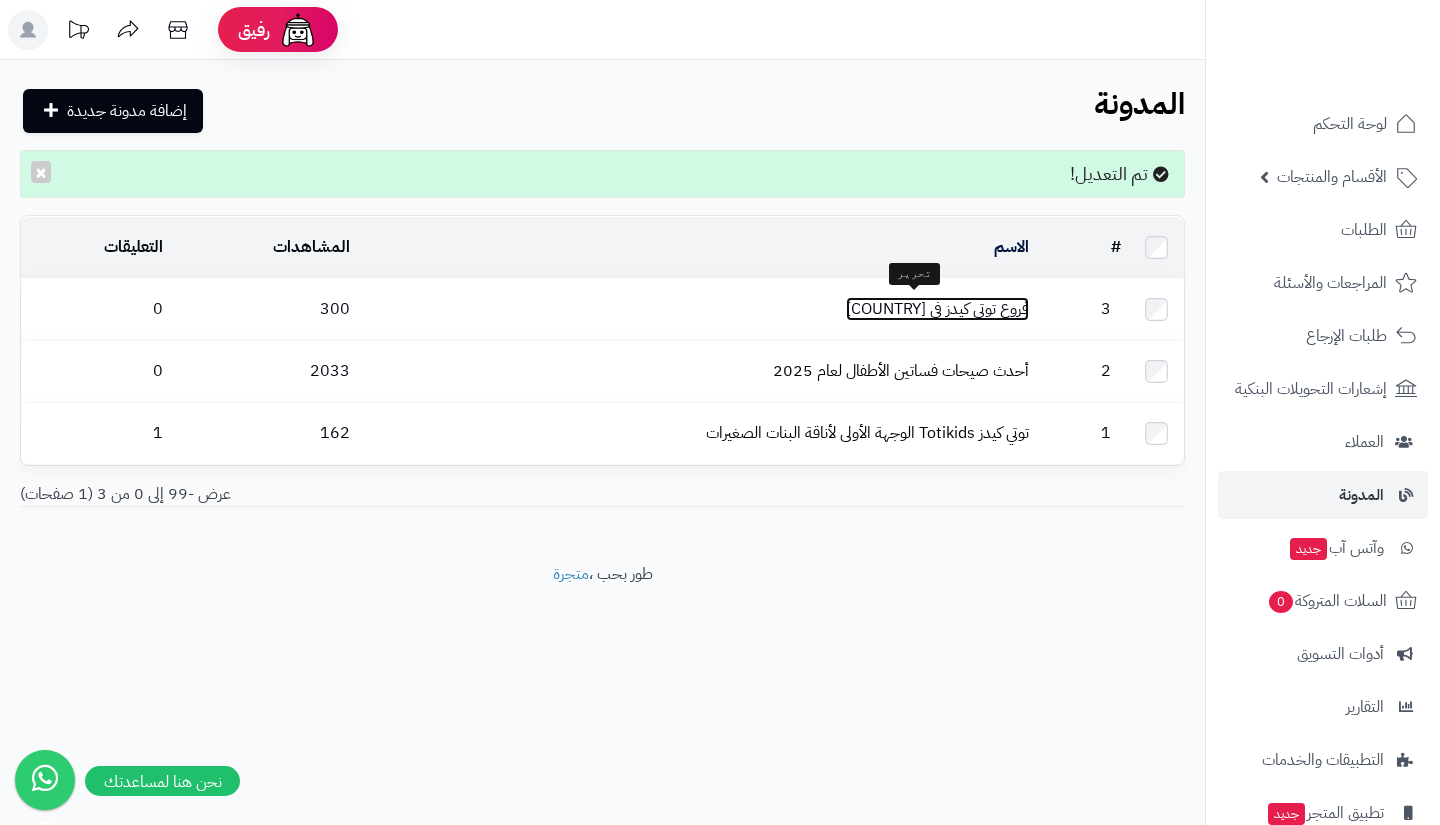 click on "فروع توتي كيدز في المملكة العربية السعودية" at bounding box center (937, 309) 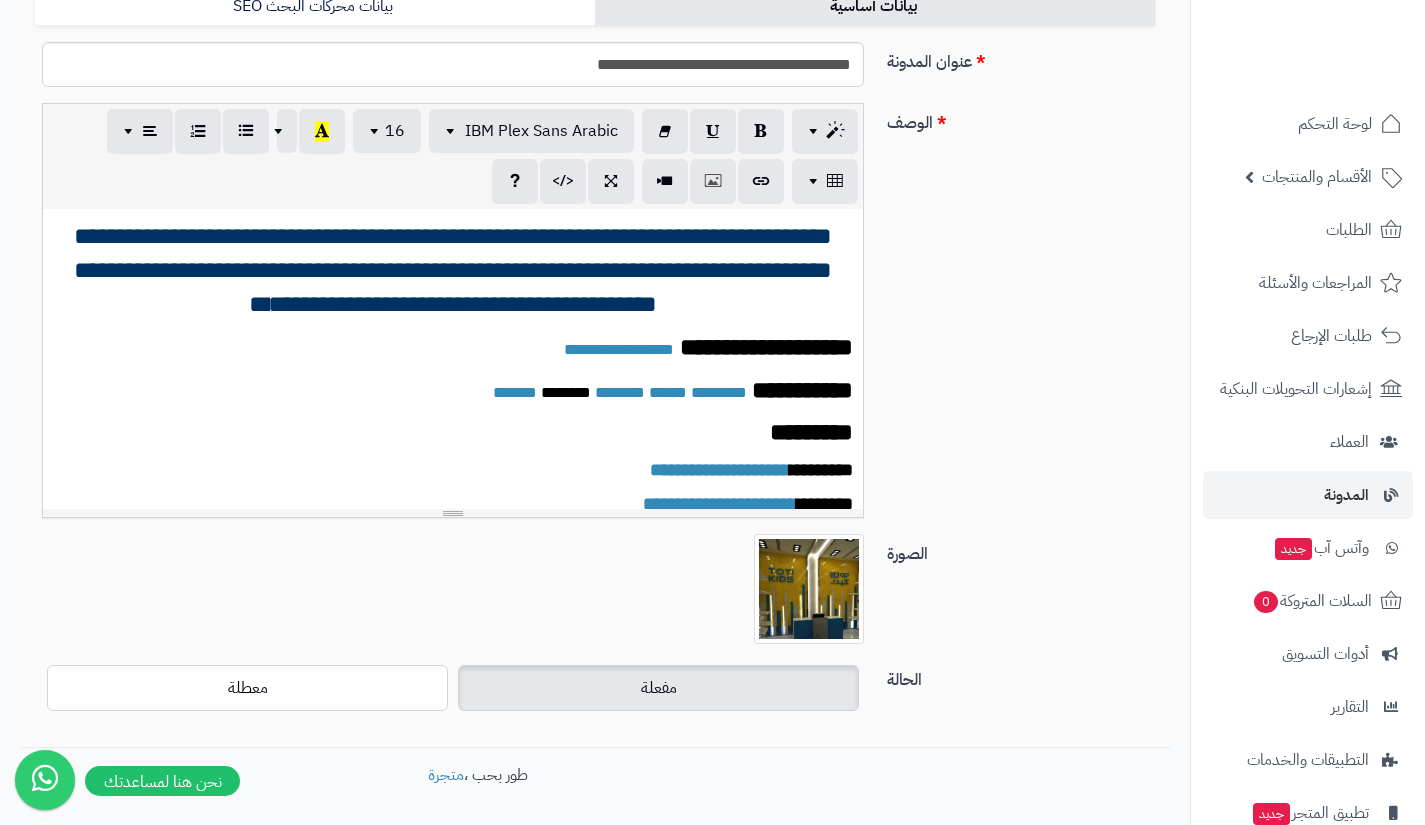 scroll, scrollTop: 255, scrollLeft: 0, axis: vertical 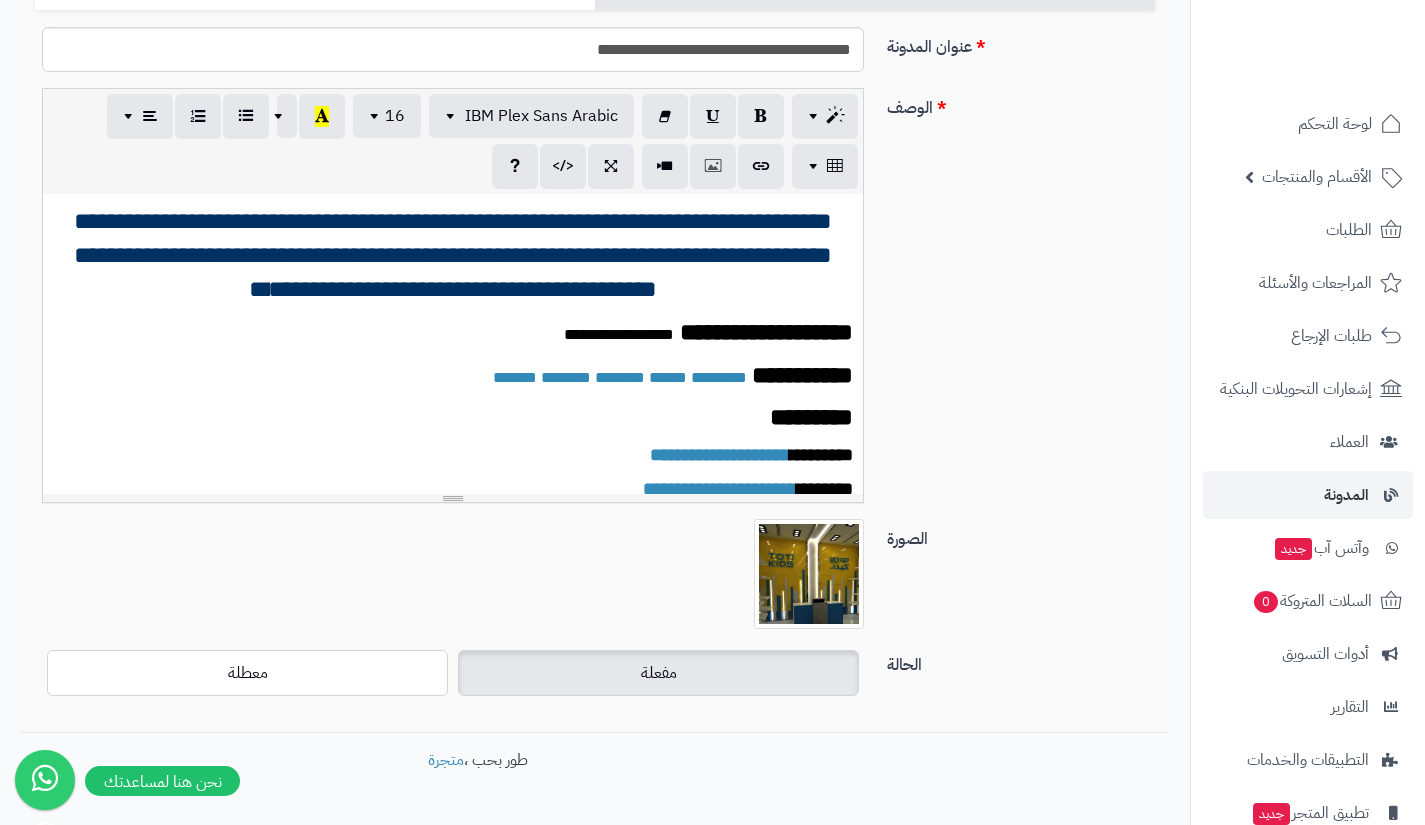 click on "**********" at bounding box center (619, 334) 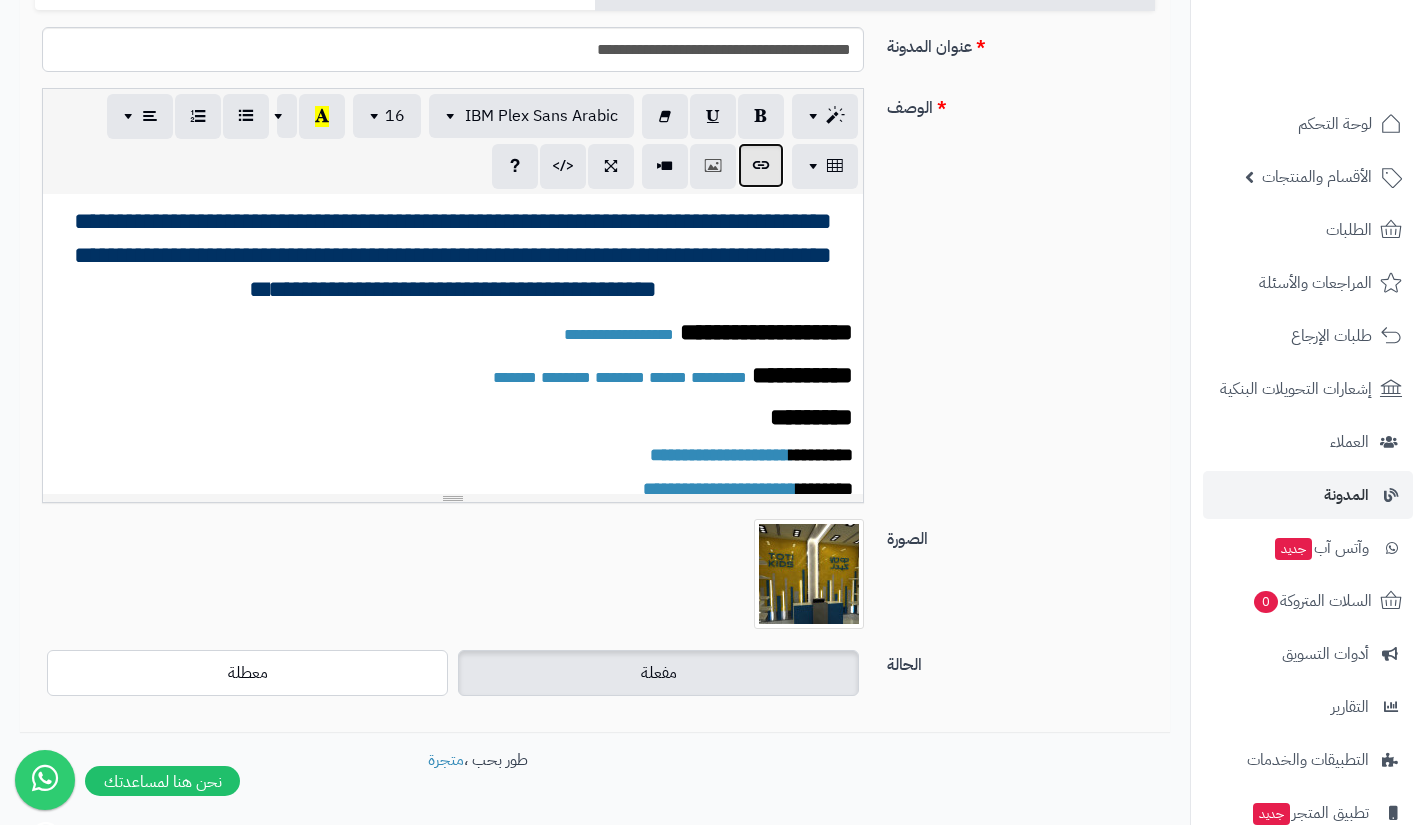click at bounding box center (761, 165) 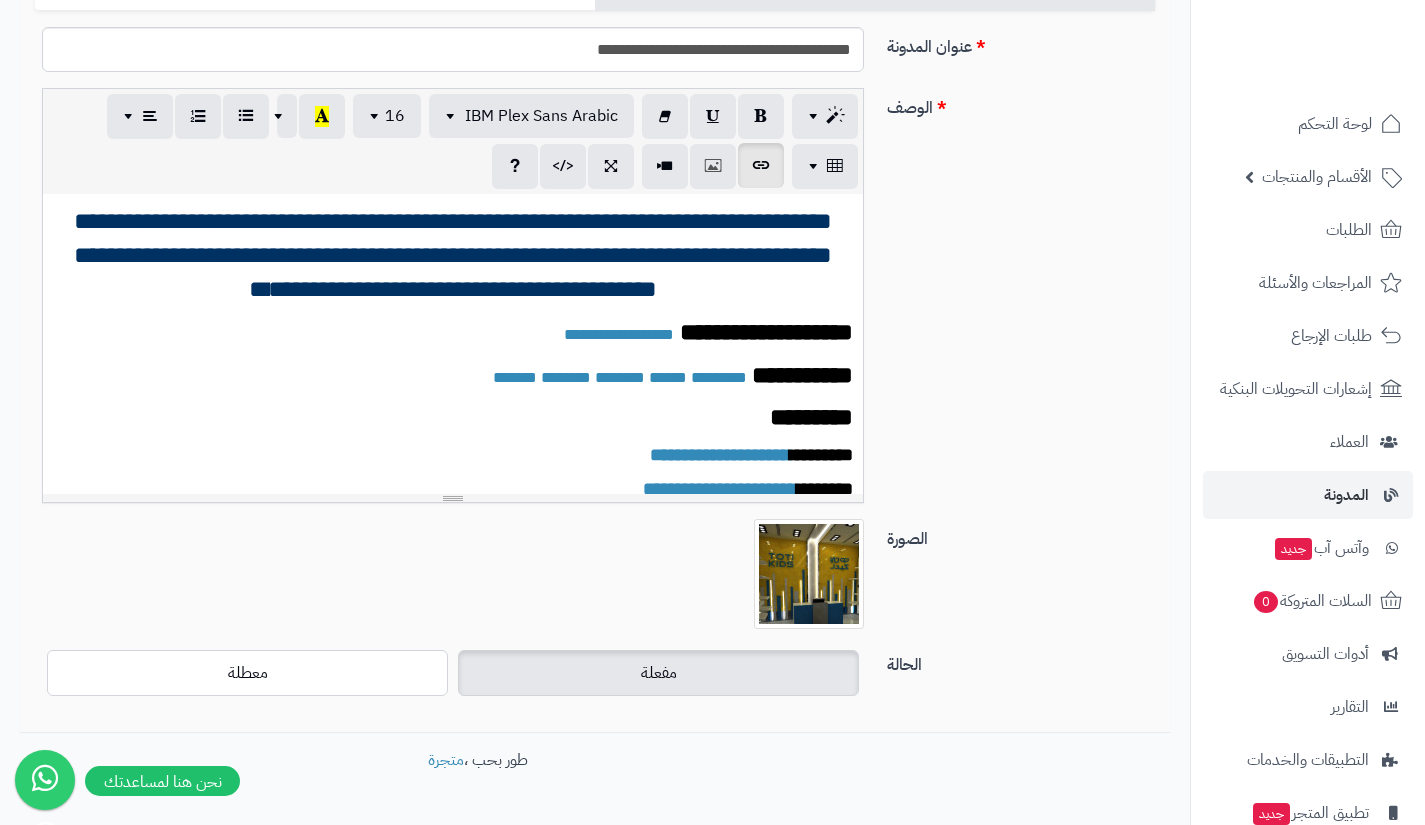 type on "**********" 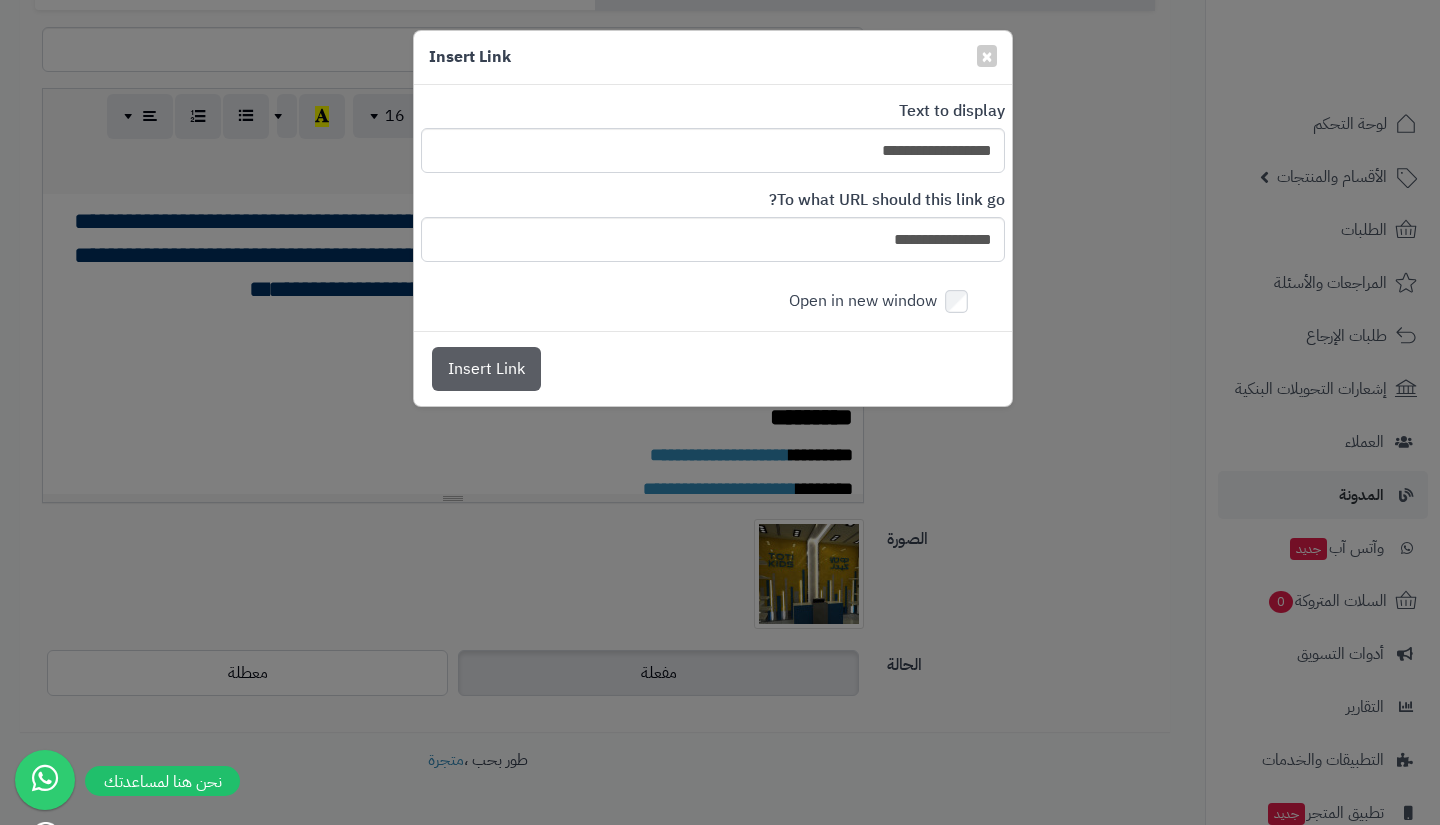click on "**********" at bounding box center [720, 412] 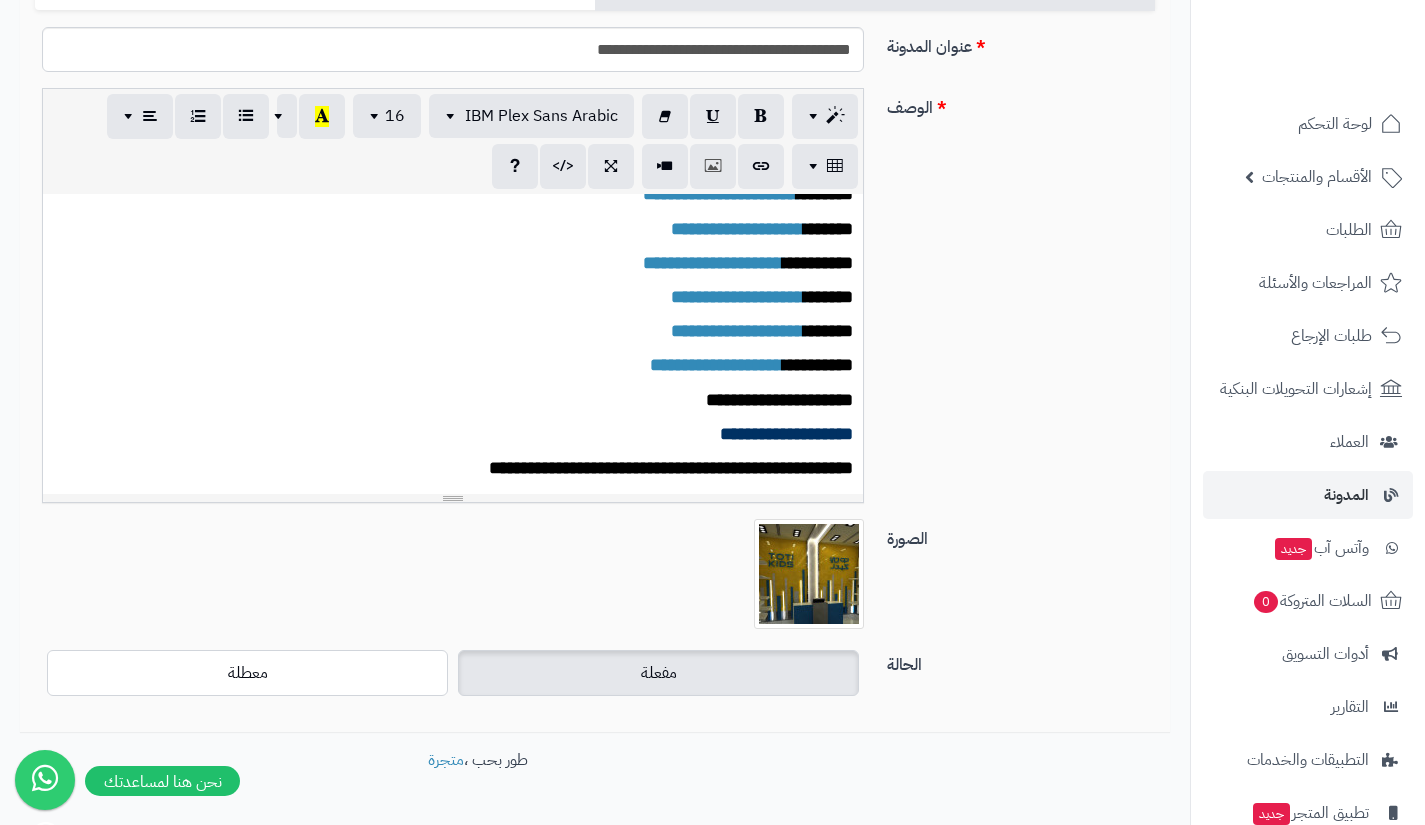 scroll, scrollTop: 302, scrollLeft: 0, axis: vertical 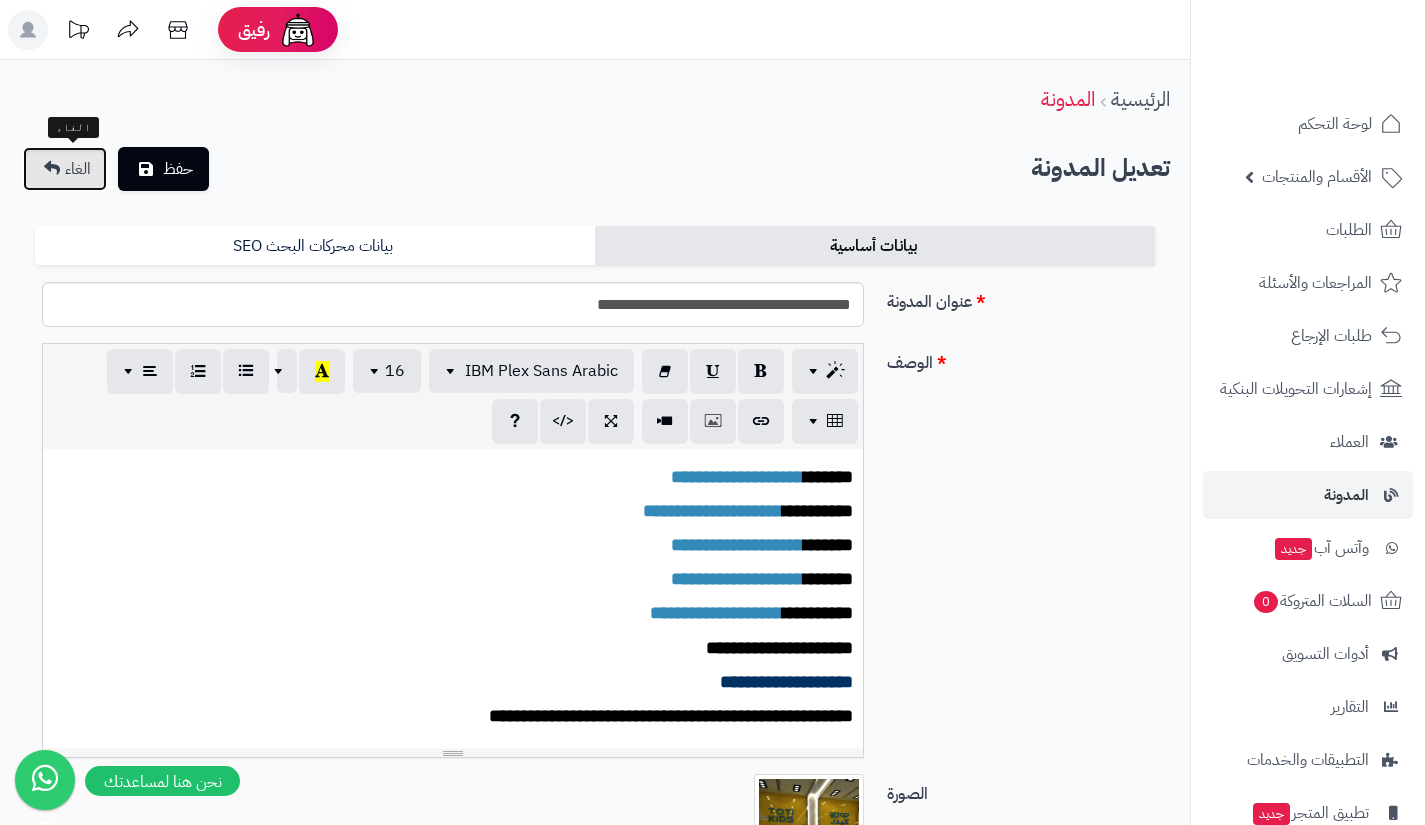 click on "الغاء" at bounding box center [78, 169] 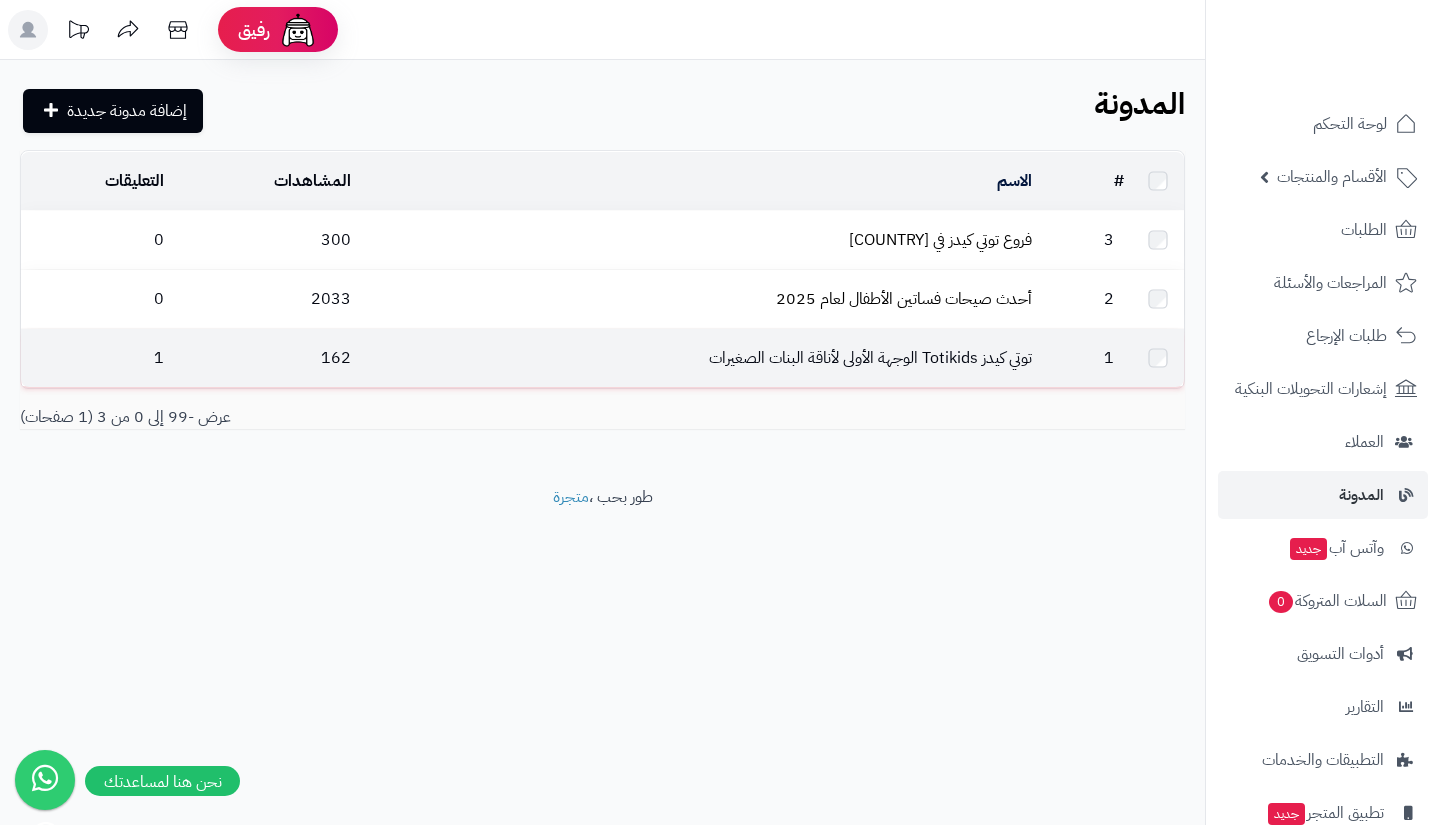 scroll, scrollTop: 0, scrollLeft: 0, axis: both 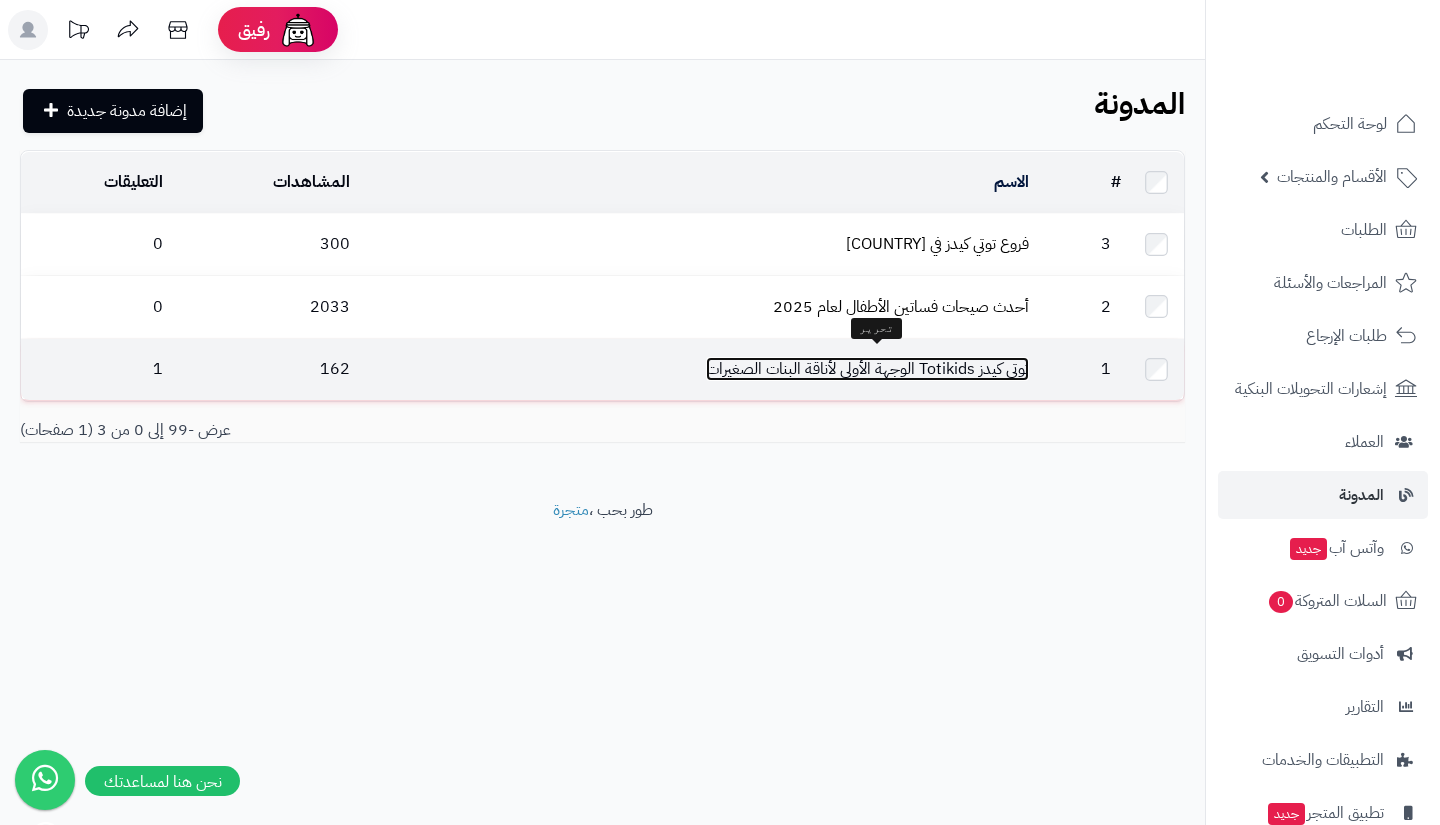 click on "توتي كيدز Totikids الوجهة الأولى لأناقة البنات الصغيرات" at bounding box center (867, 369) 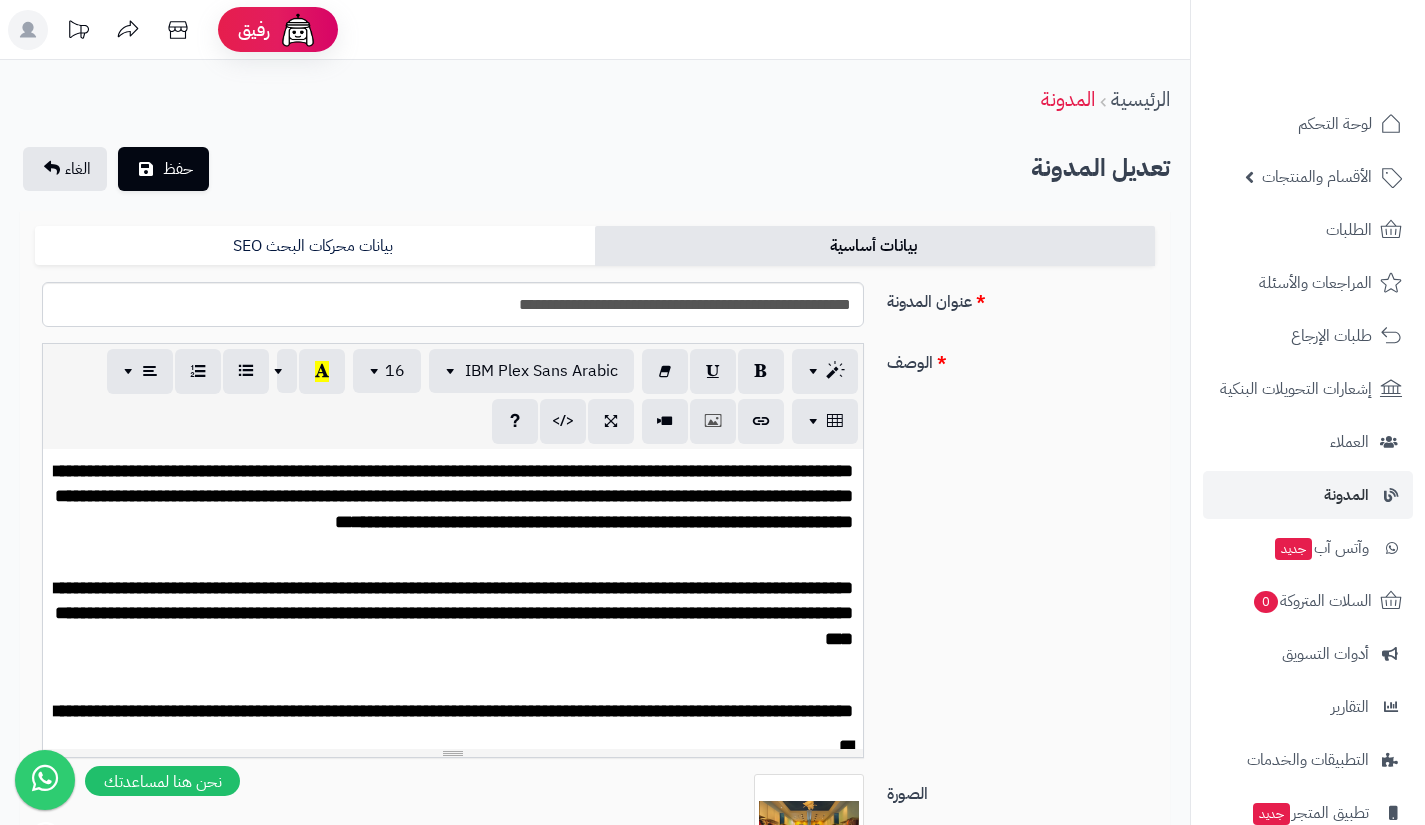 scroll, scrollTop: 0, scrollLeft: 0, axis: both 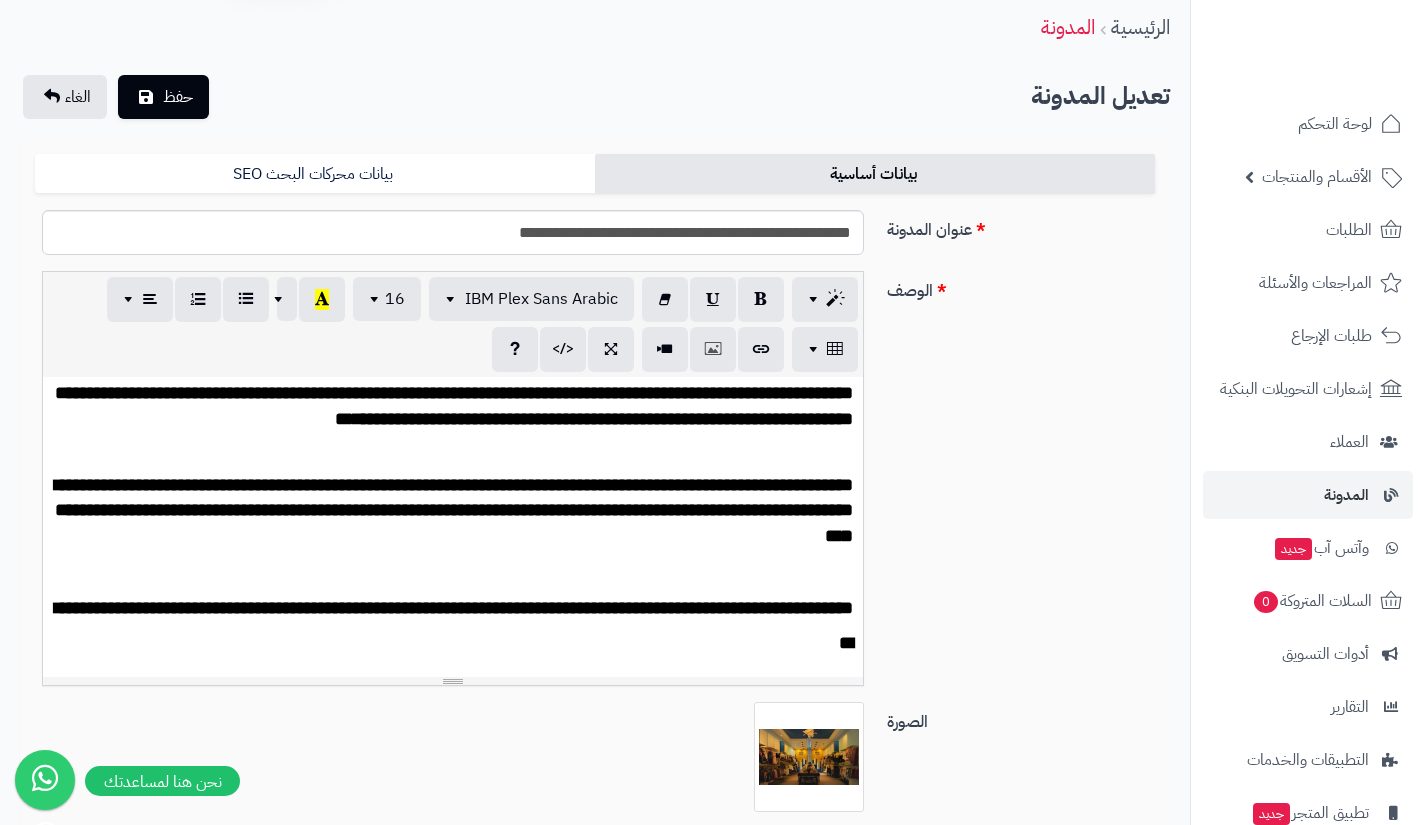 click on "**********" at bounding box center [453, 623] 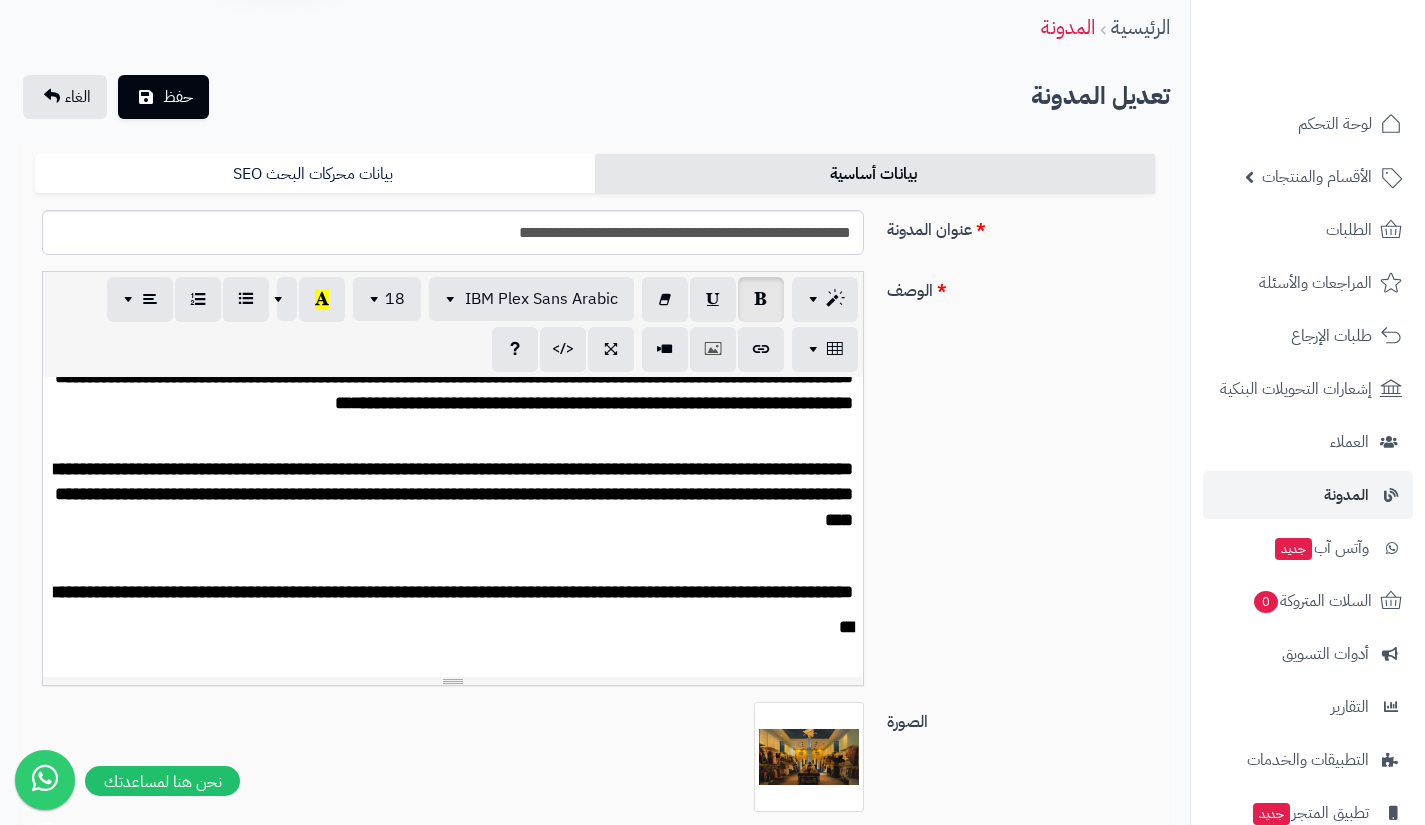 type 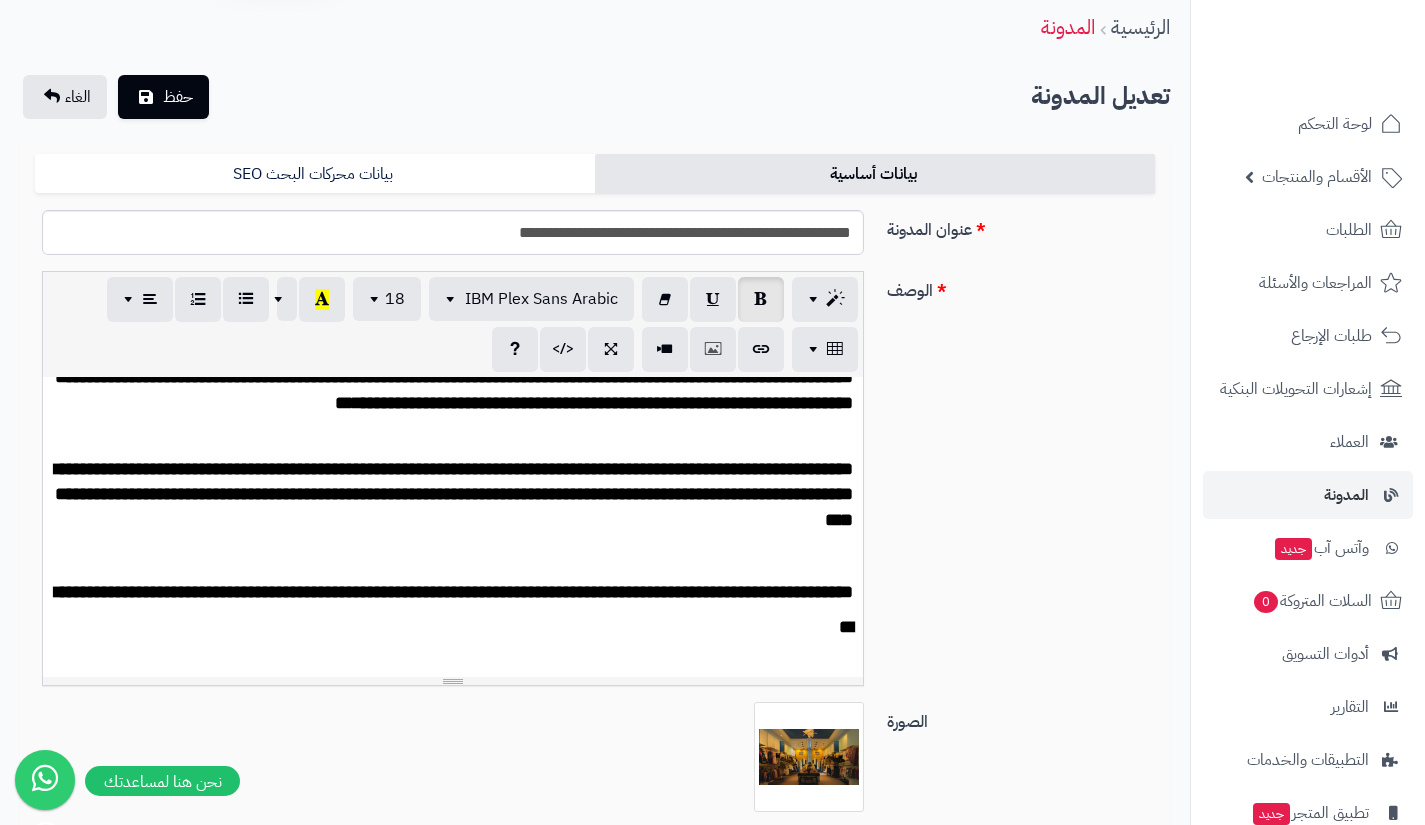 scroll, scrollTop: 54, scrollLeft: 0, axis: vertical 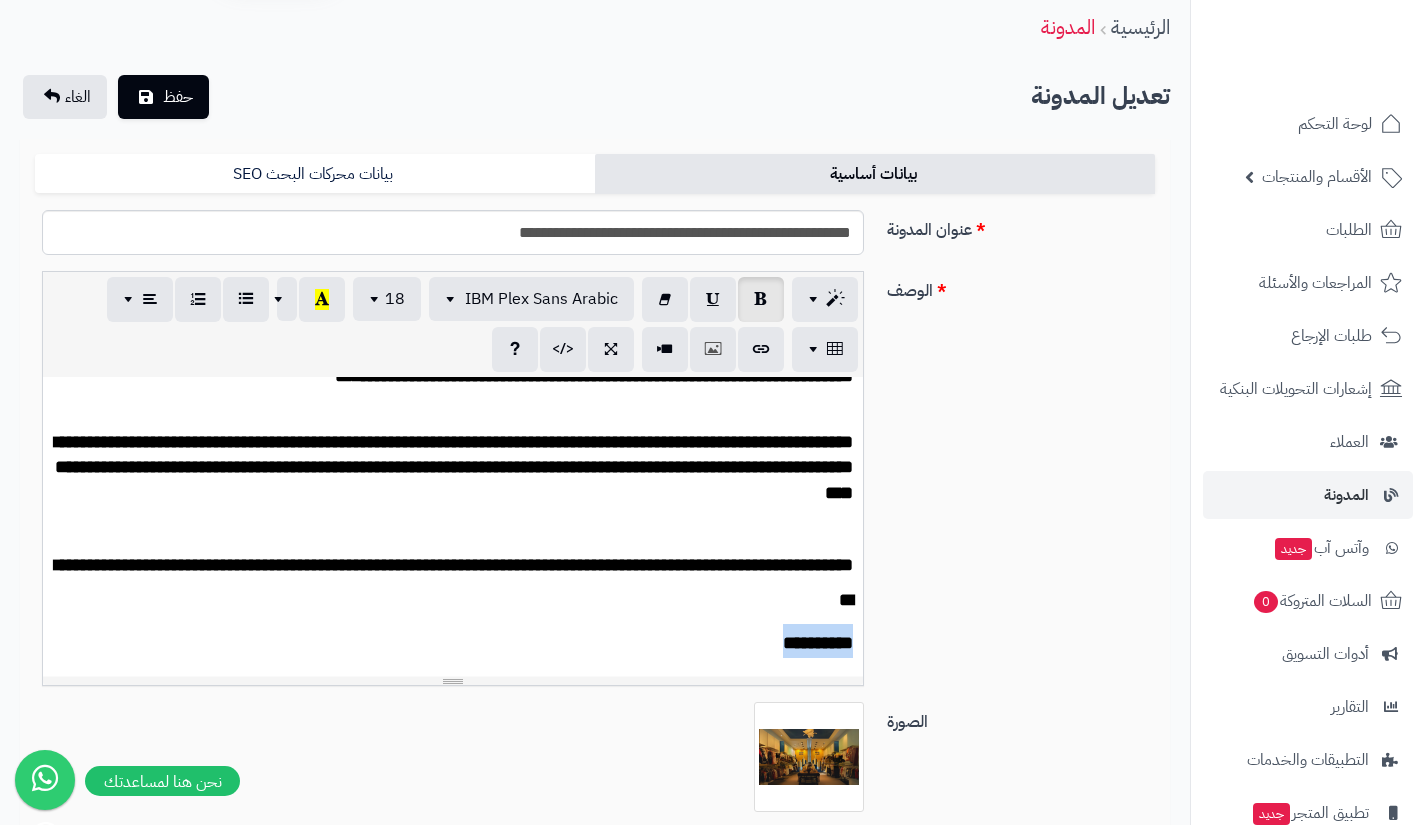 drag, startPoint x: 767, startPoint y: 661, endPoint x: 866, endPoint y: 670, distance: 99.40825 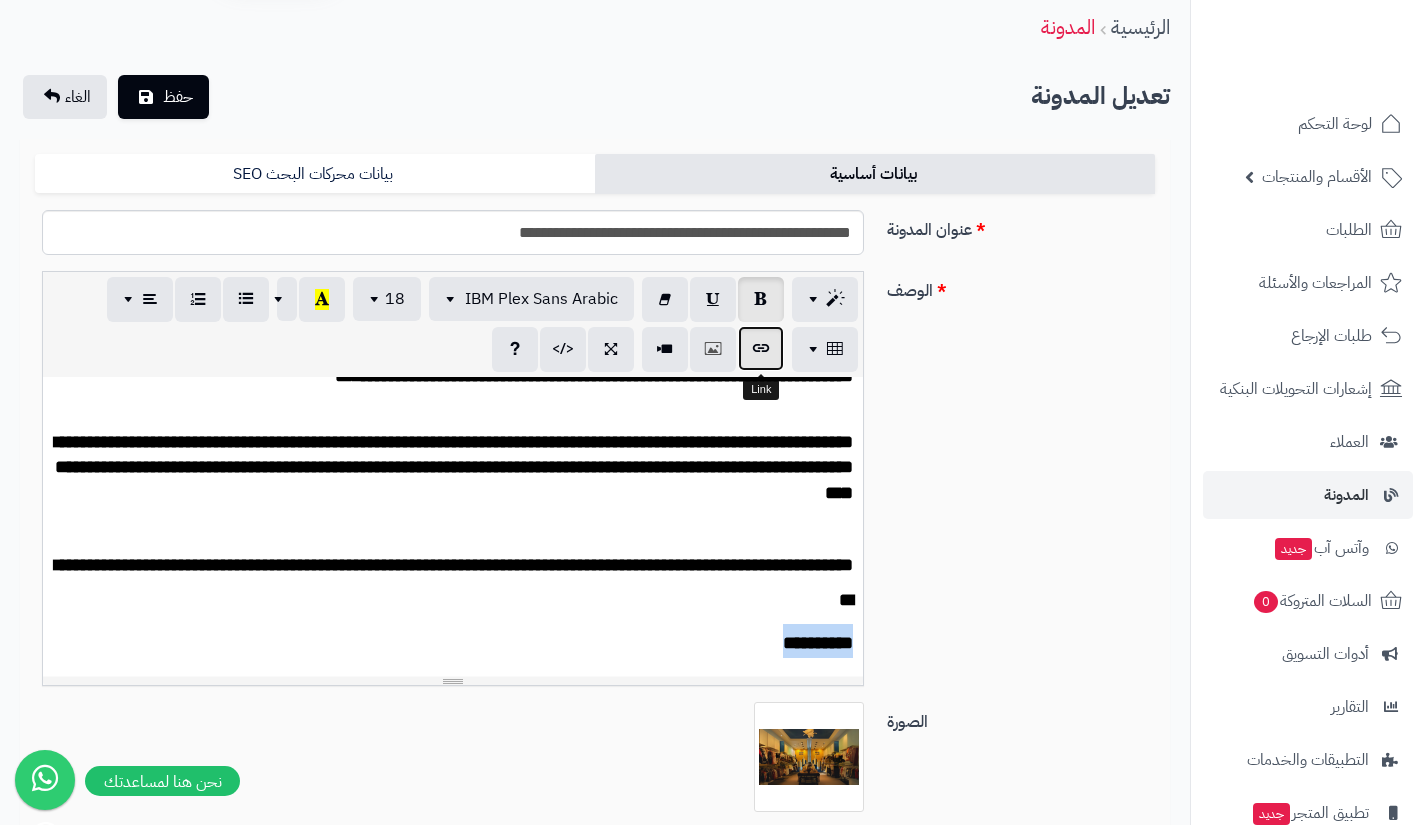 click at bounding box center [761, 348] 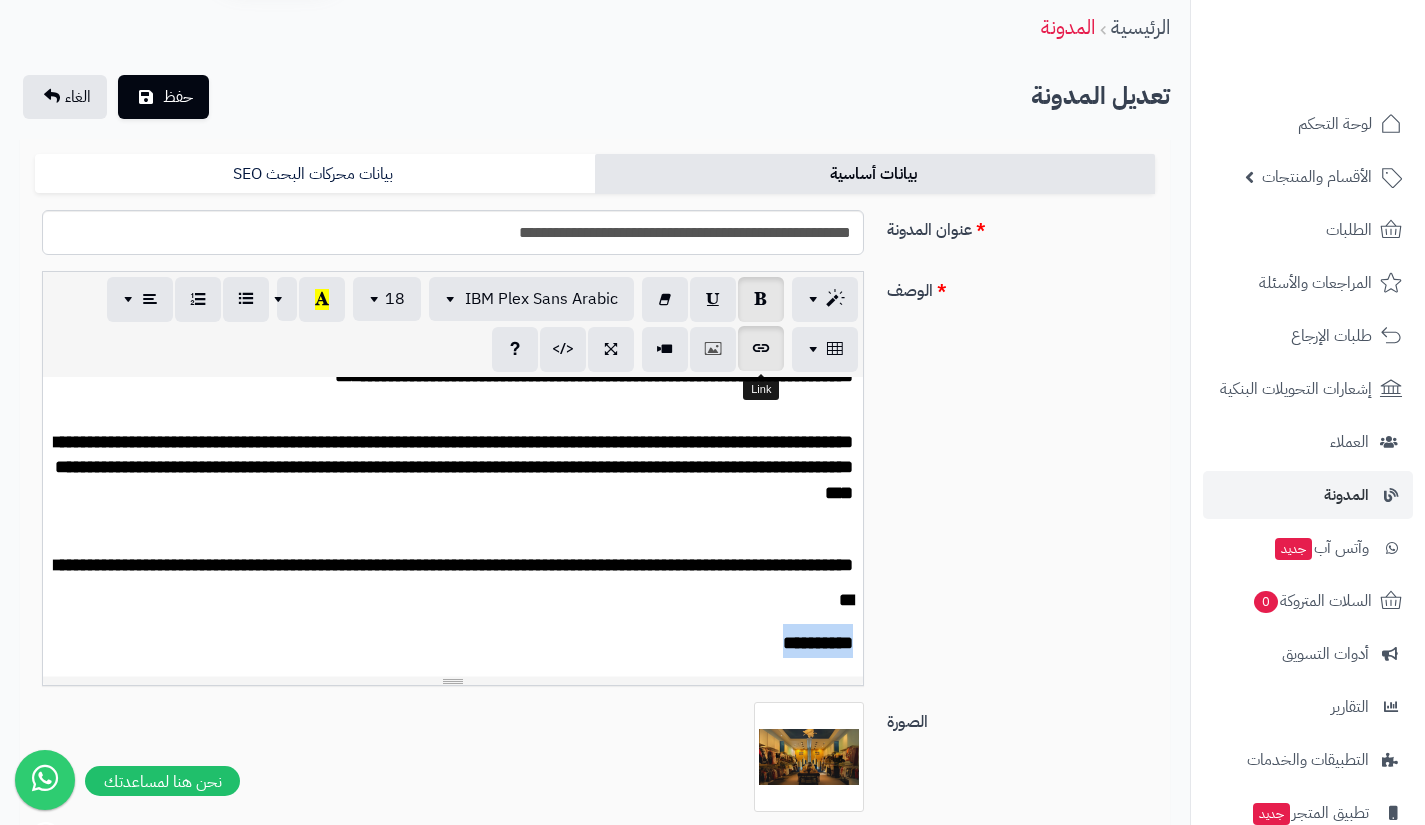 type on "**********" 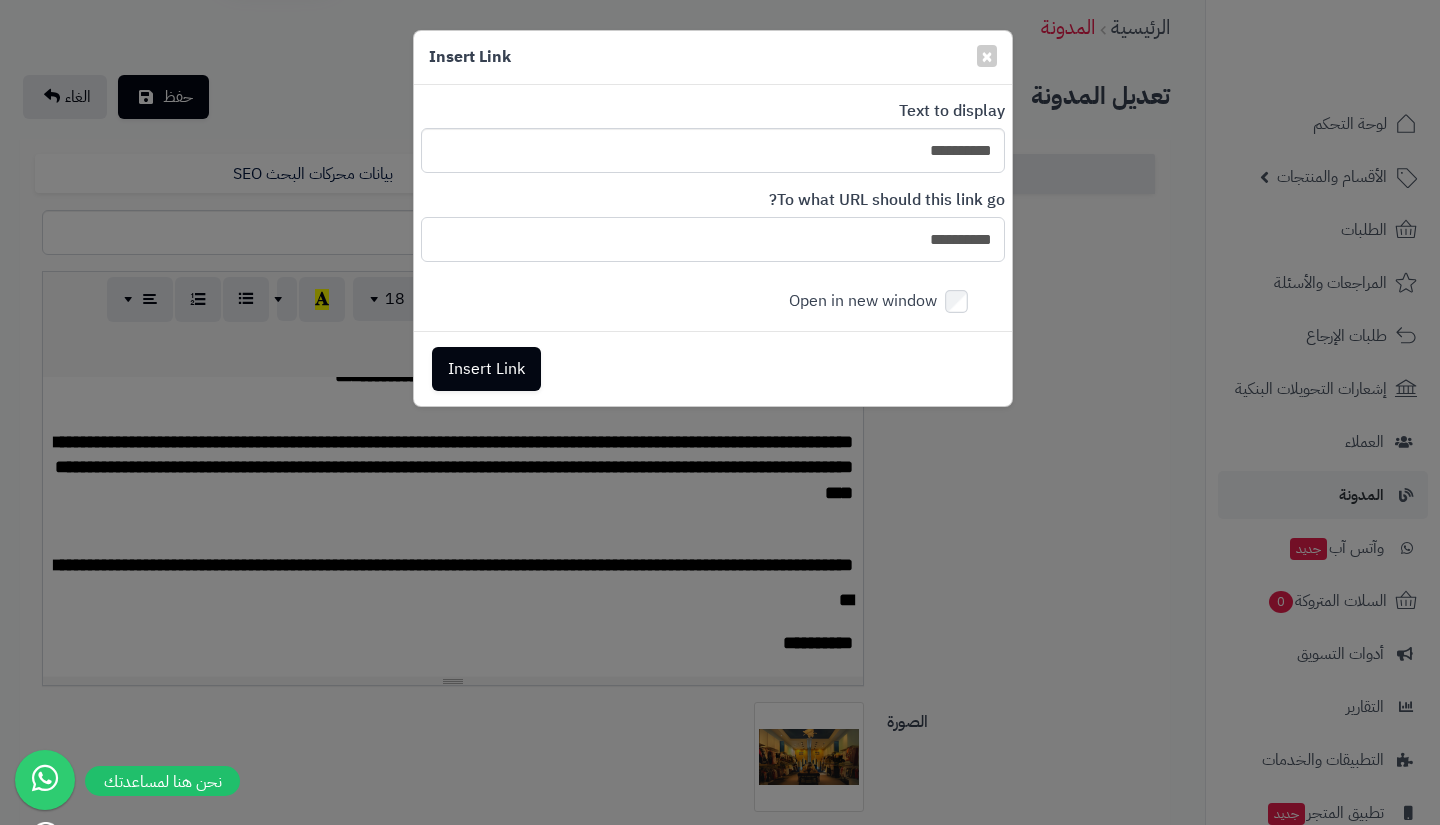 paste on "******" 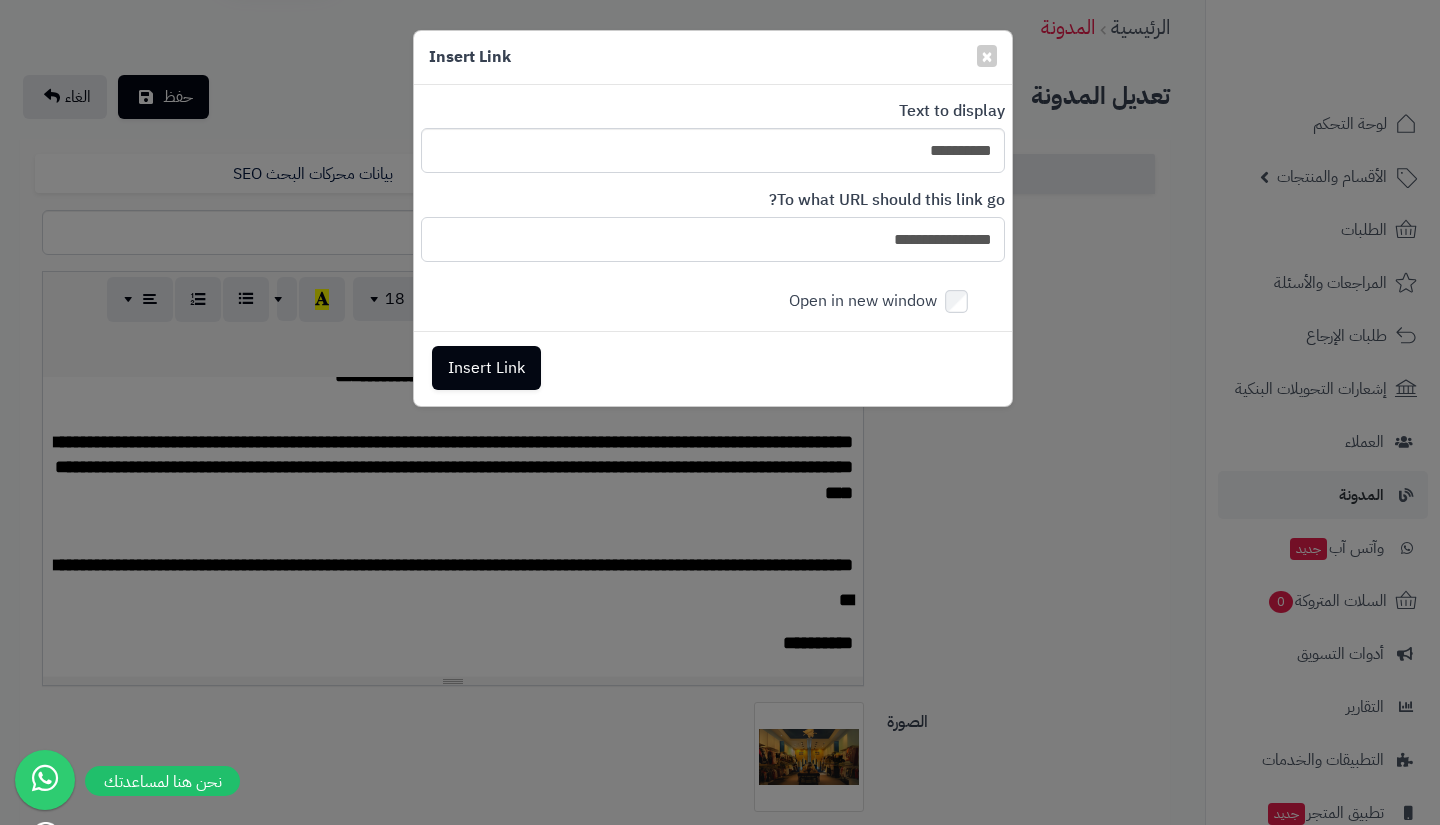 type on "**********" 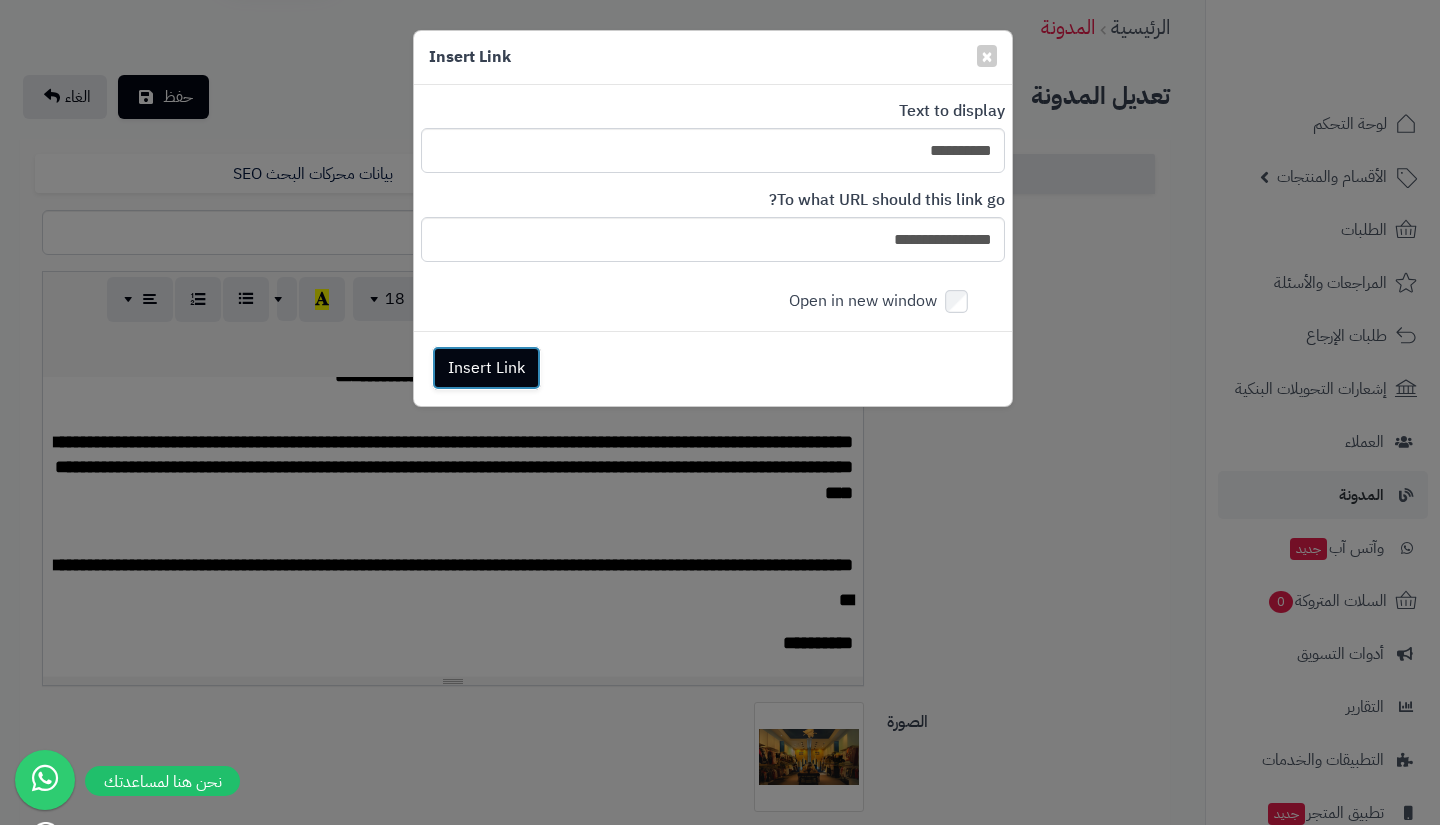 click on "Insert Link" at bounding box center [486, 368] 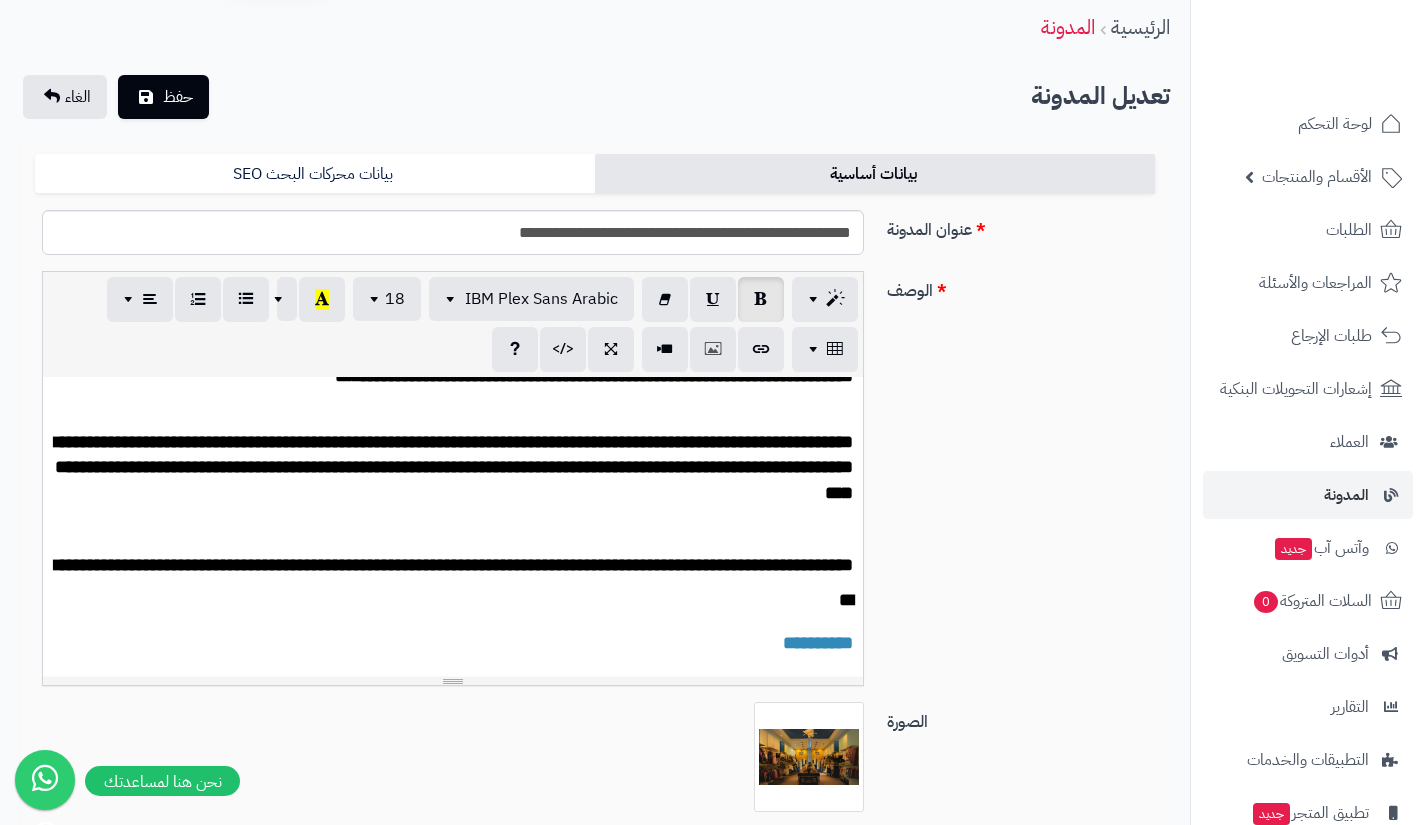 click on "تعديل المدونة
حفظ
الغاء" at bounding box center (595, 97) 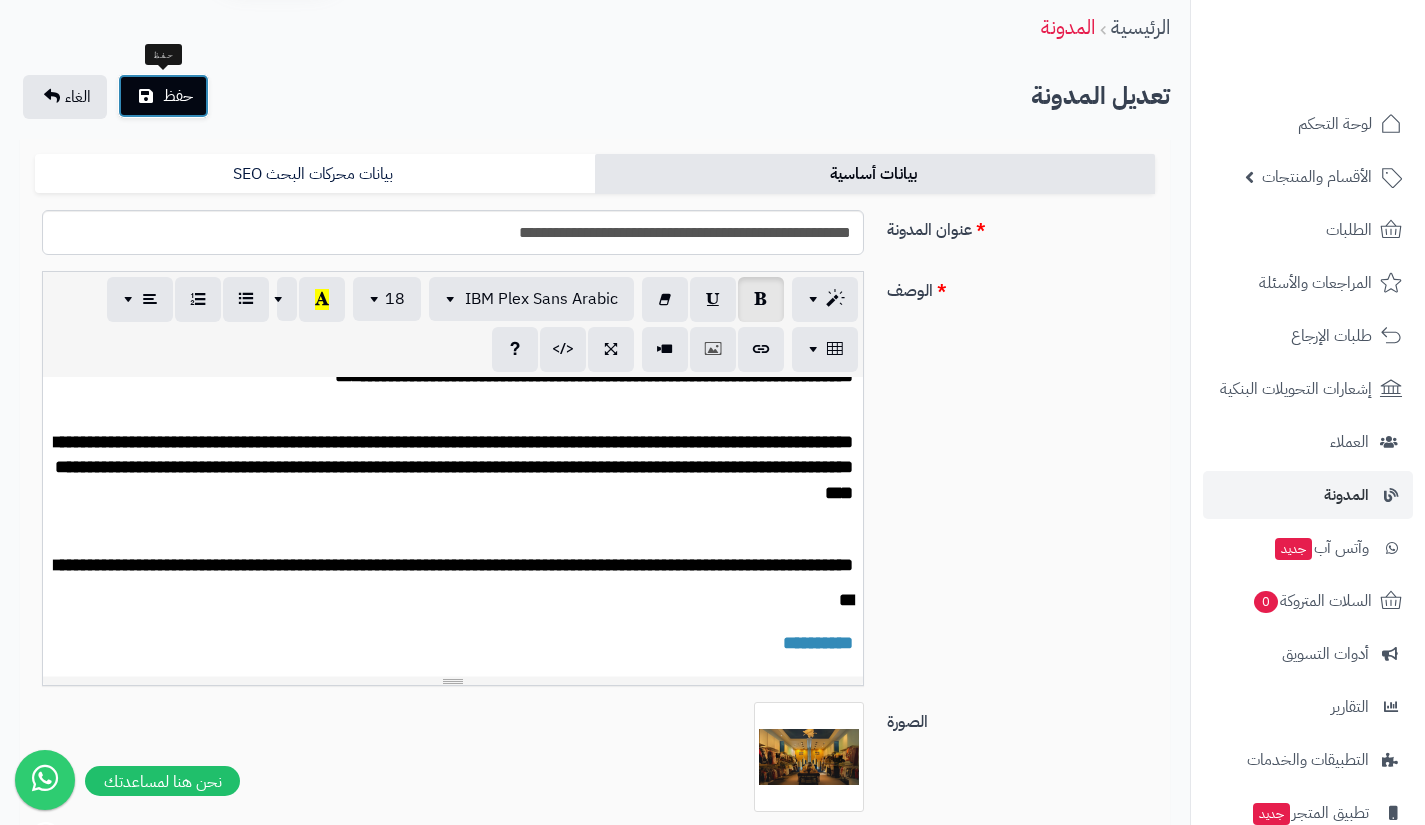 click on "حفظ" at bounding box center (163, 96) 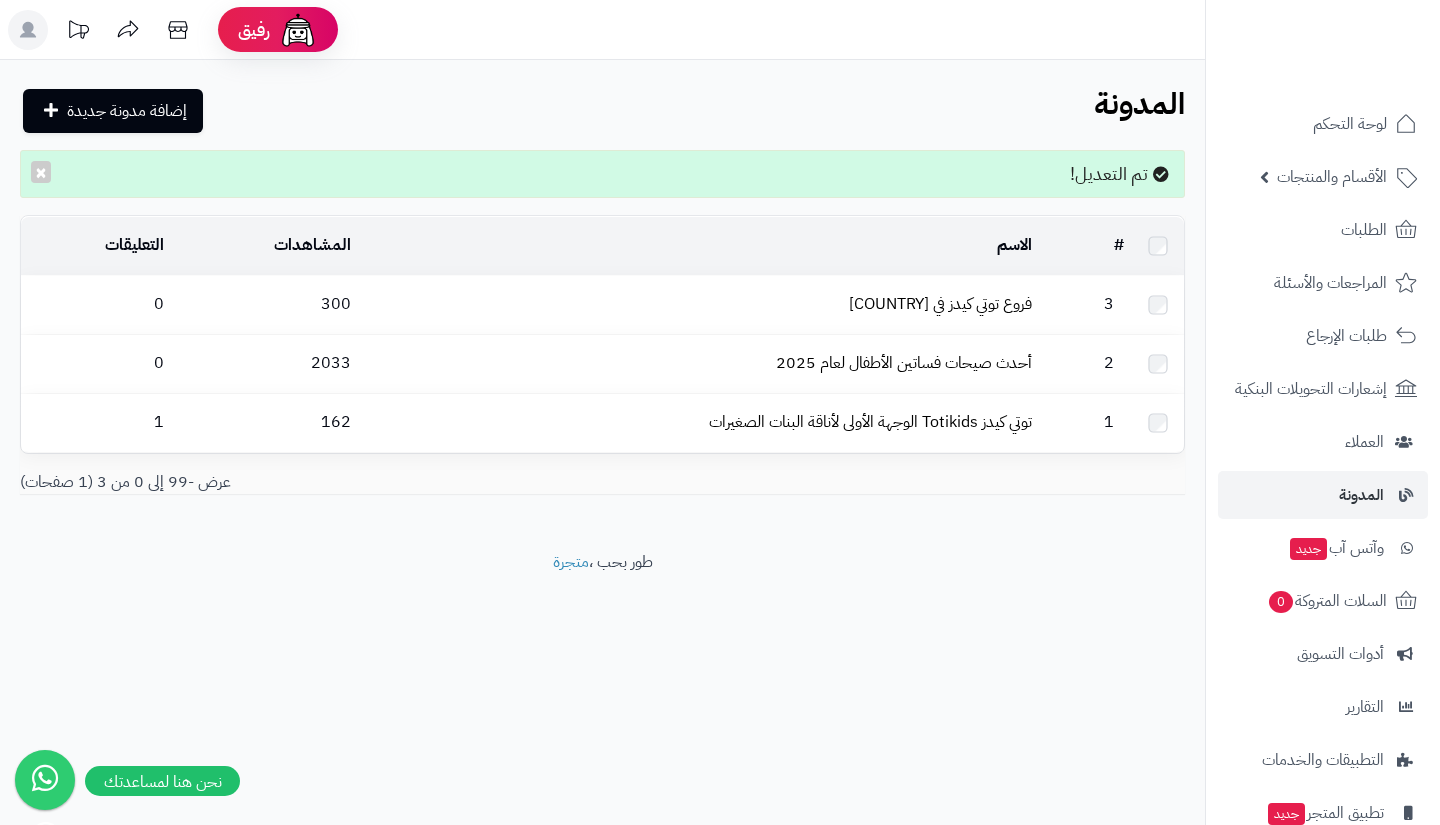 scroll, scrollTop: 0, scrollLeft: 0, axis: both 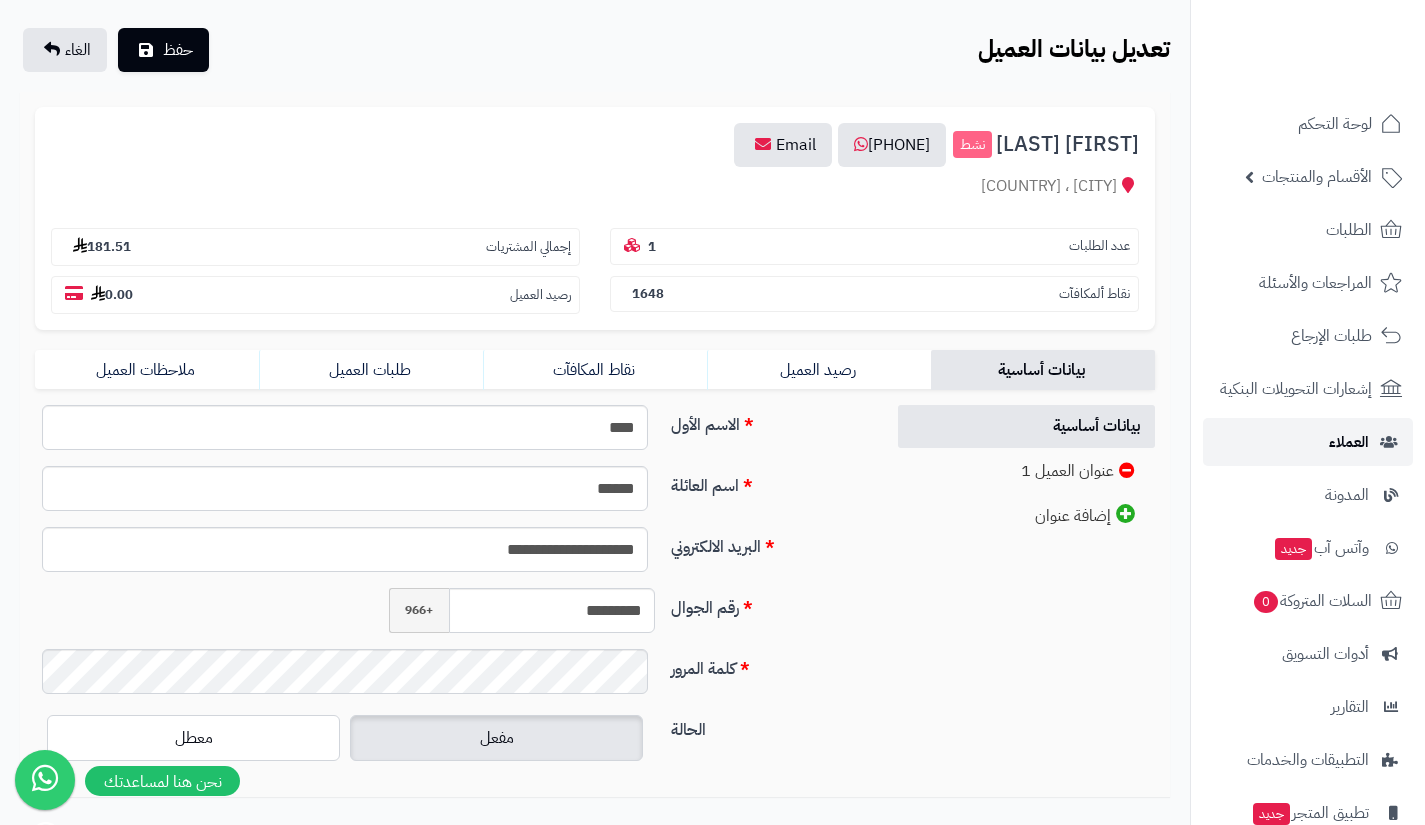 click on "العملاء" at bounding box center [1308, 442] 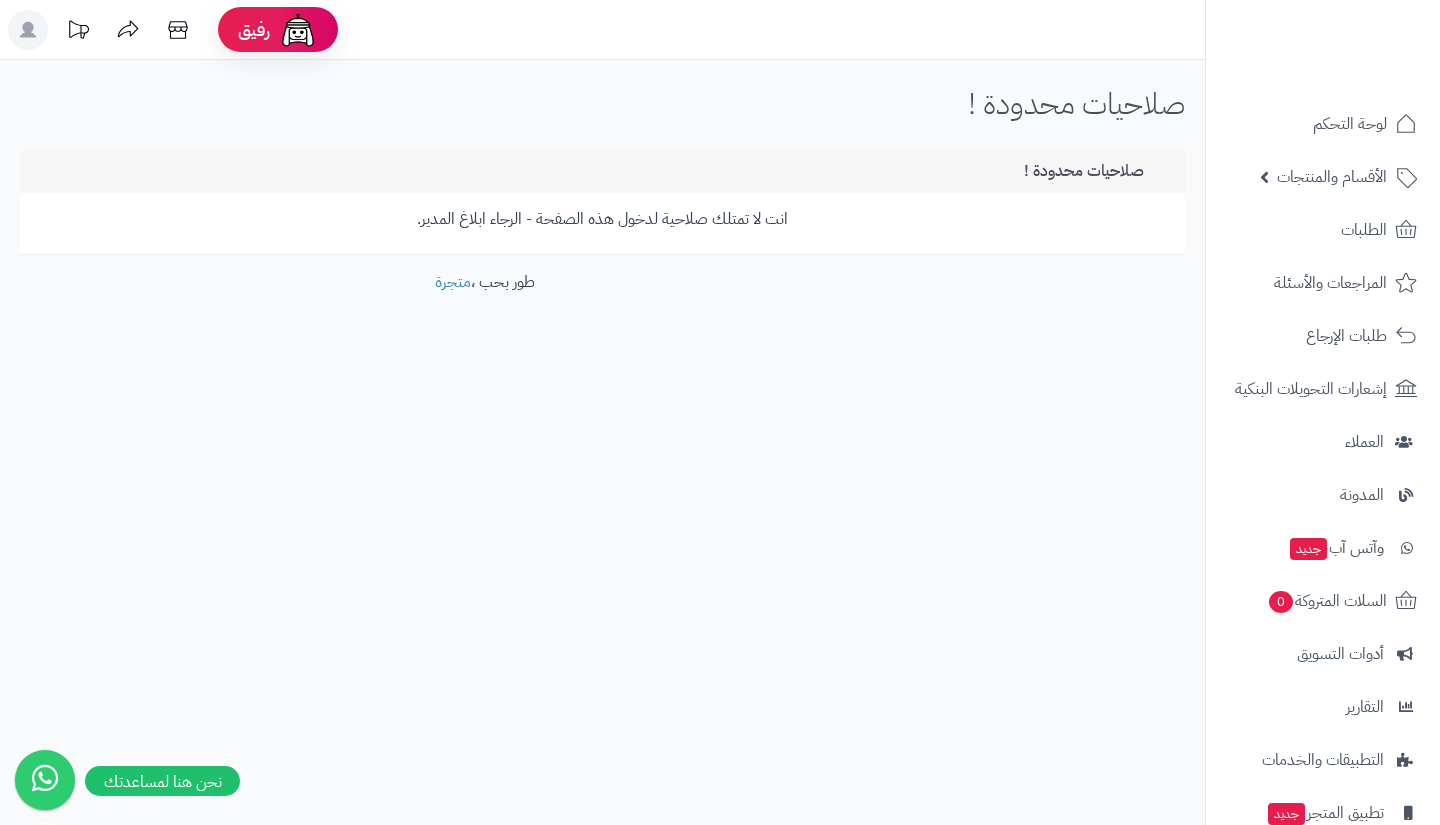 scroll, scrollTop: 0, scrollLeft: 0, axis: both 